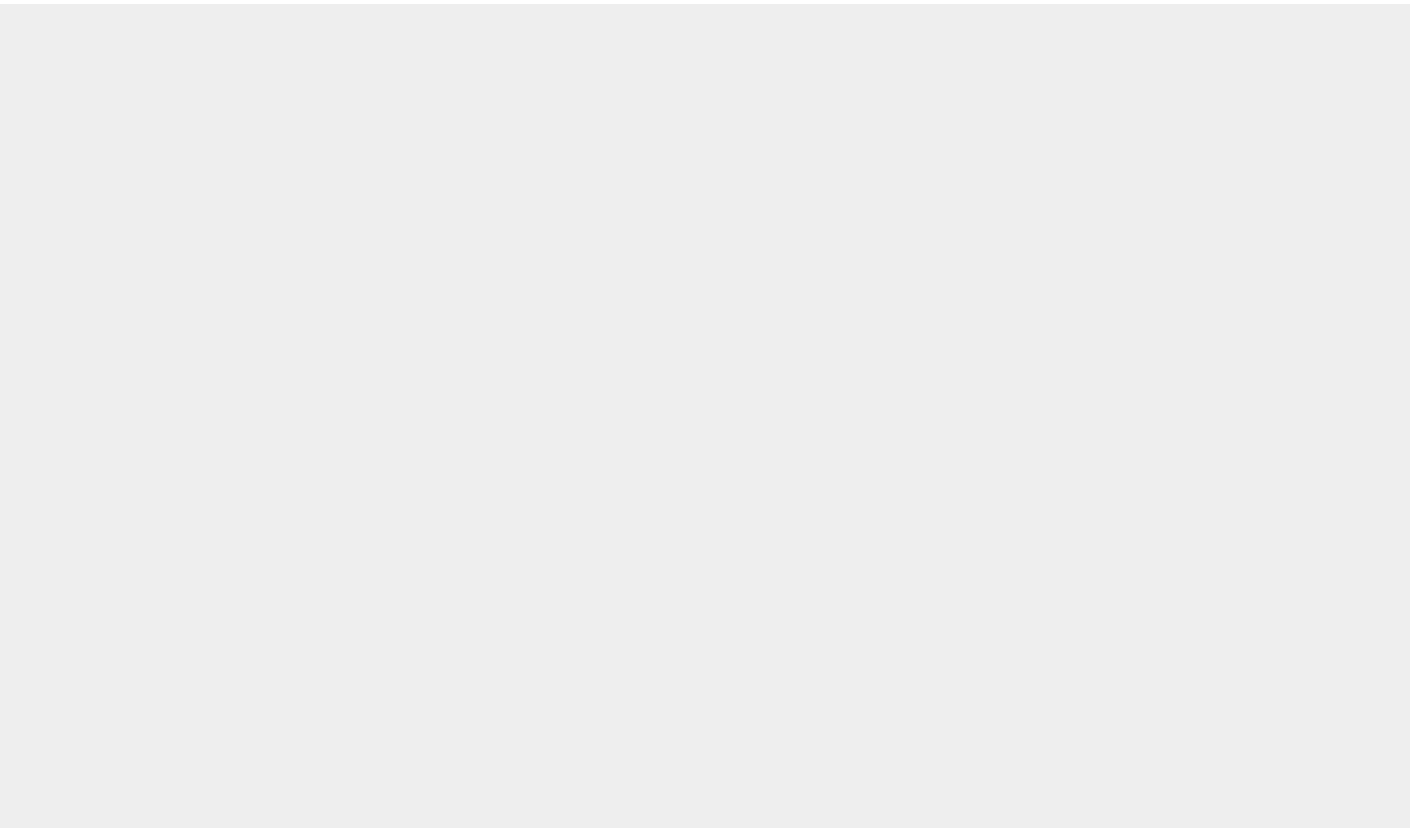 scroll, scrollTop: 0, scrollLeft: 0, axis: both 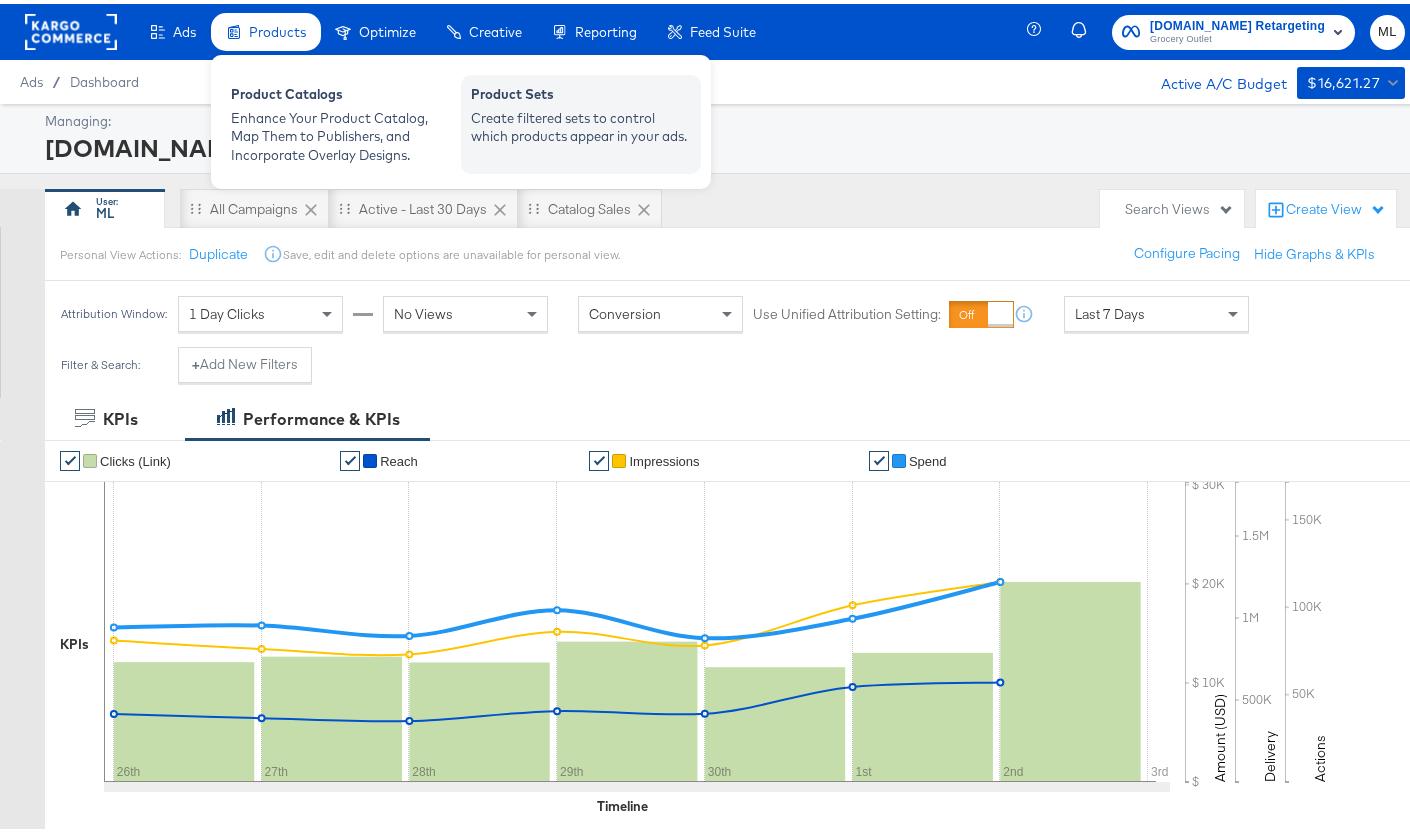 click on "Product Sets" at bounding box center (581, 93) 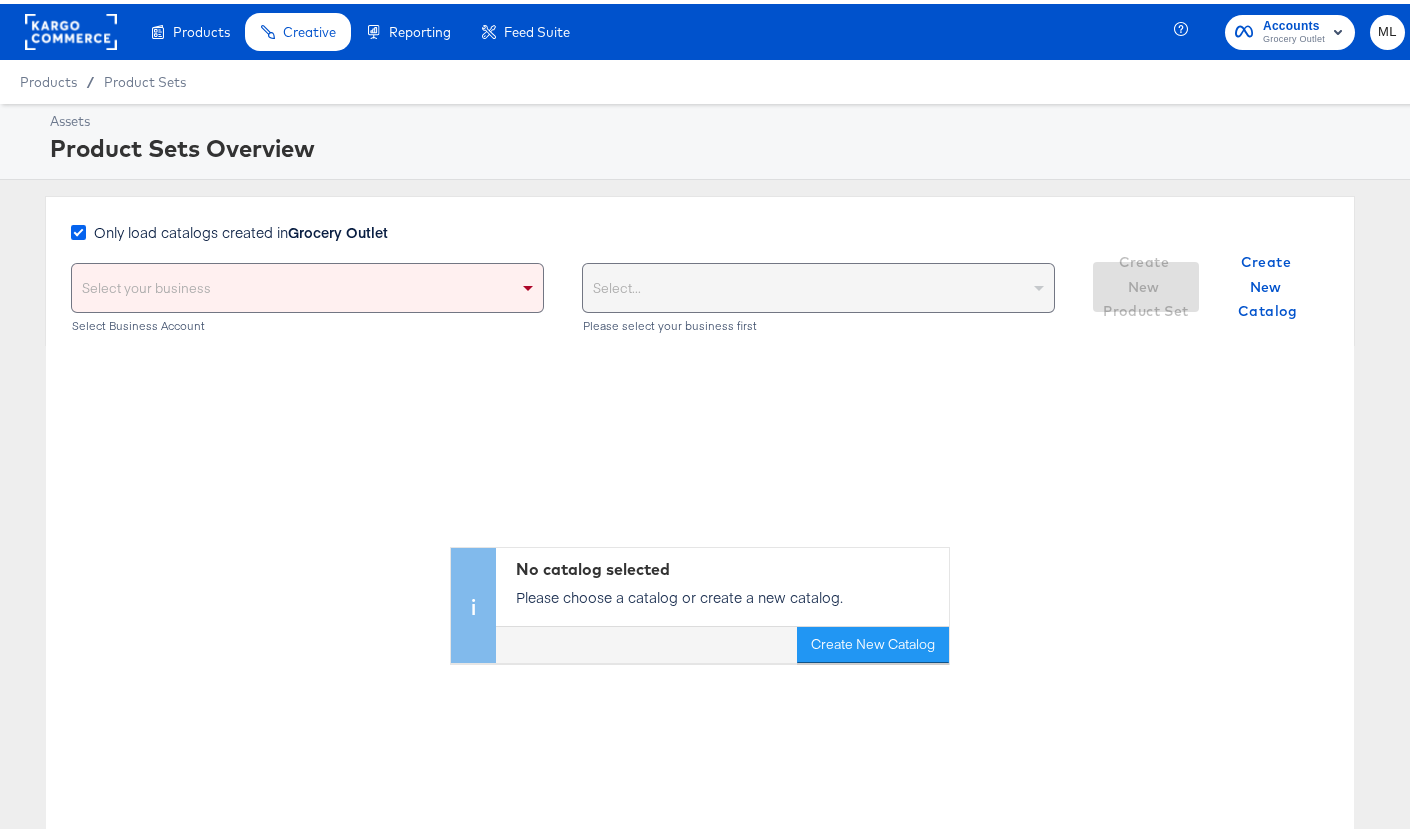 click at bounding box center [78, 228] 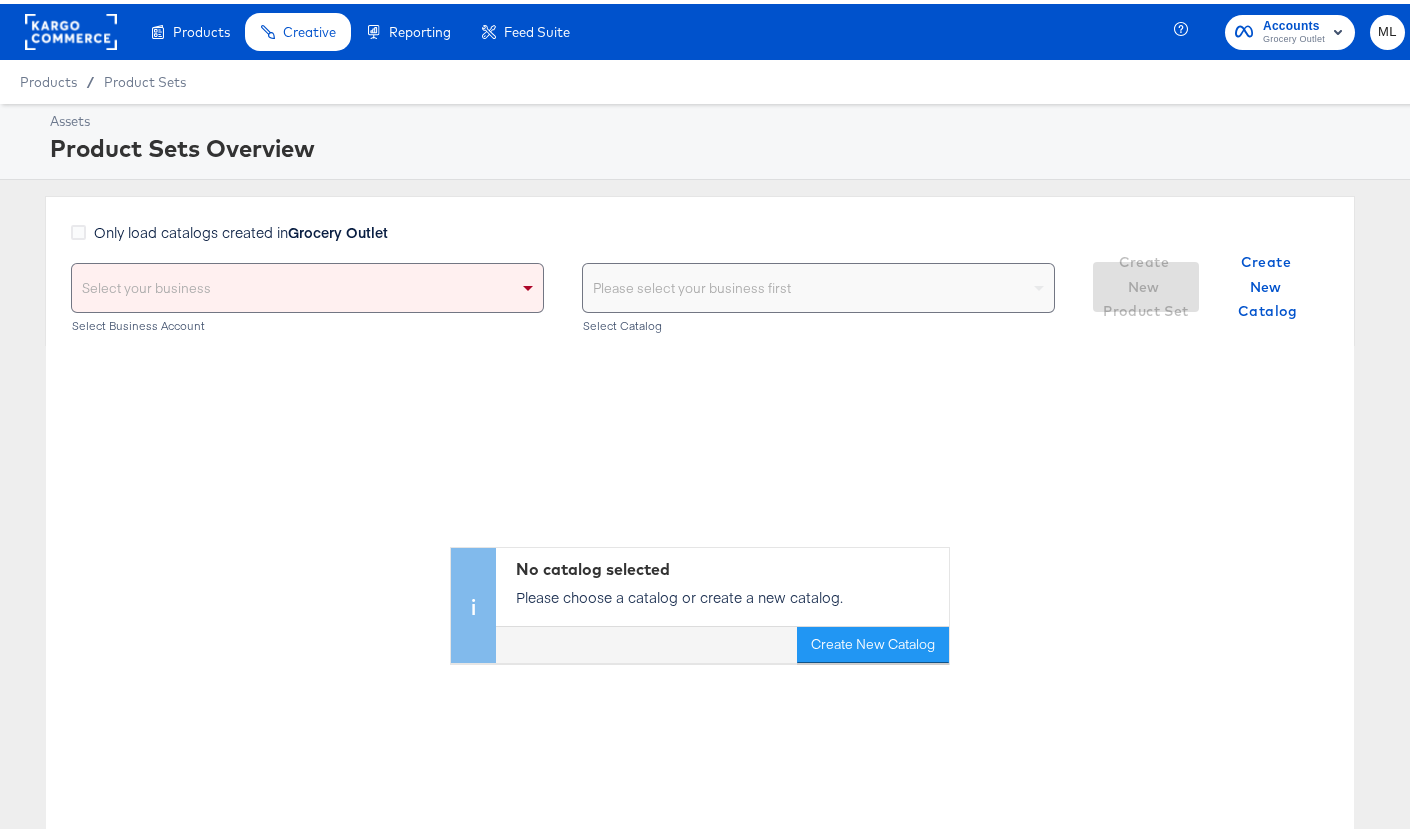click on "Select your business" at bounding box center [307, 284] 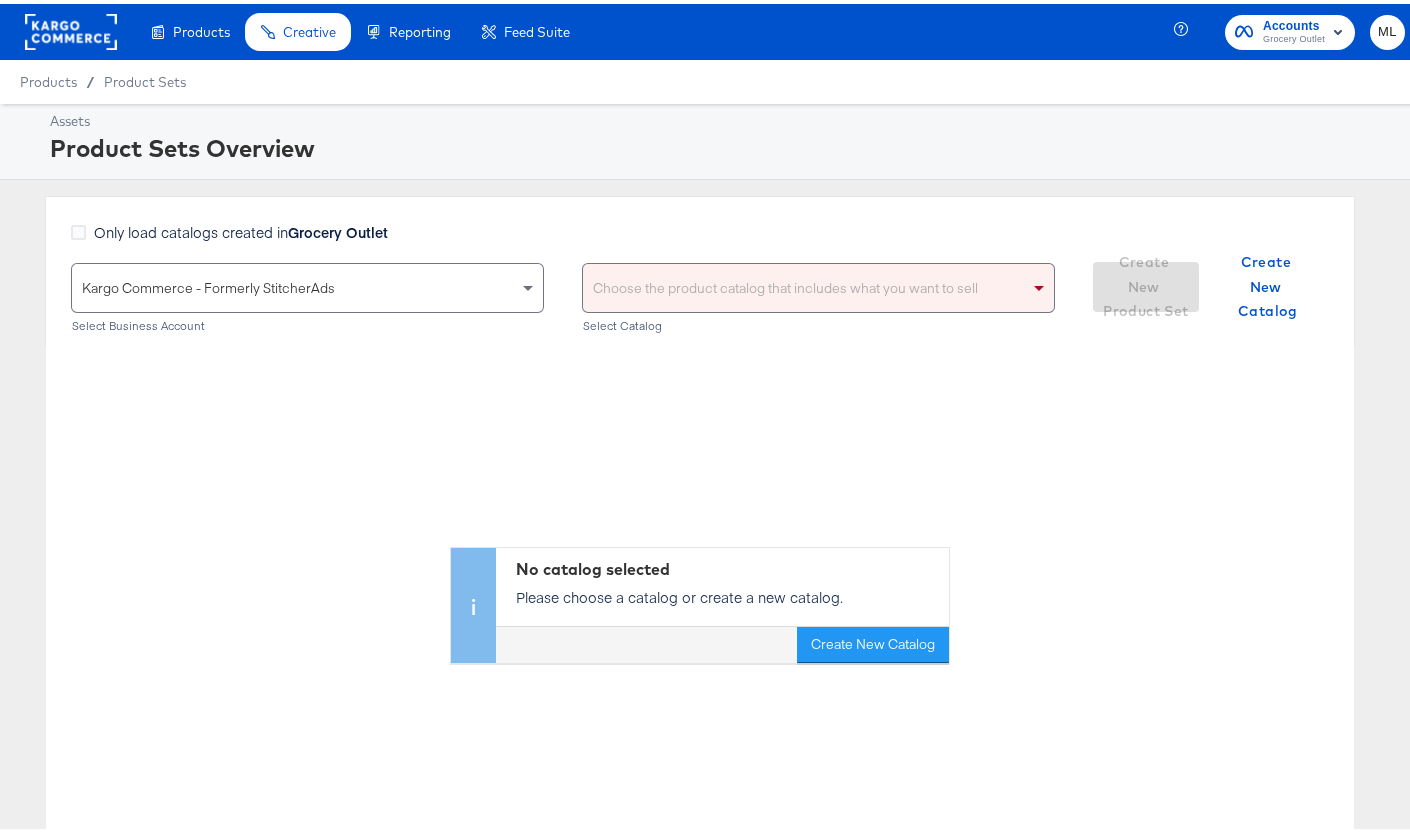 click on "Choose the product catalog that includes what you want to sell" at bounding box center [818, 284] 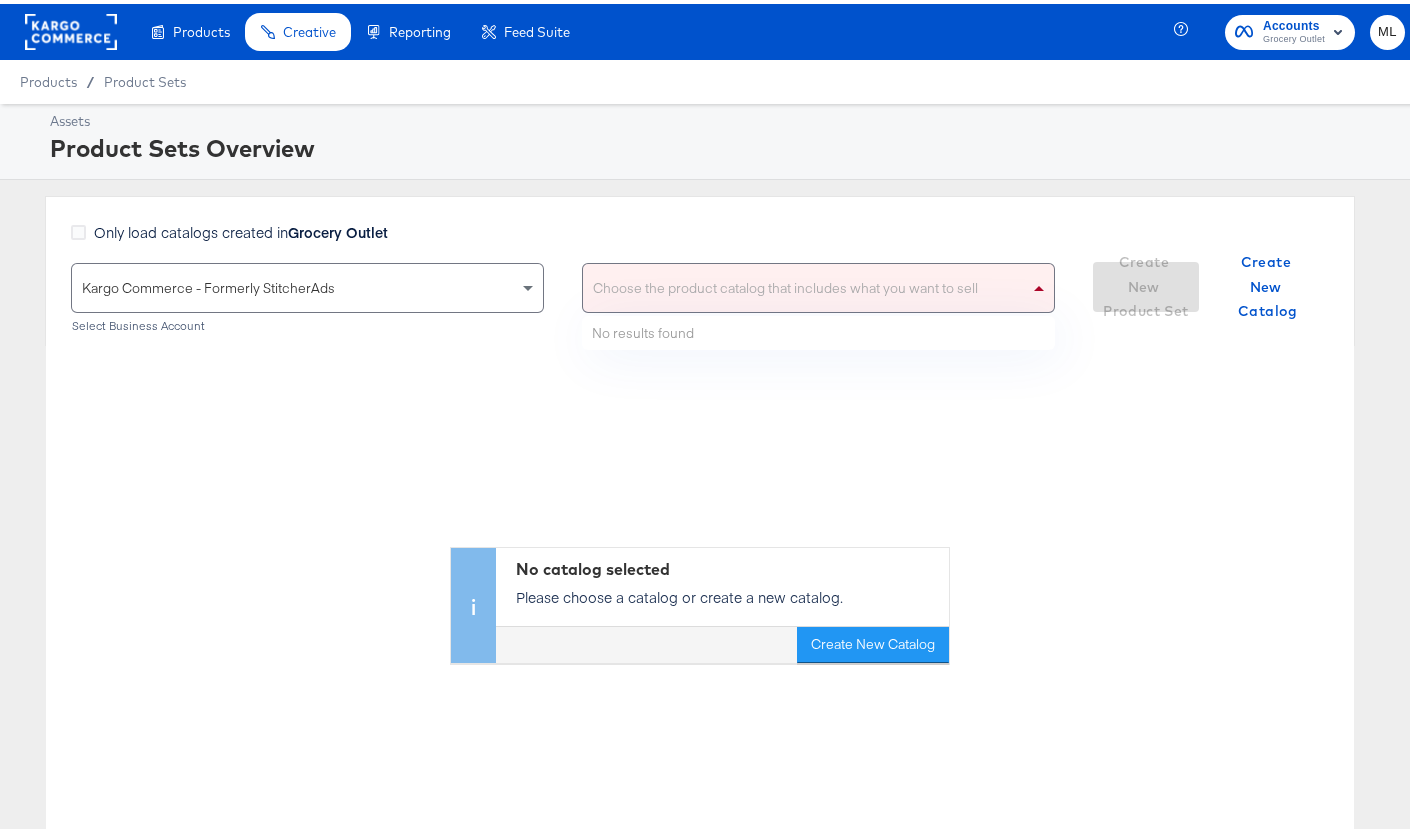 click on "Only load catalogs created in  Grocery Outlet" at bounding box center (563, 238) 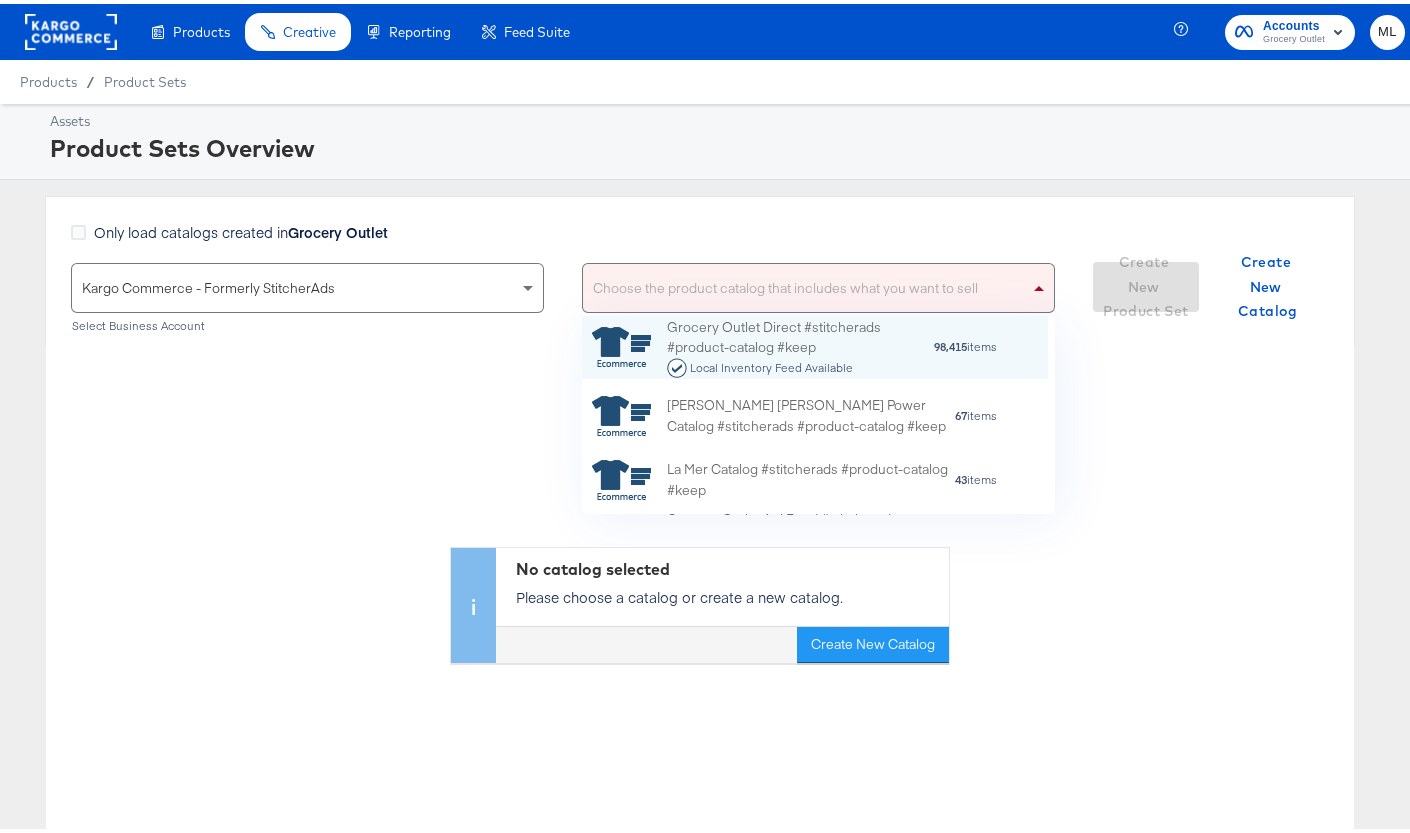scroll, scrollTop: 16, scrollLeft: 16, axis: both 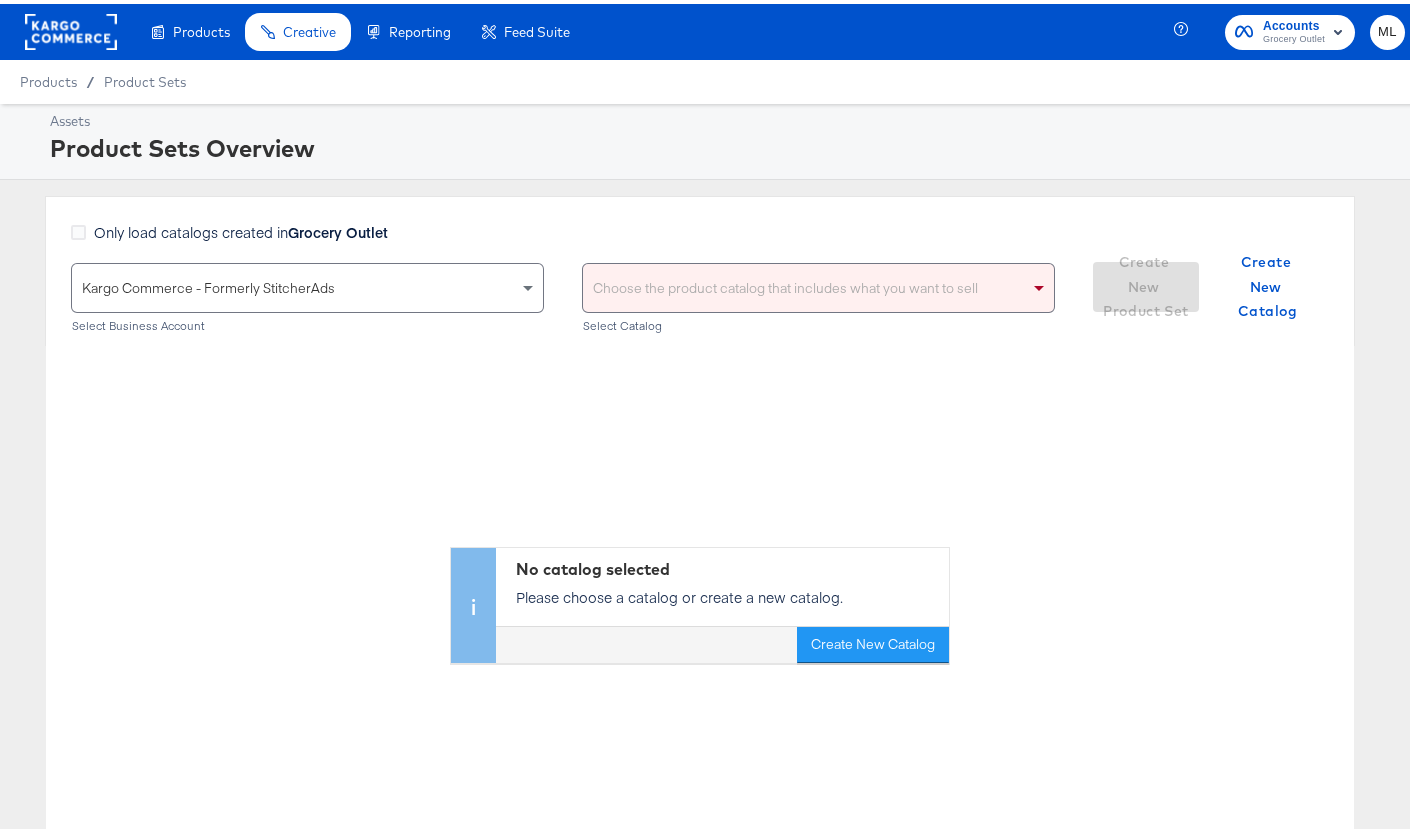 click on "Choose the product catalog that includes what you want to sell" at bounding box center [818, 284] 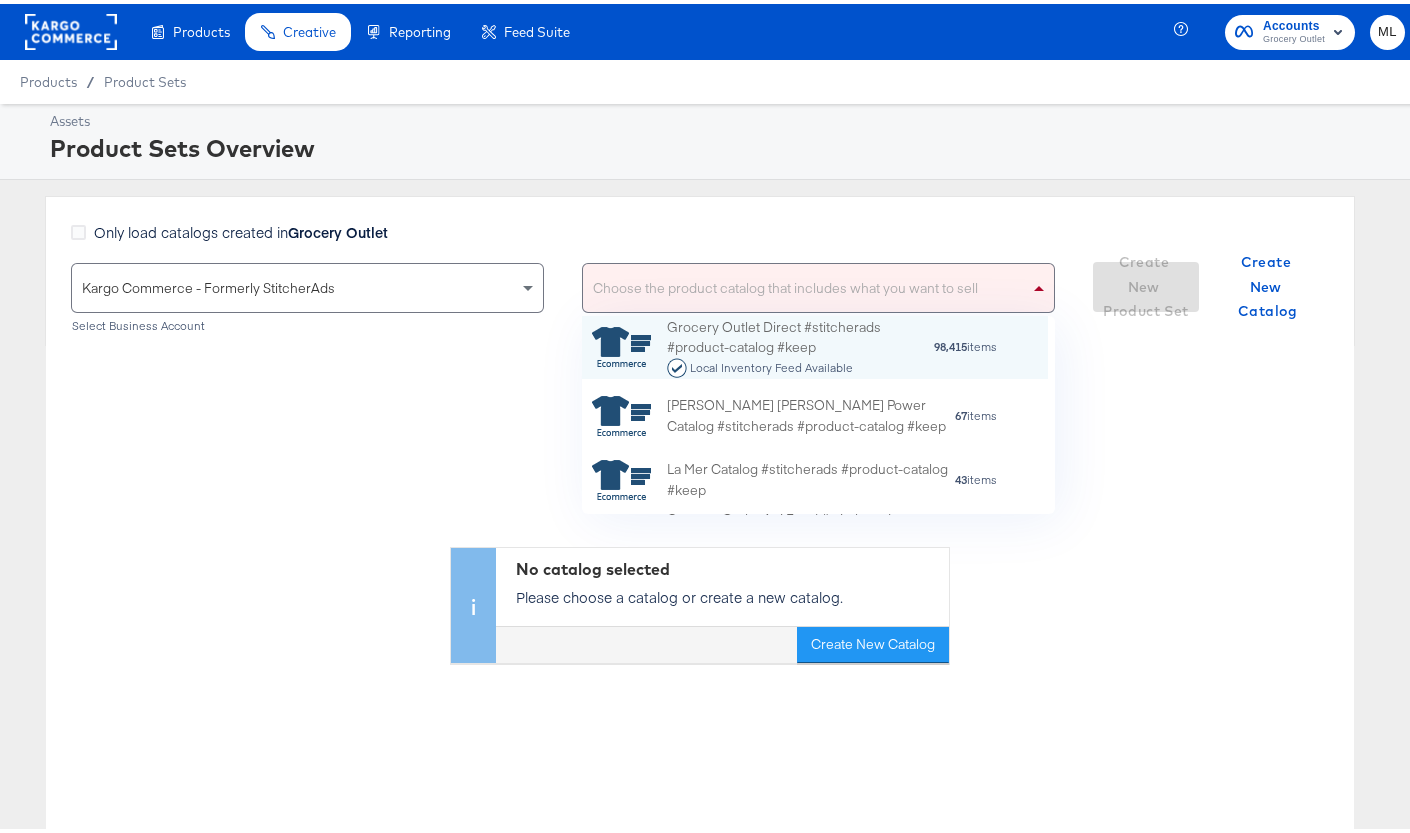 scroll, scrollTop: 16, scrollLeft: 16, axis: both 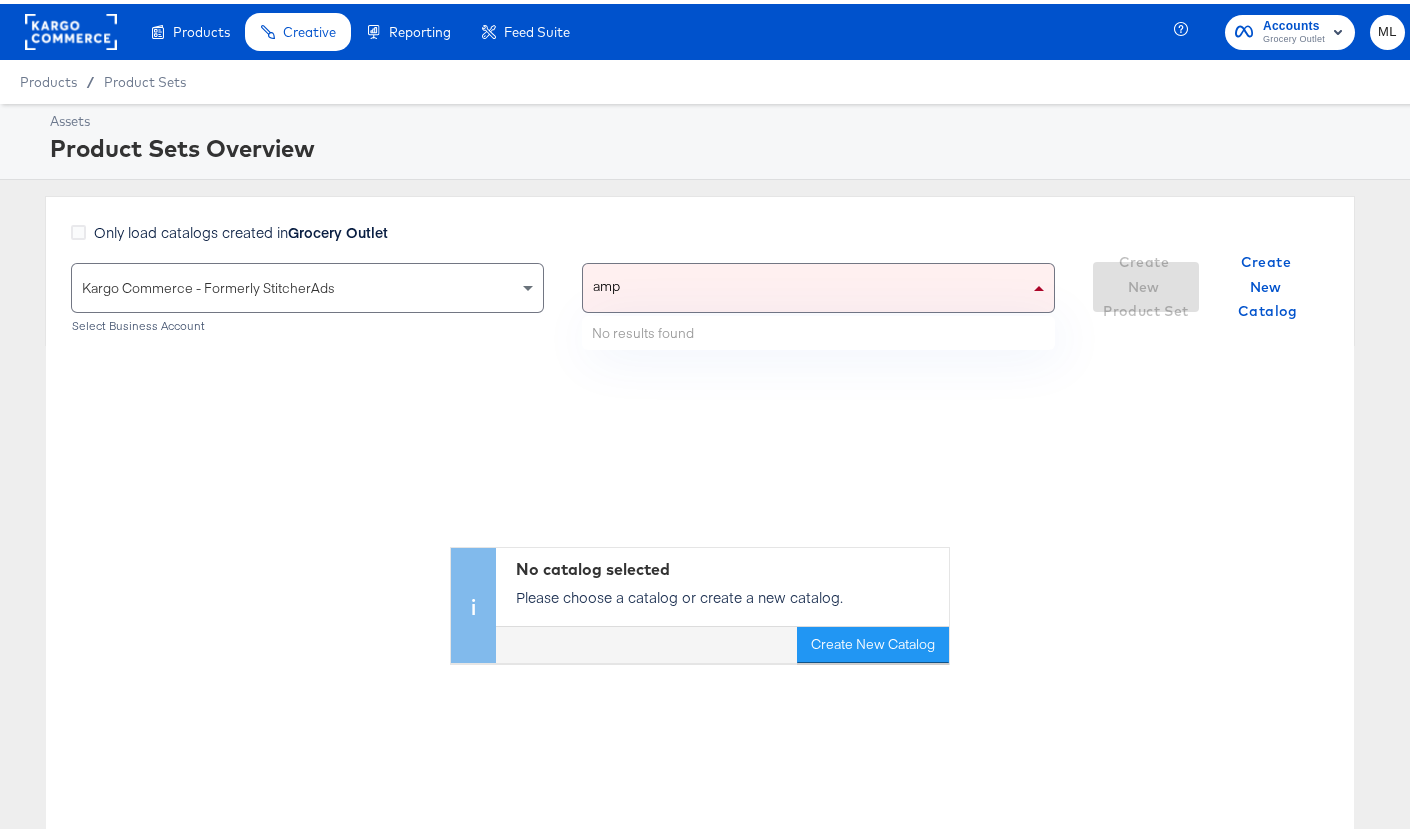 type on "am" 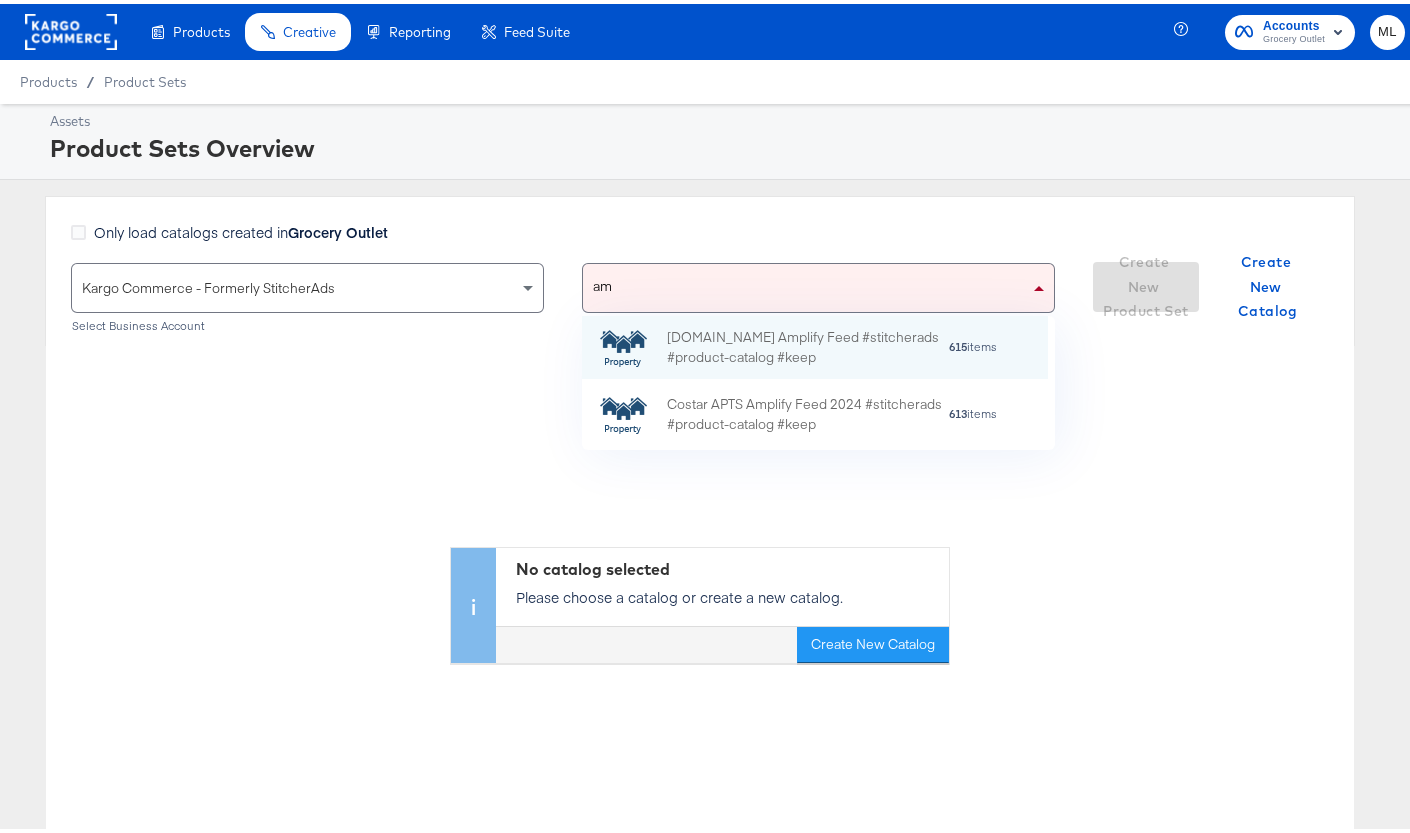 scroll, scrollTop: 16, scrollLeft: 16, axis: both 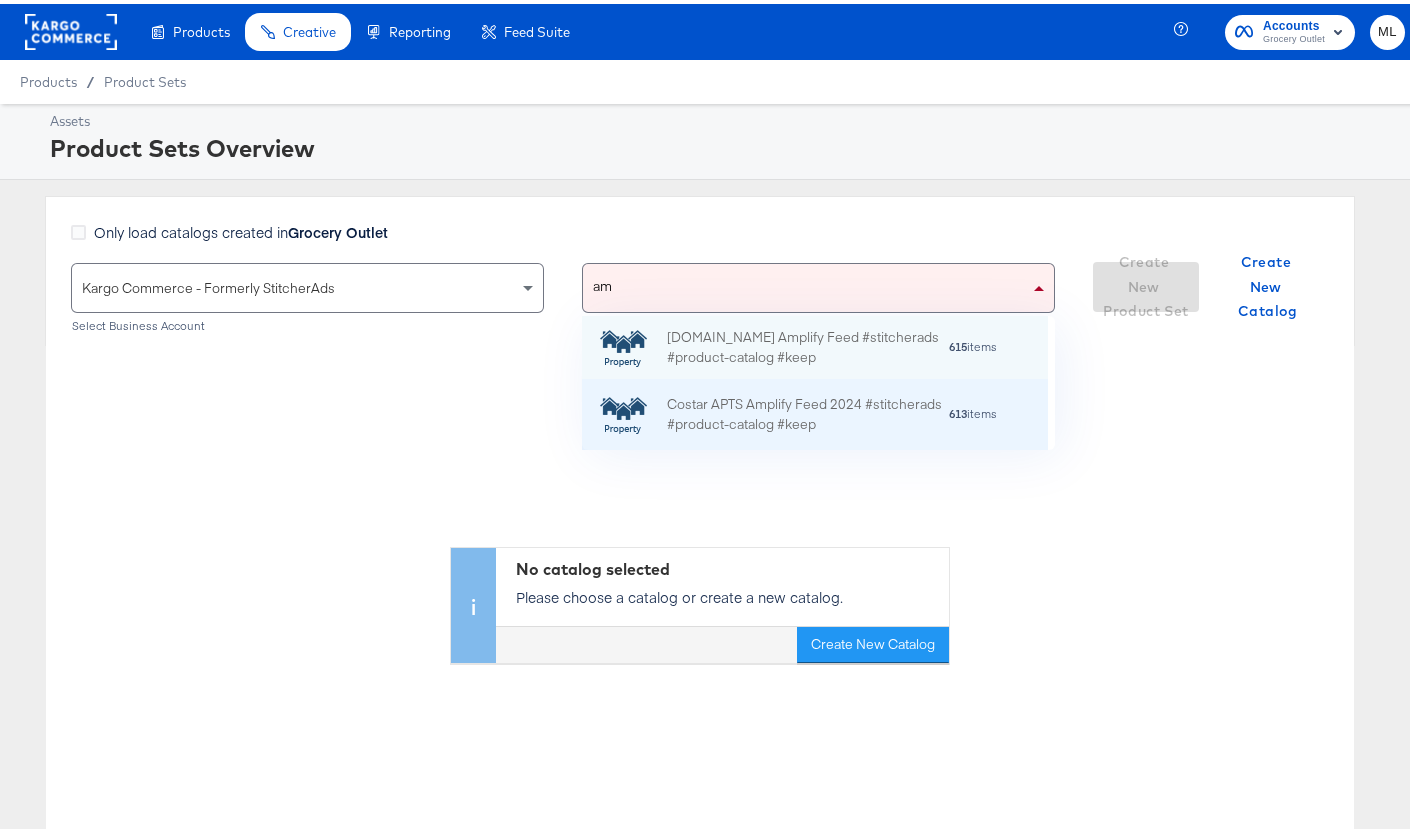 click on "Costar APTS Amplify Feed 2024 #stitcherads #product-catalog #keep" at bounding box center [807, 411] 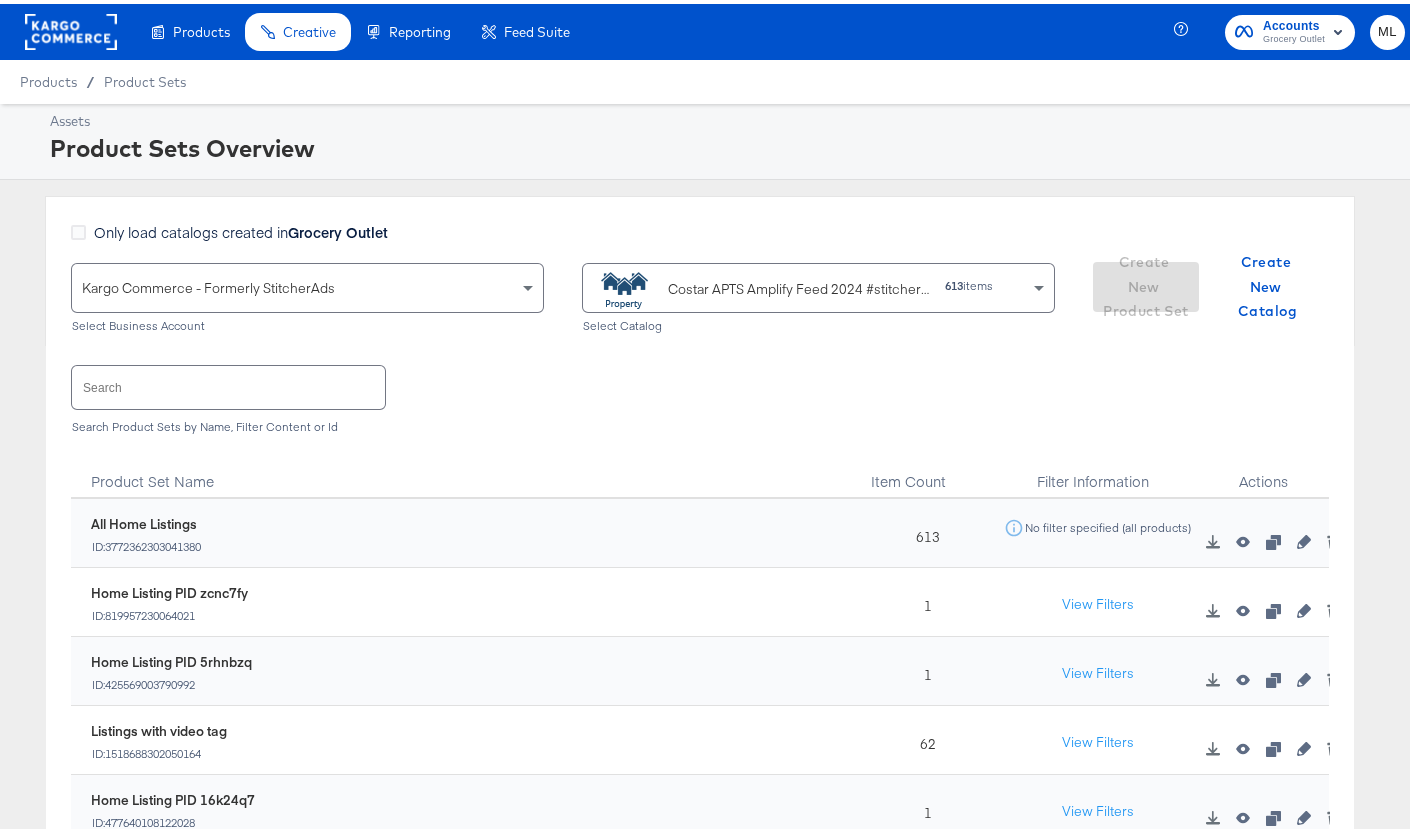 click at bounding box center [228, 383] 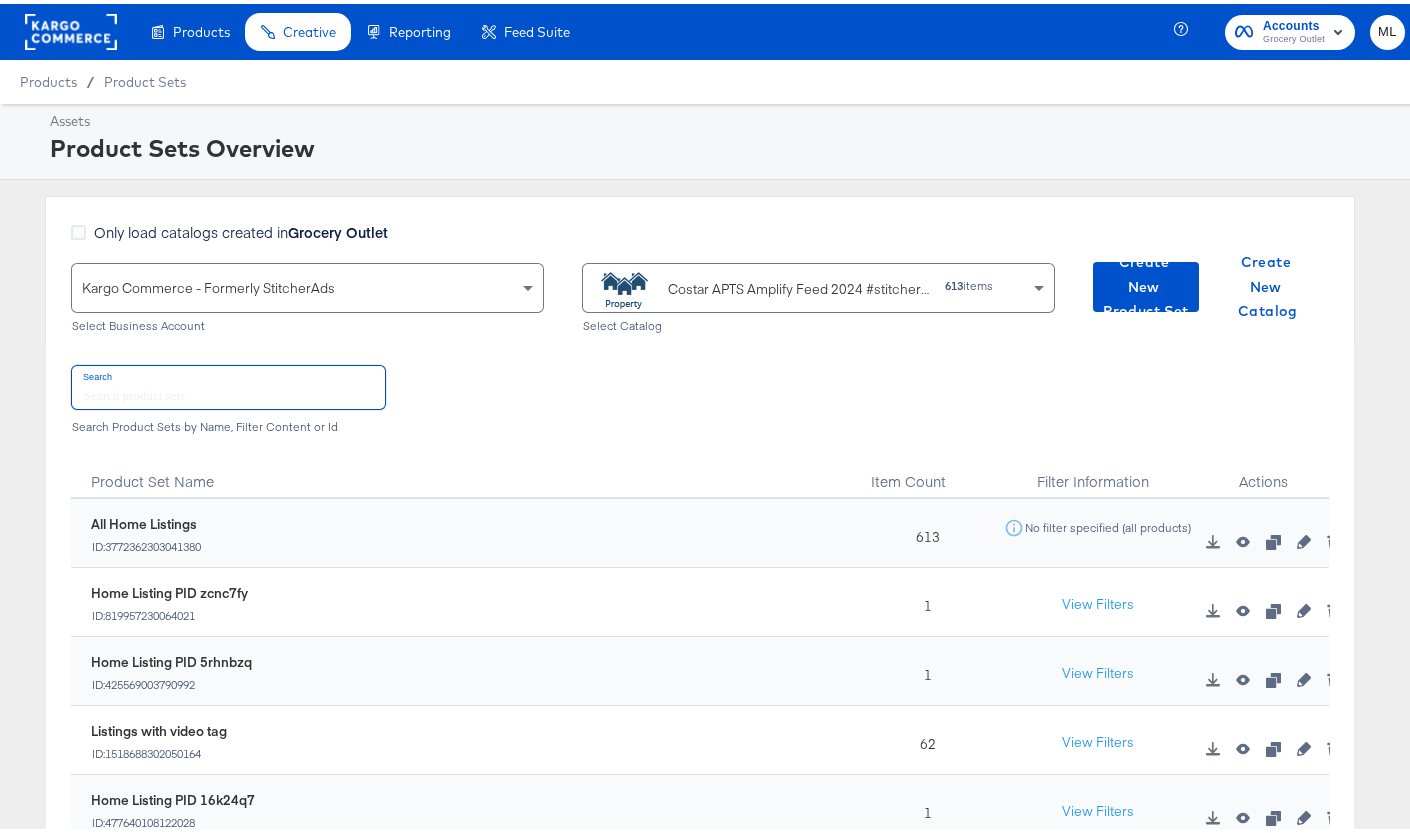 paste on "egjwskn" 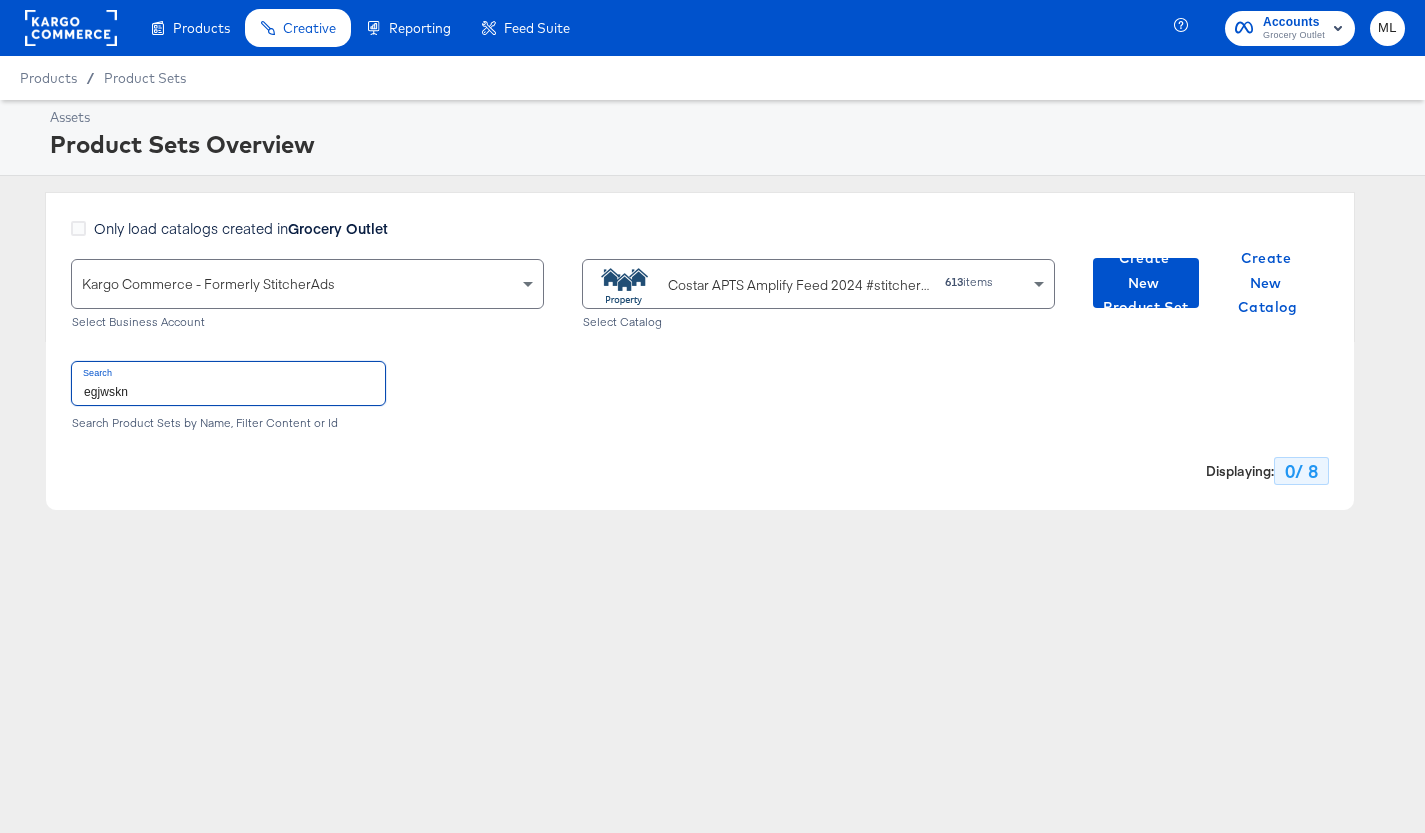 type on "egjwskn" 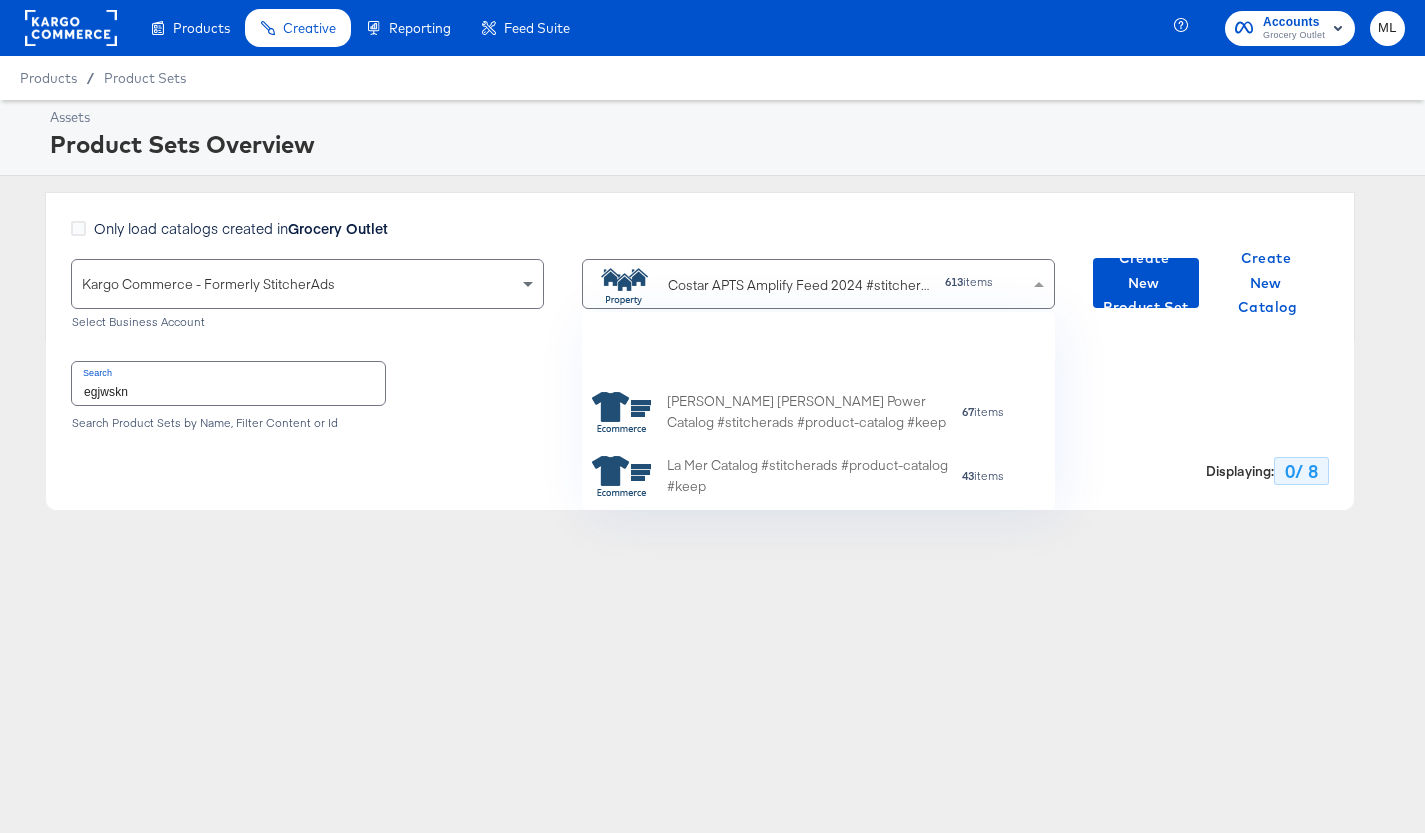 click on "Costar APTS Amplify Feed 2024 #stitcherads #product-catalog #keep" at bounding box center (798, 285) 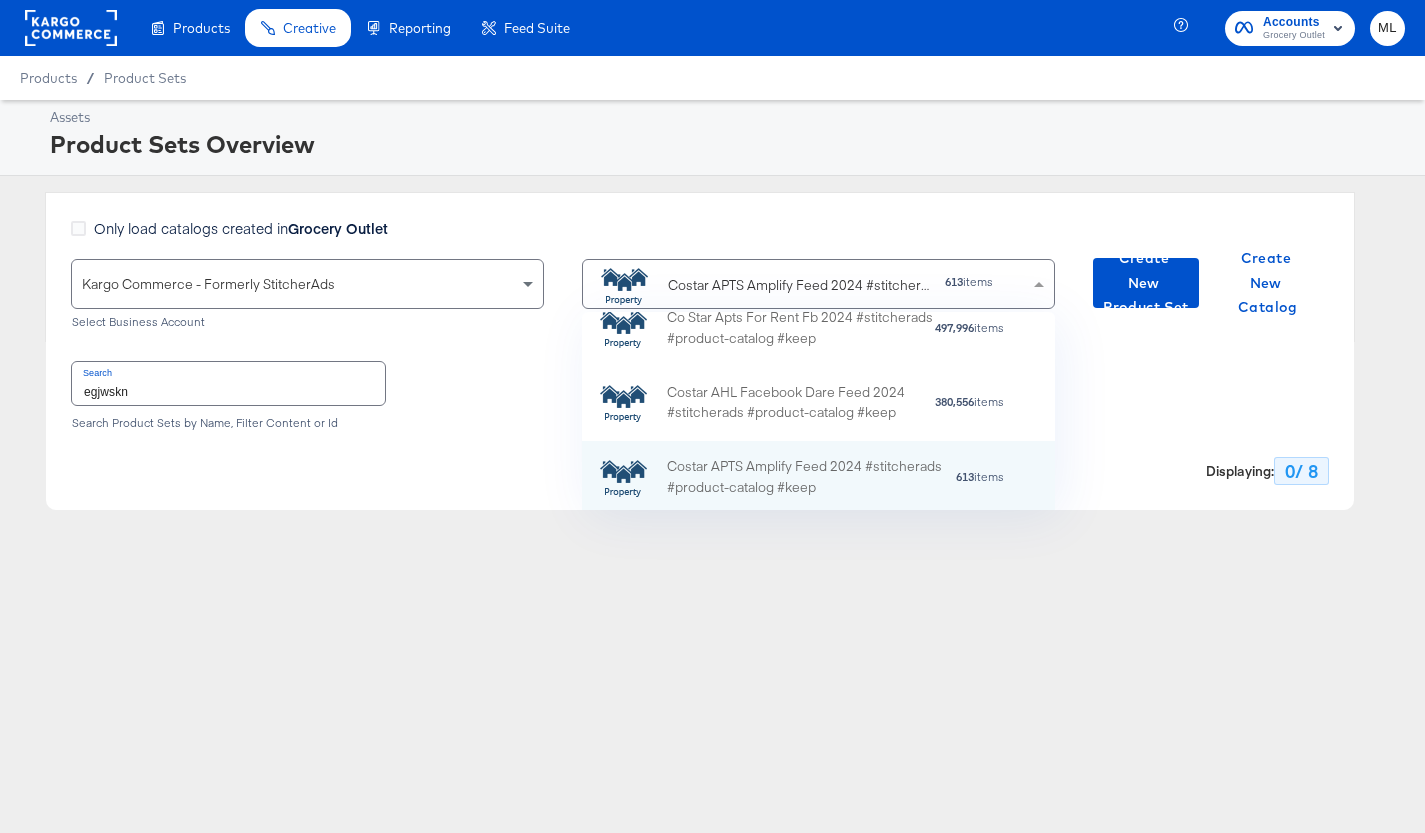 click on "Costar APTS Amplify Feed 2024 #stitcherads #product-catalog #keep" at bounding box center [798, 285] 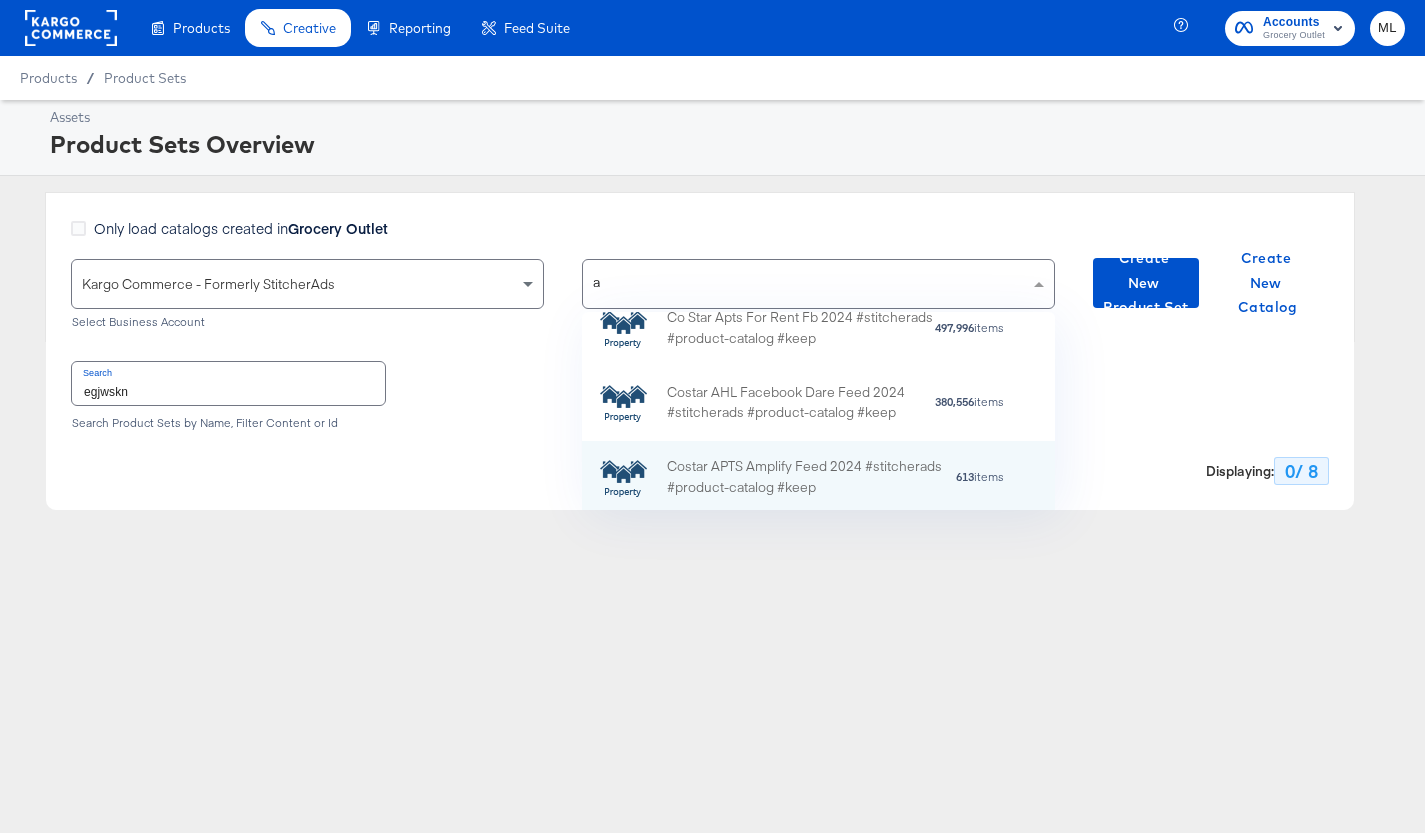 type on "am" 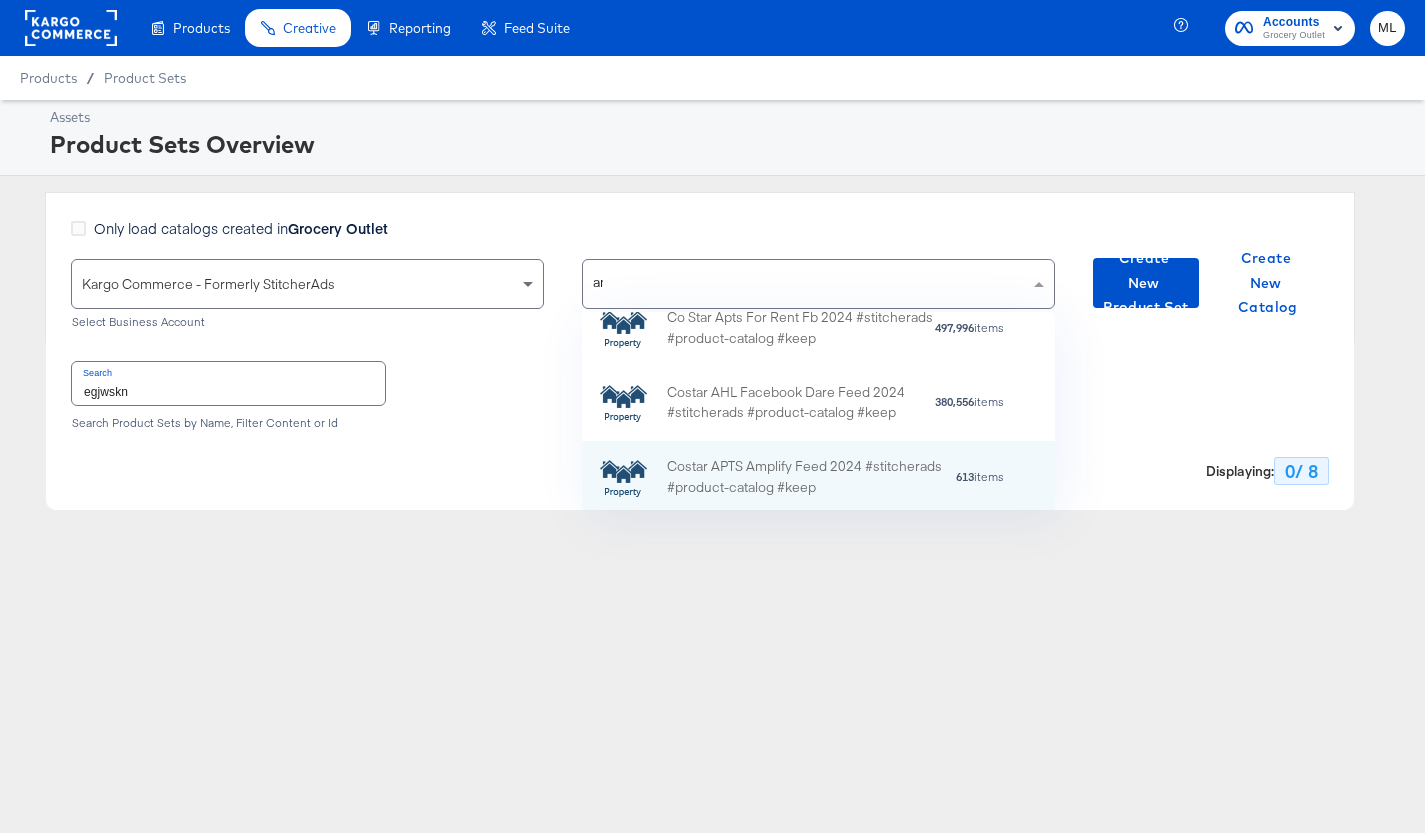 scroll, scrollTop: 0, scrollLeft: 0, axis: both 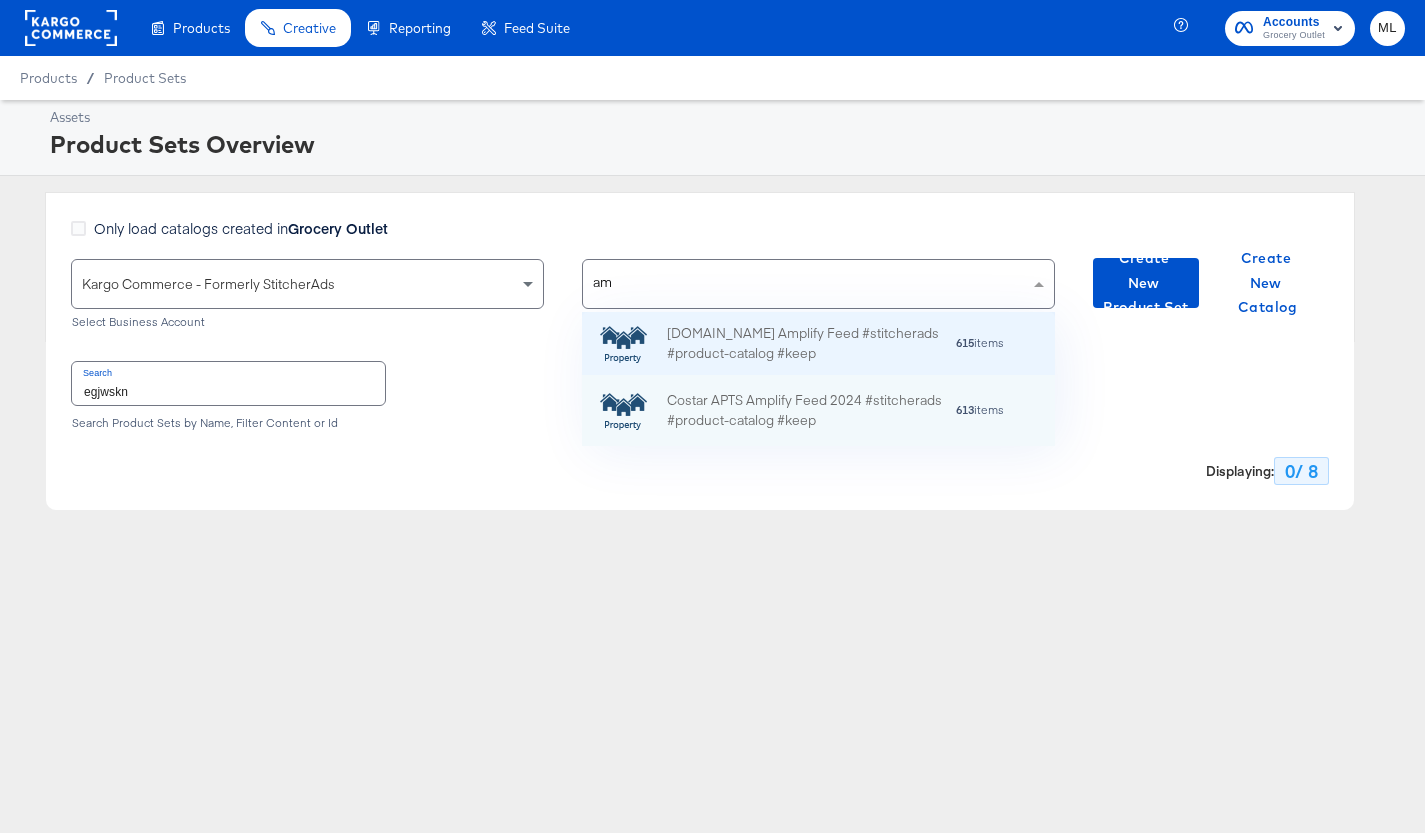 click on "Apts.Com Amplify Feed #stitcherads #product-catalog #keep" at bounding box center [811, 343] 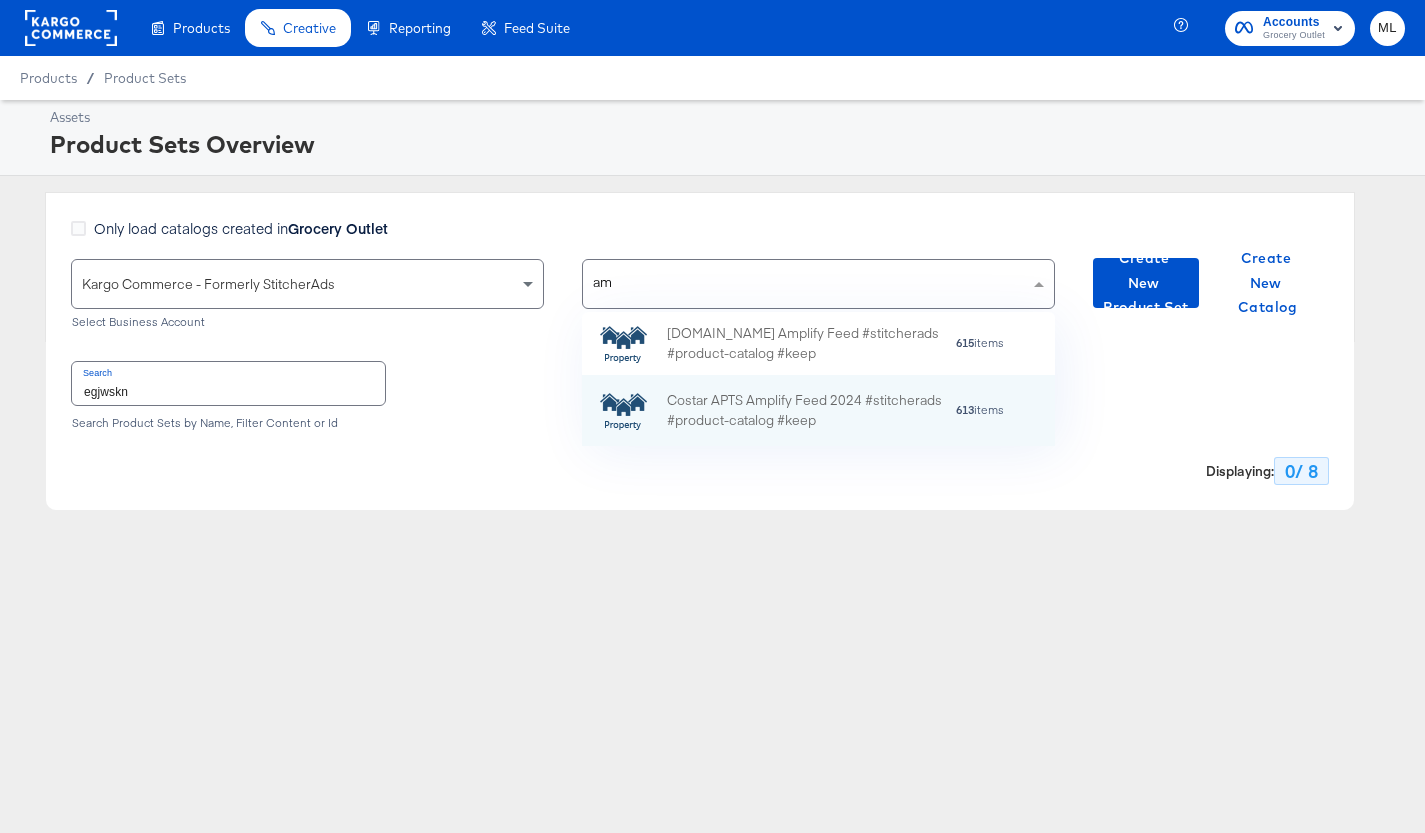 type 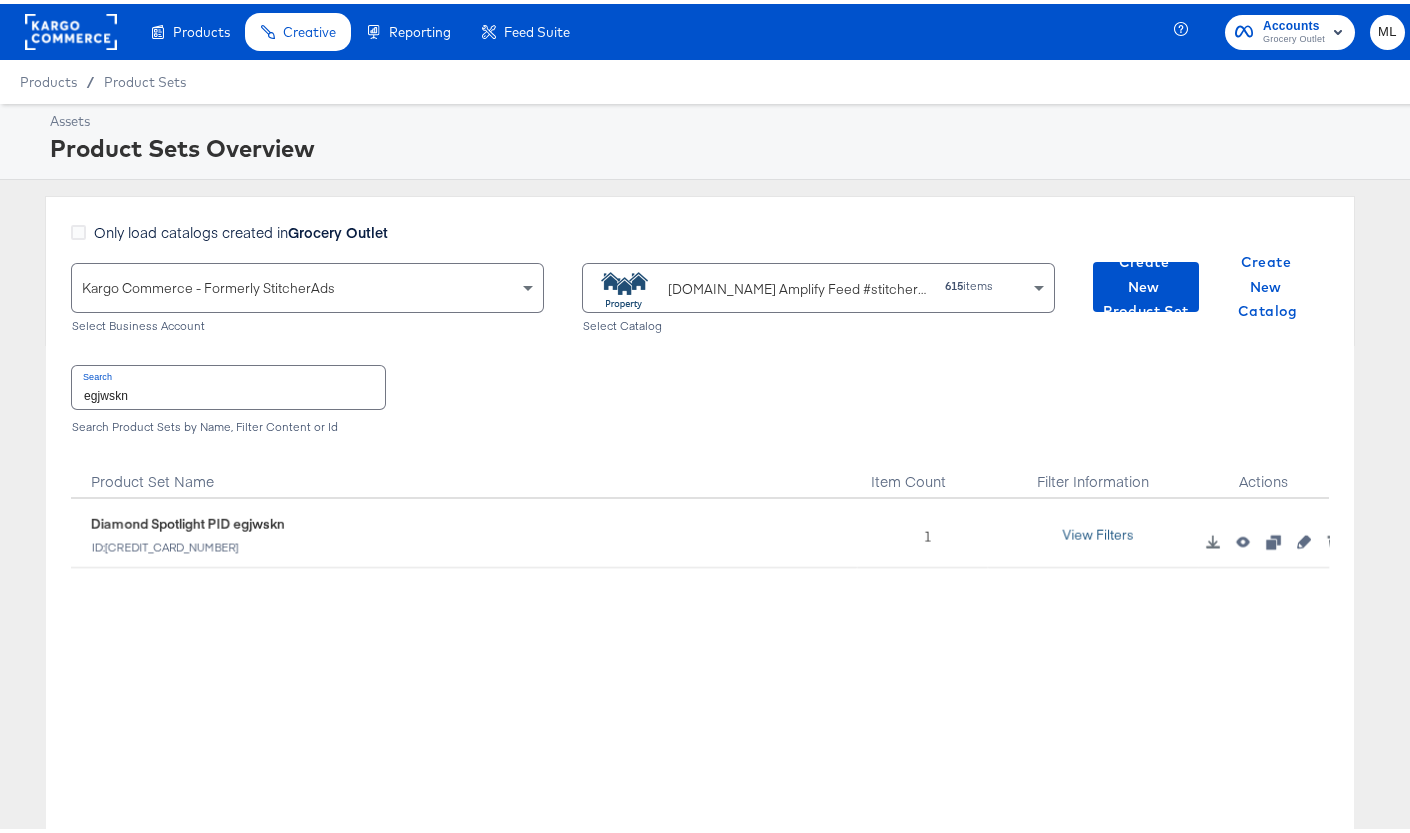 click on "View Filters" at bounding box center [1098, 532] 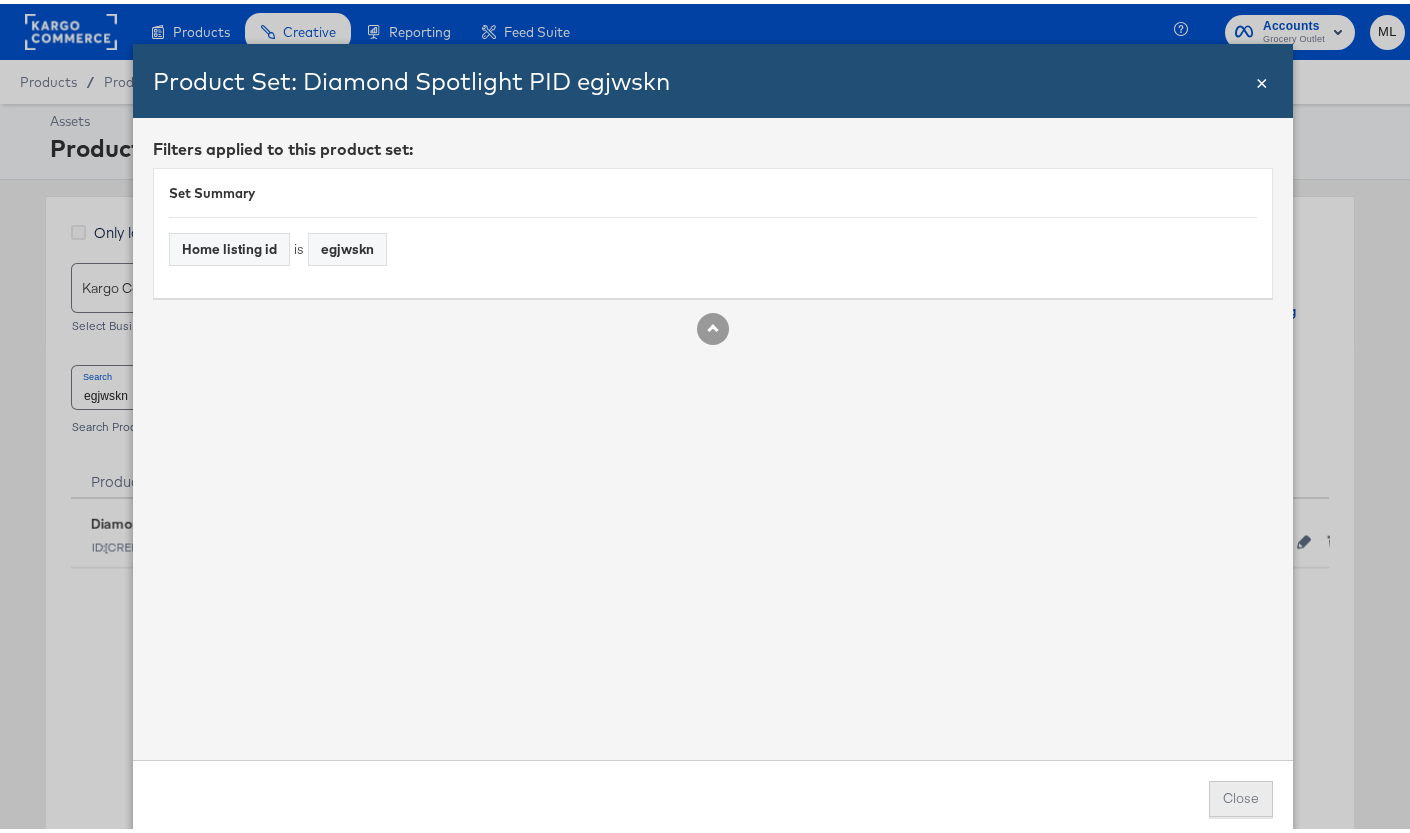 click on "Close" at bounding box center (1241, 795) 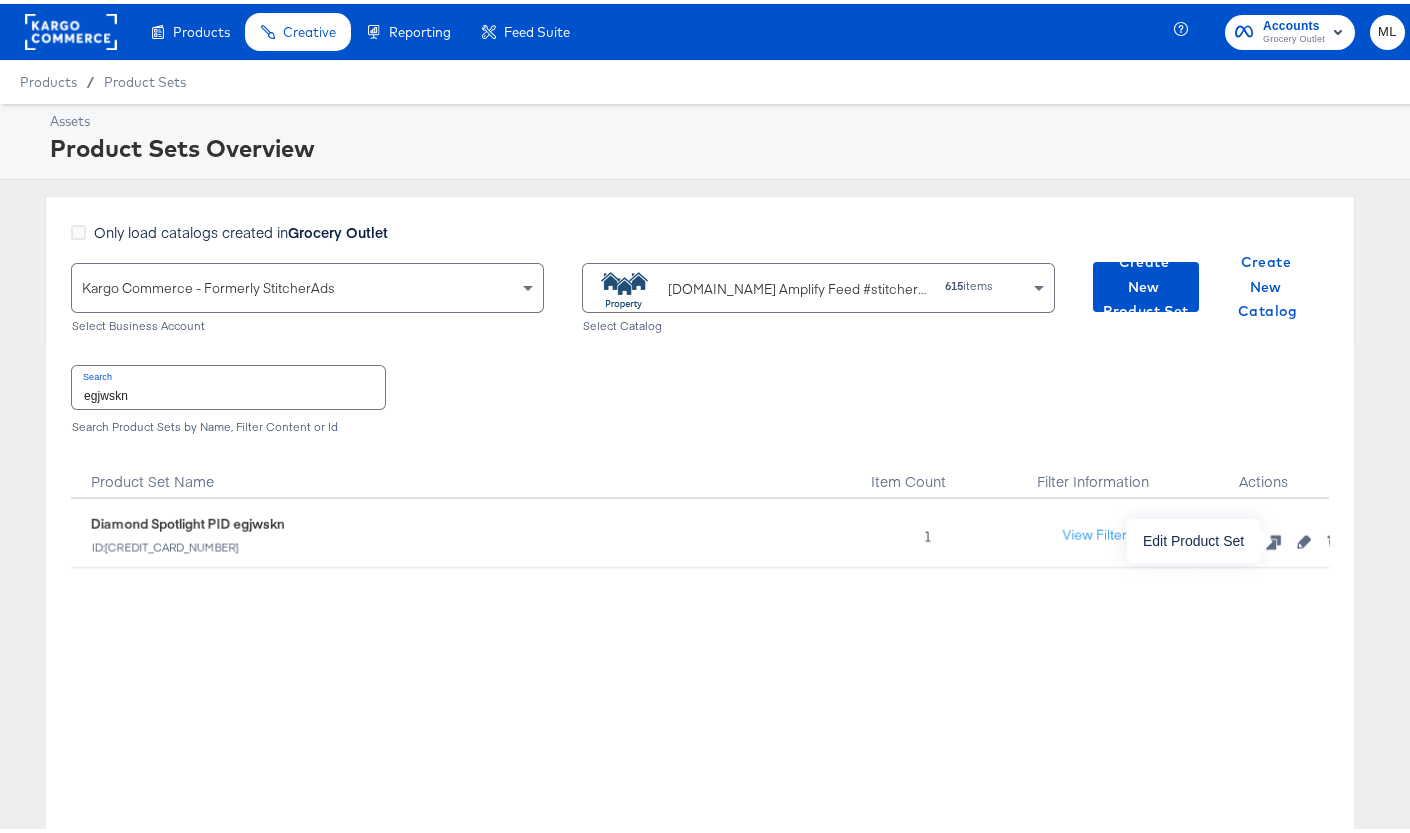 click 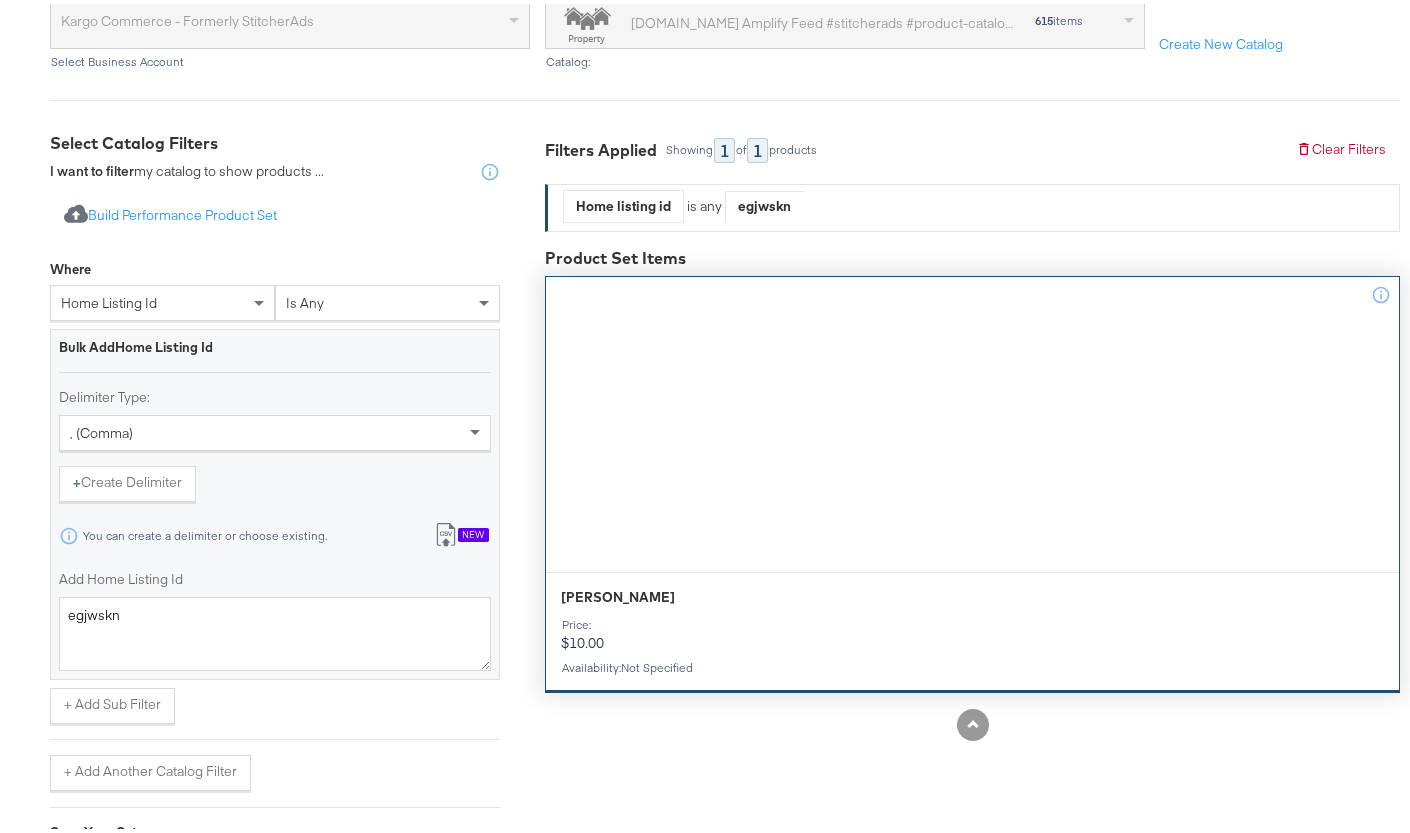 scroll, scrollTop: 271, scrollLeft: 0, axis: vertical 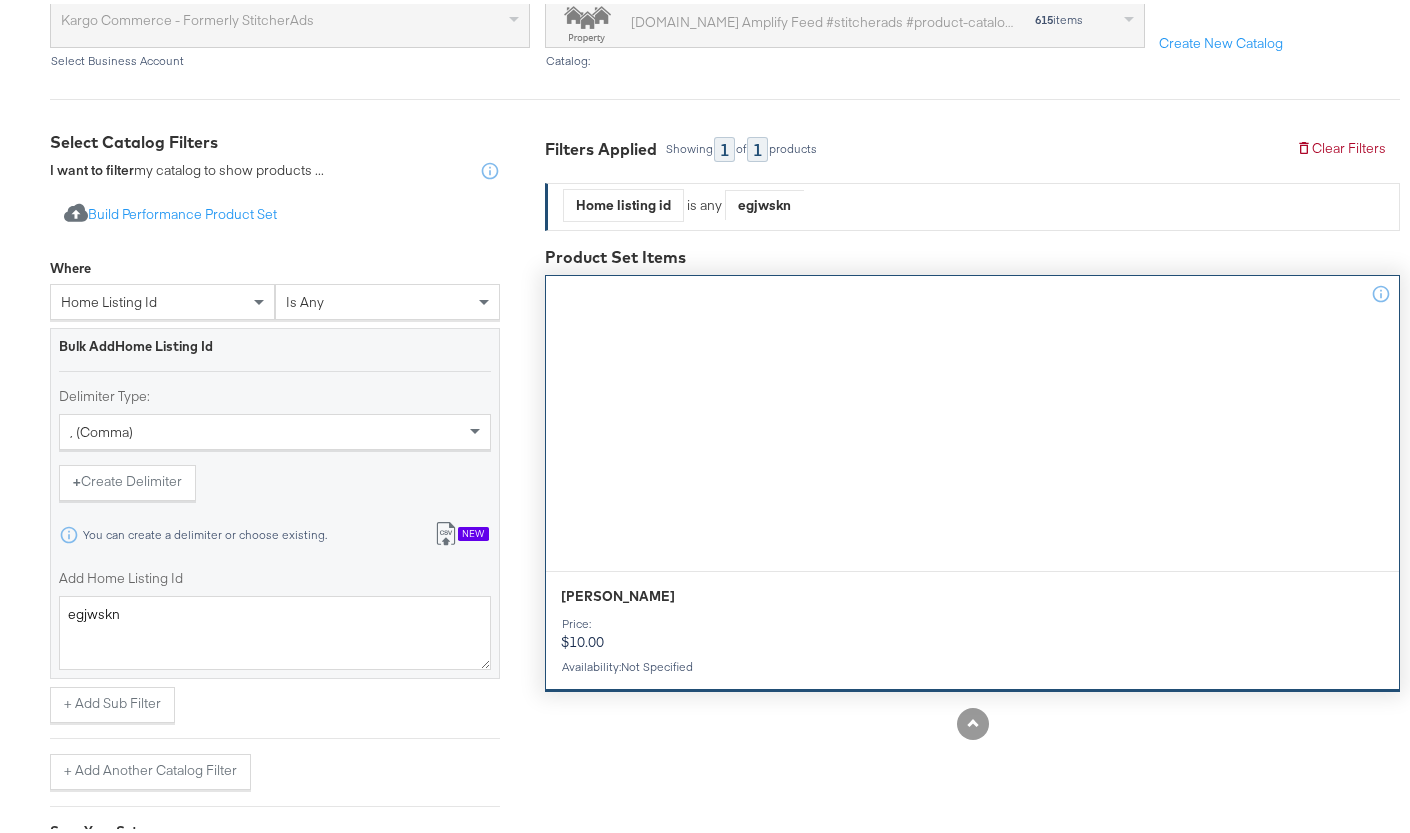 click at bounding box center [972, 430] 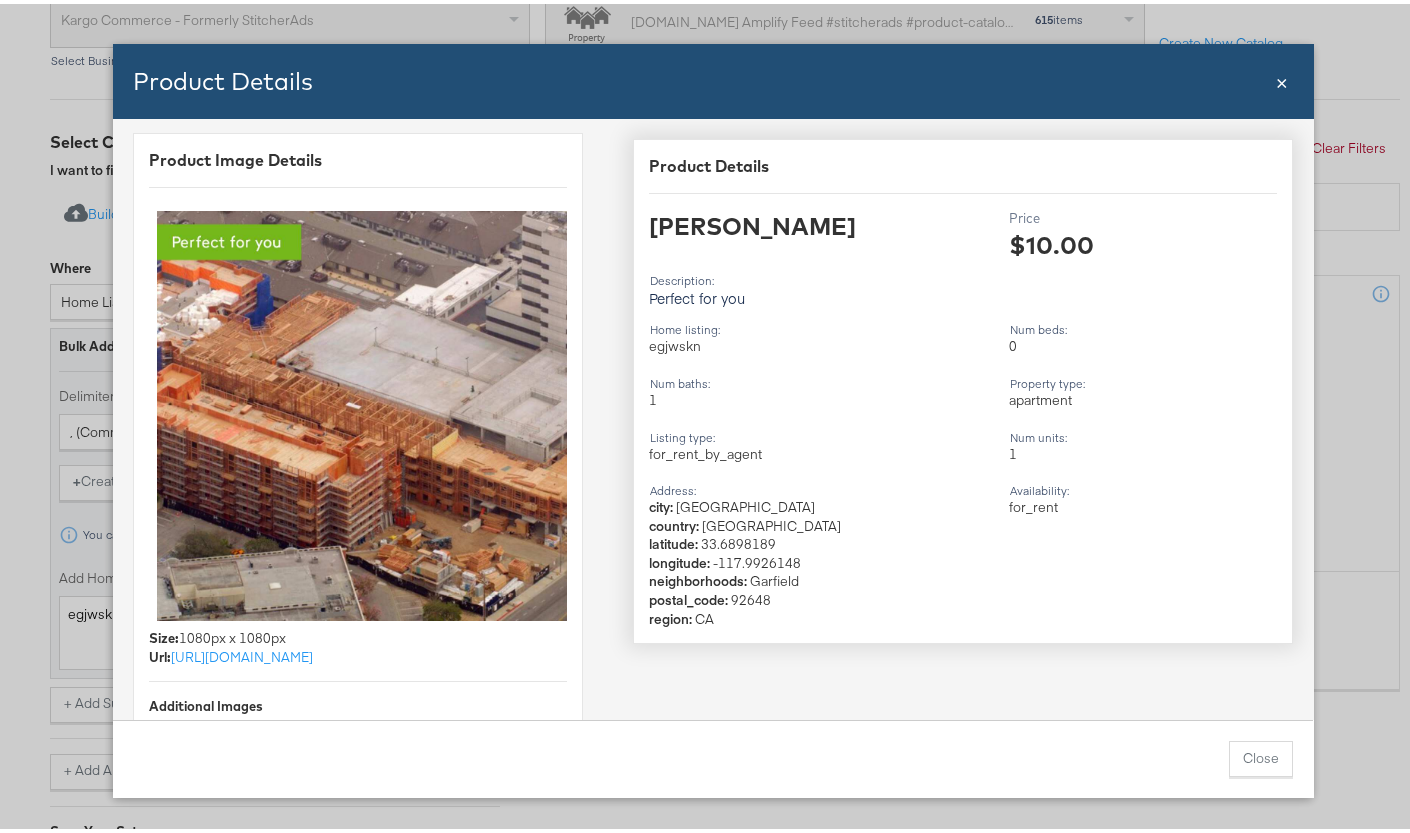 scroll, scrollTop: 8, scrollLeft: 0, axis: vertical 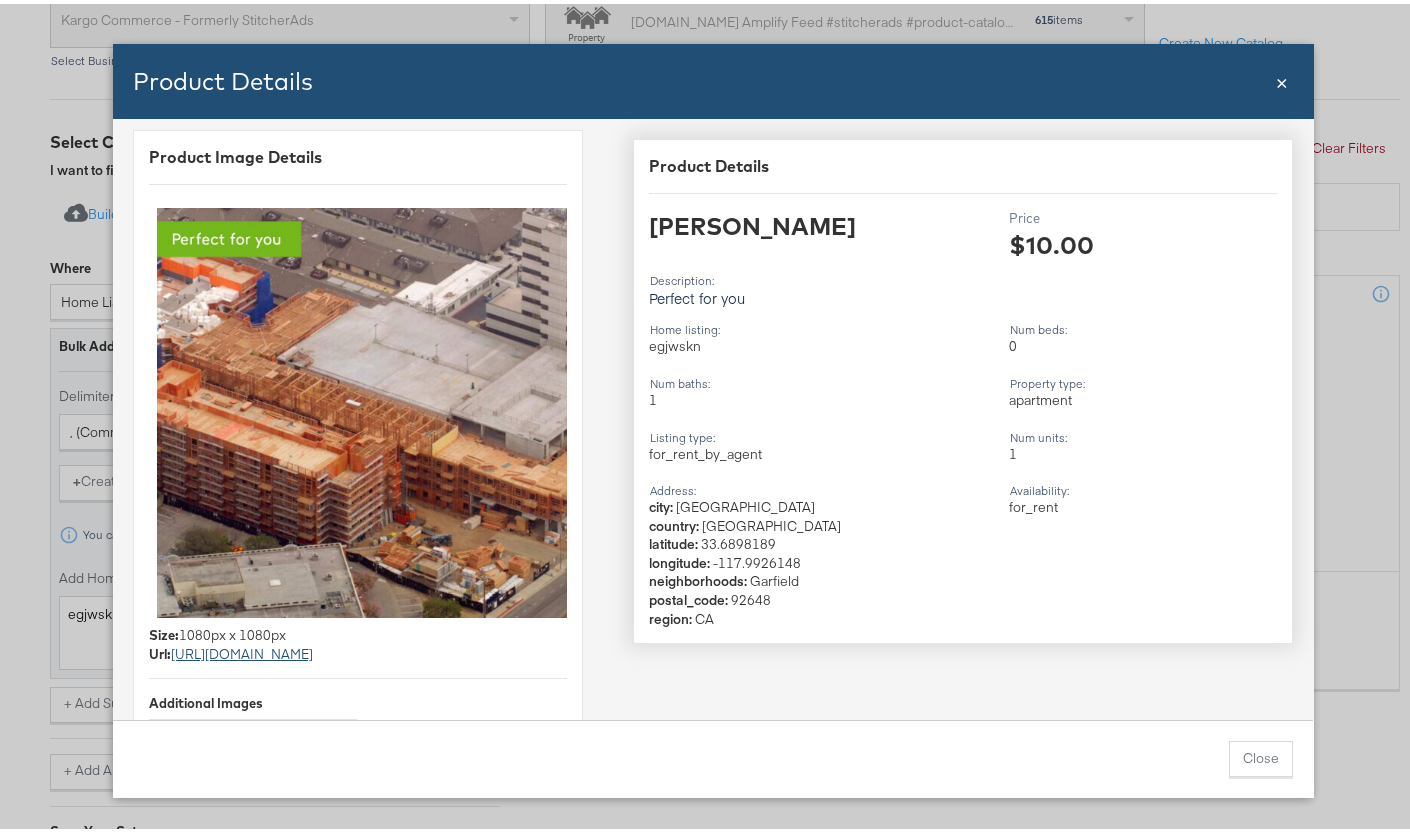 click on "https://res.cloudinary.com/company2215/image/upload/w_1080%2Ch_1080%2Ce_colorize%2Cco_rgb:fff/l_fetch:aHR0cHM6Ly9pbWFnZXMxLmFwYXJ0bWVudHMuY29tL2kyL1R5NGdvclZwU3hfNHQxQXpkNHZiMXpKOXpYY2VEOHlQZ0FHWlBnUUFYc00vMTE0L2ltYWdlLmpwZw%3D%3D%2Ch_1080%2Cw_1080%2Cc_fill%2Cq_100/fl_layer_apply%2Cg_north_west%2Cx_0%2Cy_0//l_artefacts:PsOXUSZTQOKT0soY4OYFlw%2Cw_380%2Ch_94%2Ce_colorize%2Cco_rgb:74b71b/fl_layer_apply%2Cg_north_west%2Cx_0%2Cy_35//l_artefacts:PsOXUSZTQOKT0soY4OYFlw%2Cw_339%2Ch_56%2Ce_make_transparent/l_text:CoStarBrownRegular.otf_42_left:Perfect%2520for%2520you%2Cco_rgb:ffffff%2Cw_339%2Ch_56%2Cc_limit/fl_layer_apply%2Cg_west/fl_layer_apply%2Cg_north_west%2Cx_41%2Cy_57/q_auto/artefacts/PsOXUSZTQOKT0soY4OYFlw.jpg?slot=0&v=1" at bounding box center [369, 650] 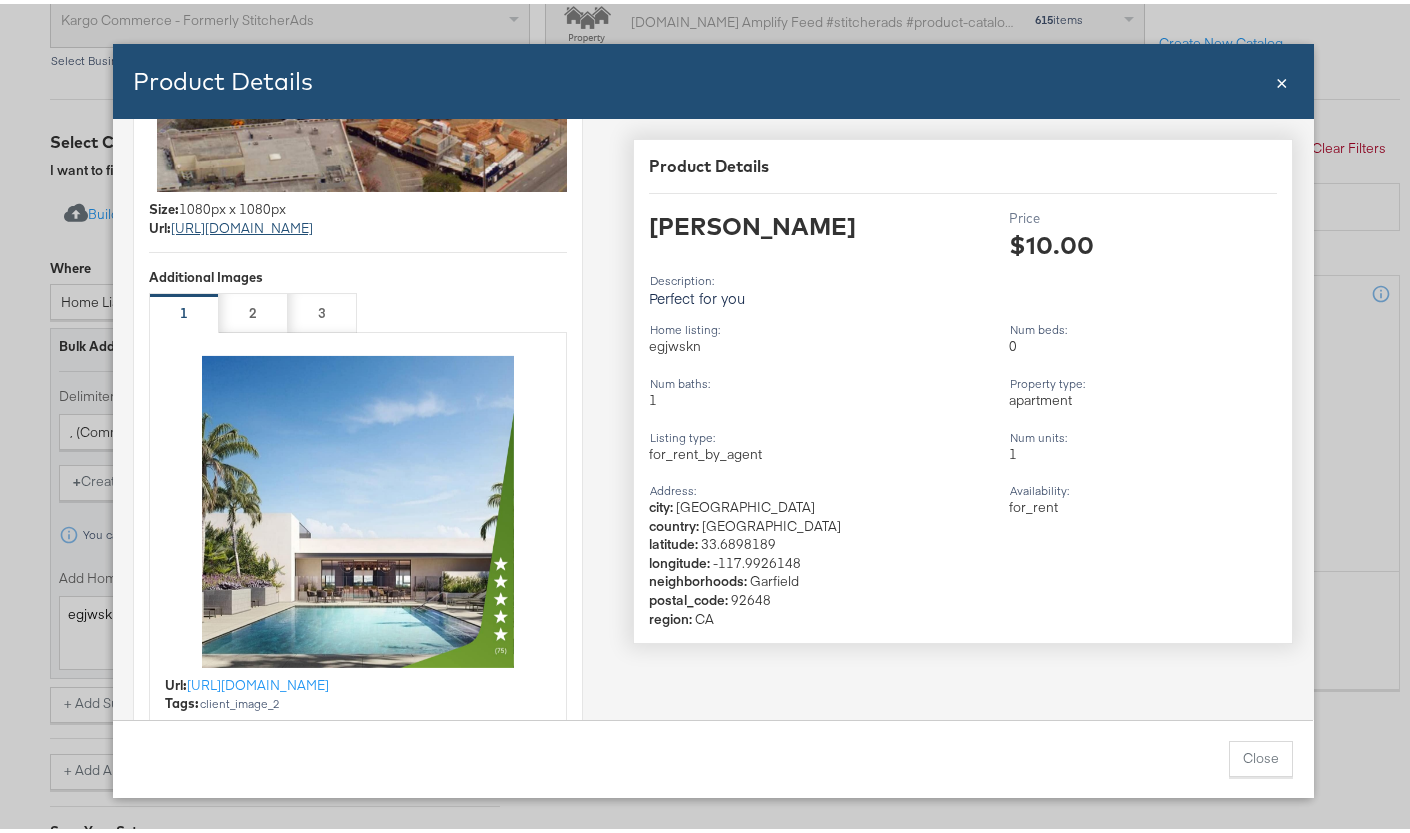 scroll, scrollTop: 466, scrollLeft: 0, axis: vertical 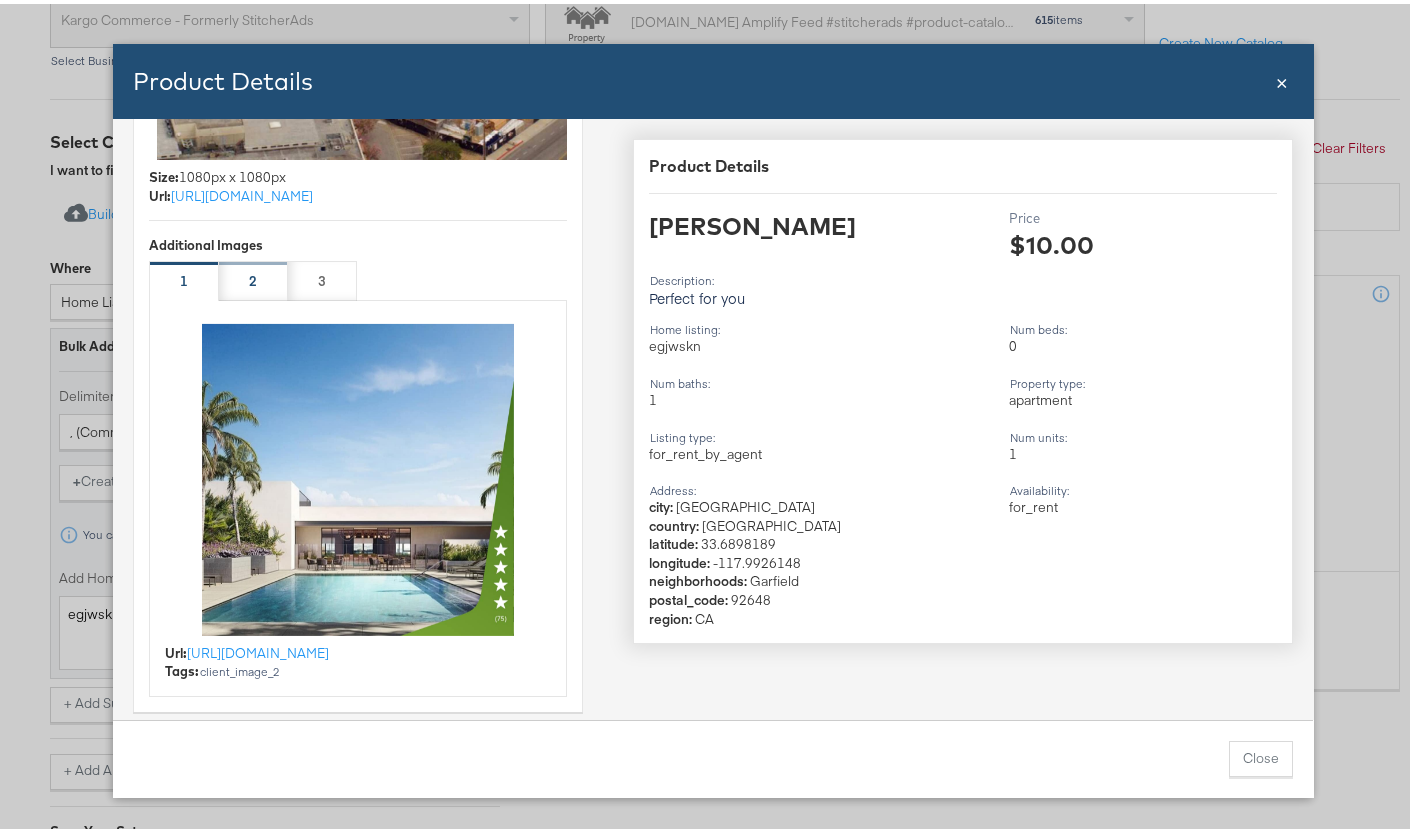 click on "2" at bounding box center [253, 277] 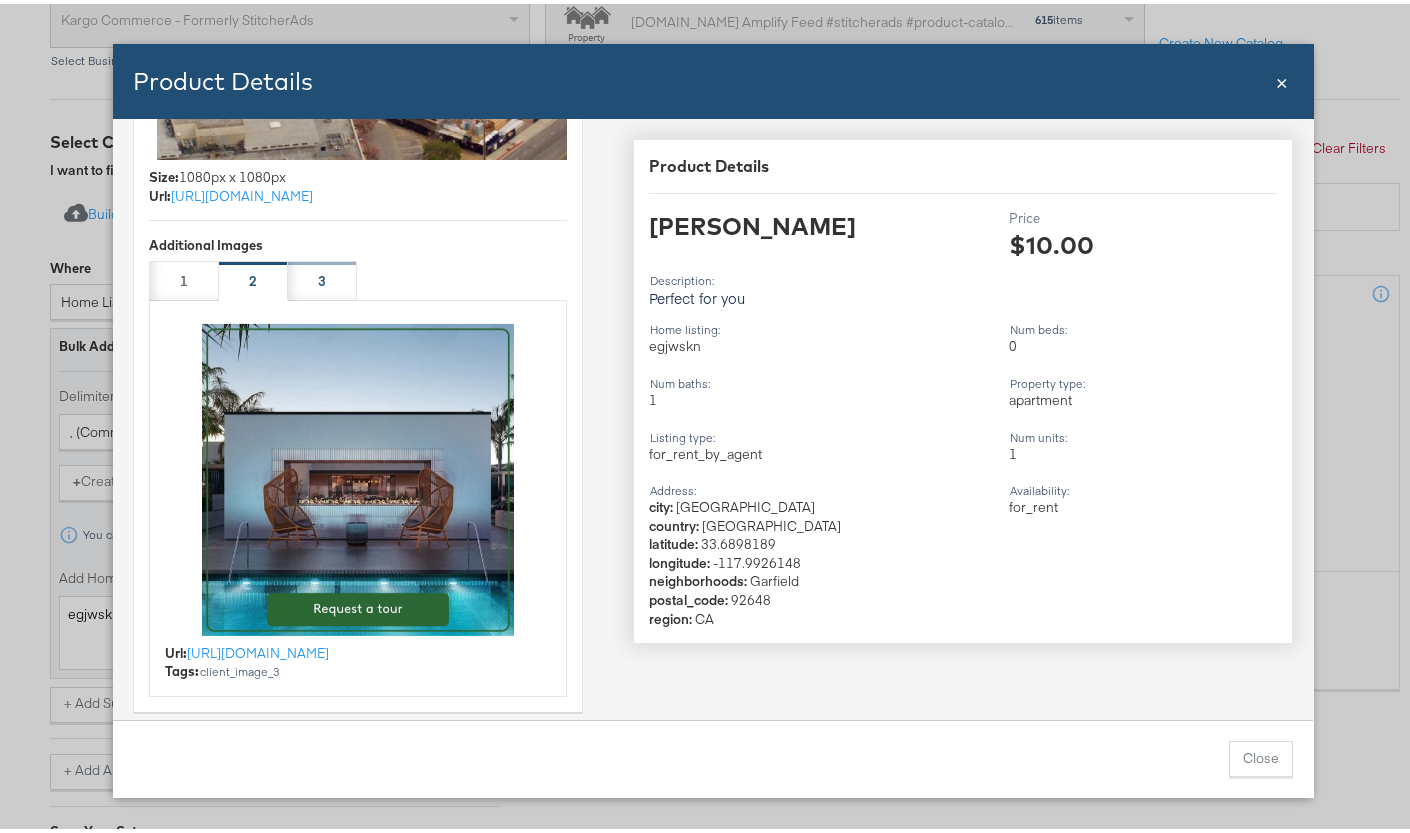 click on "3" at bounding box center (322, 277) 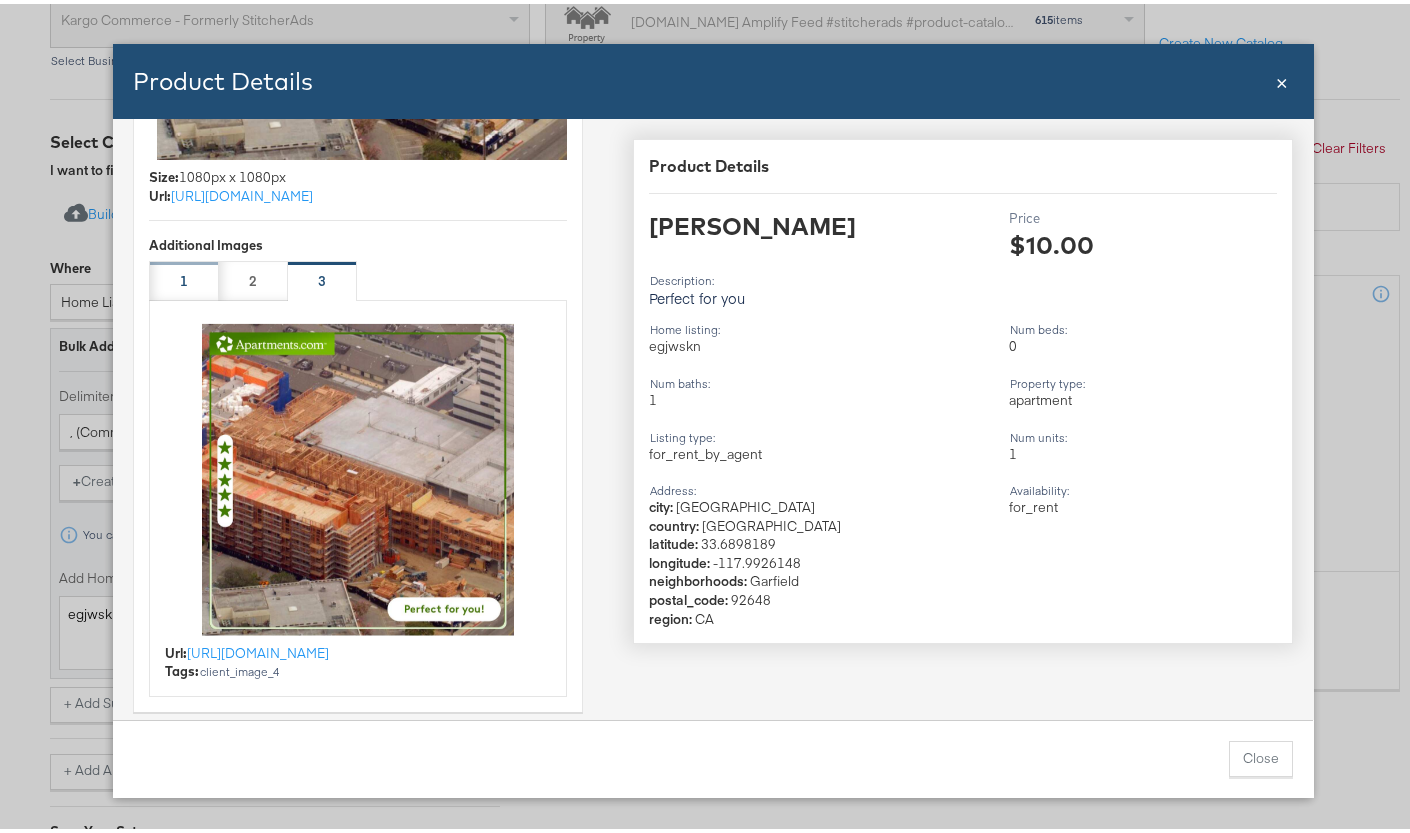 click on "1" at bounding box center (184, 277) 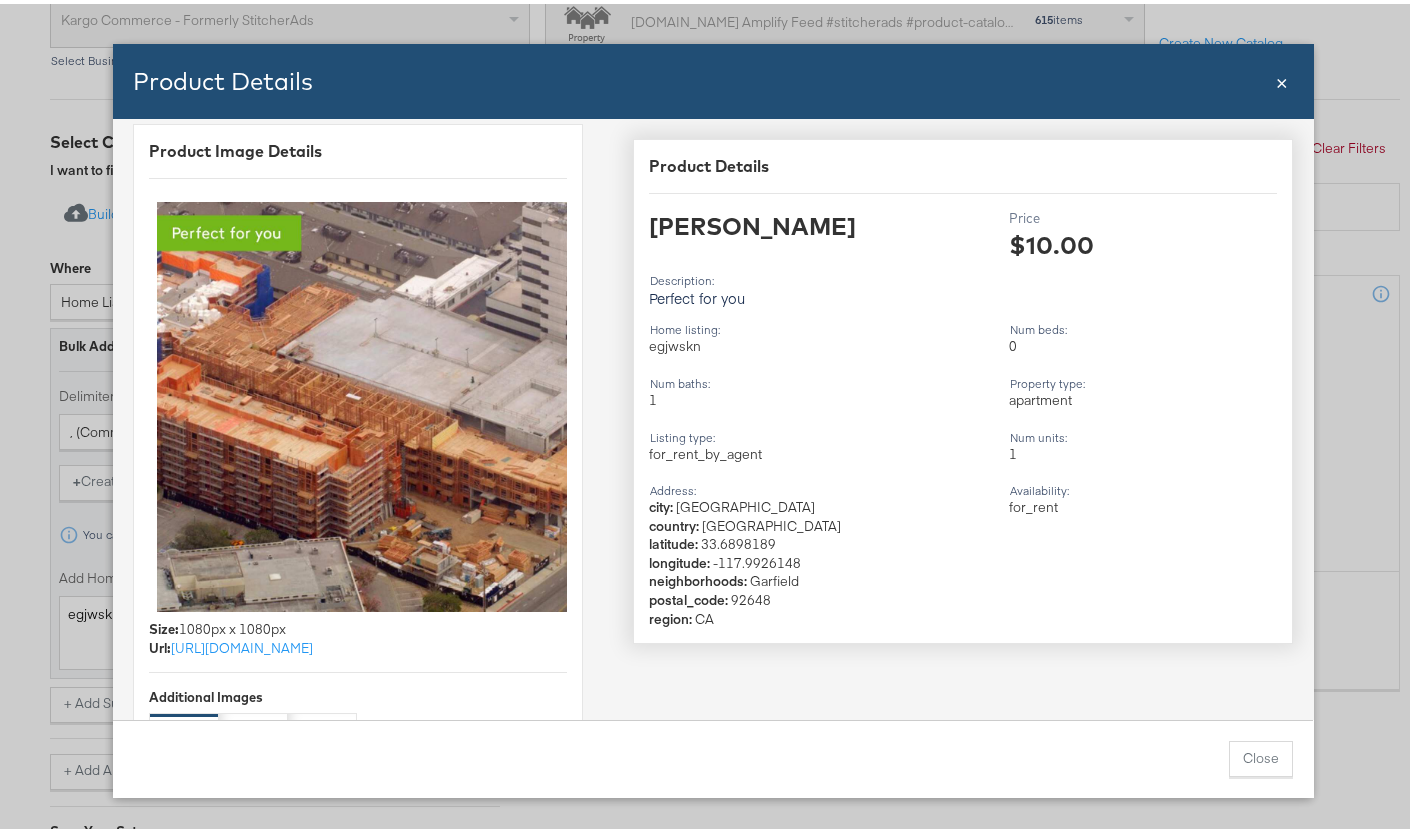 scroll, scrollTop: 0, scrollLeft: 0, axis: both 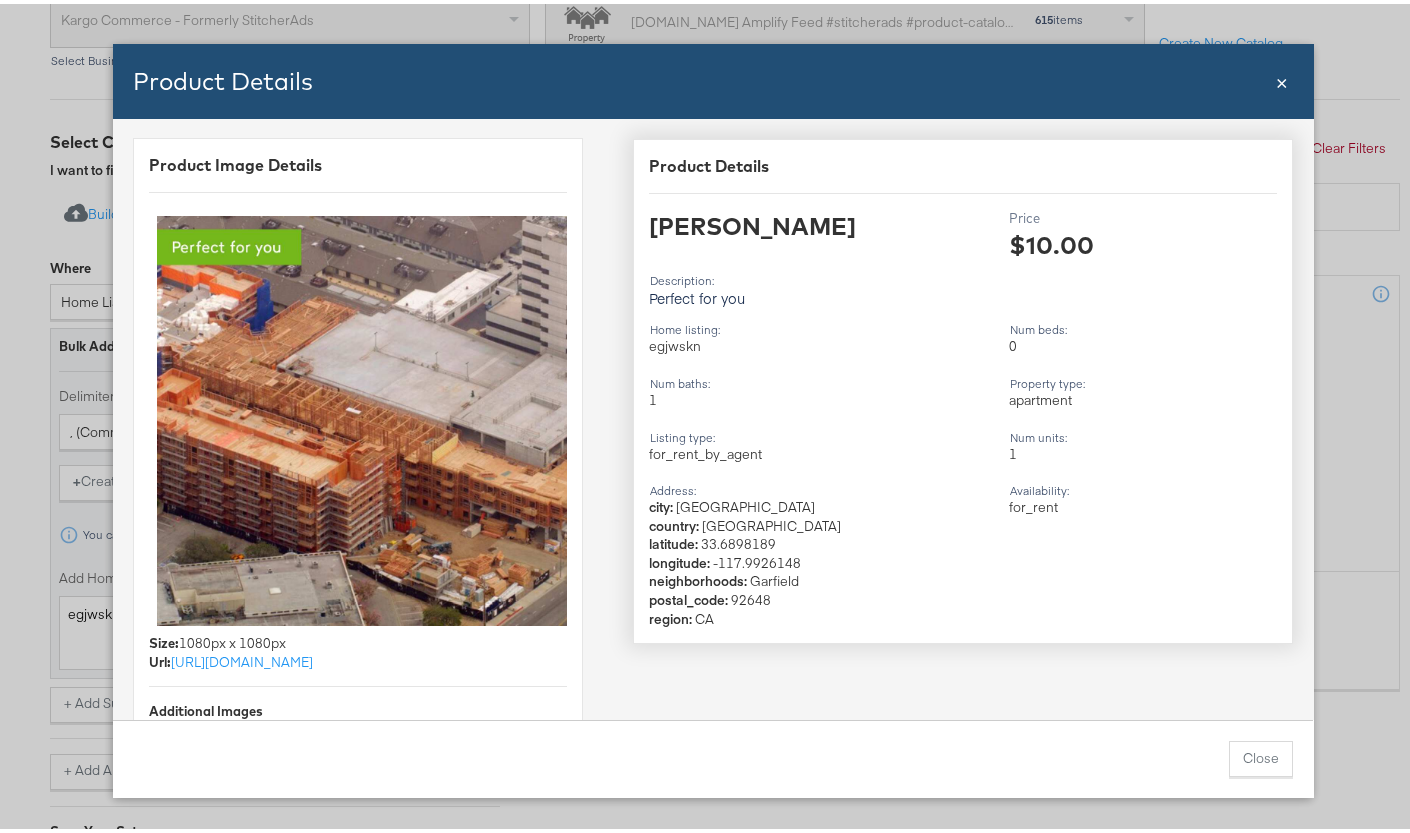 click on "egjwskn" at bounding box center (821, 342) 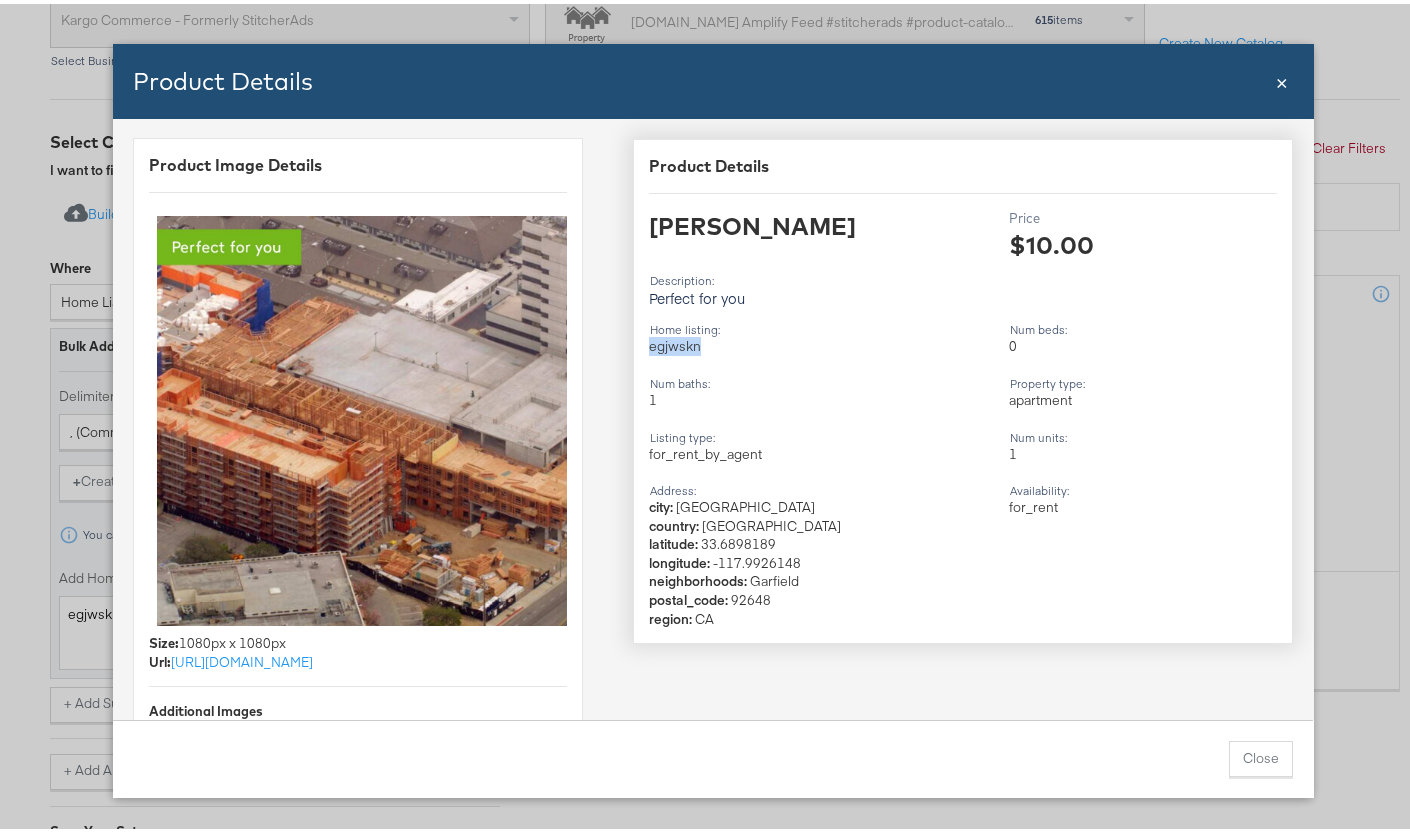 click on "egjwskn" at bounding box center [821, 342] 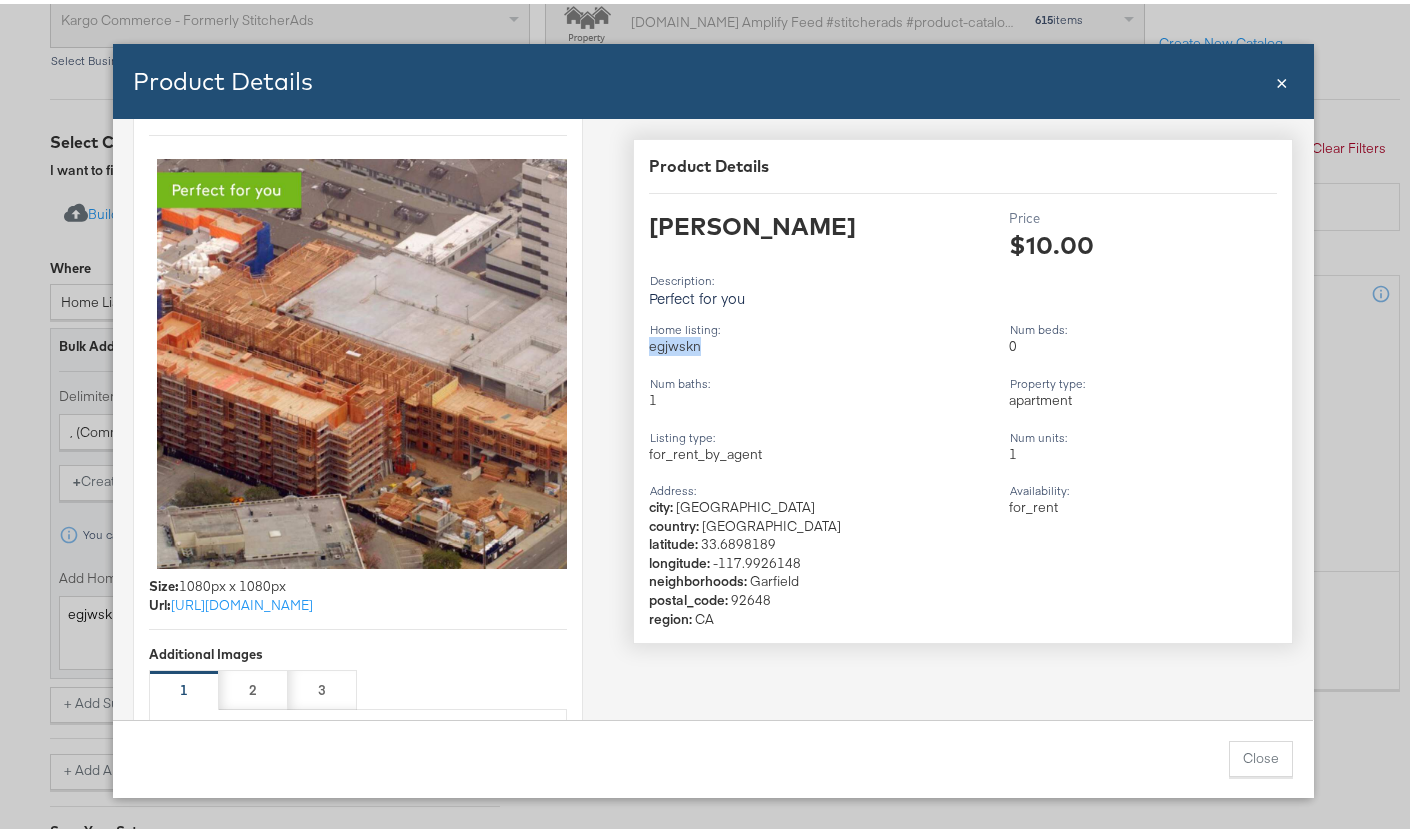 scroll, scrollTop: 52, scrollLeft: 0, axis: vertical 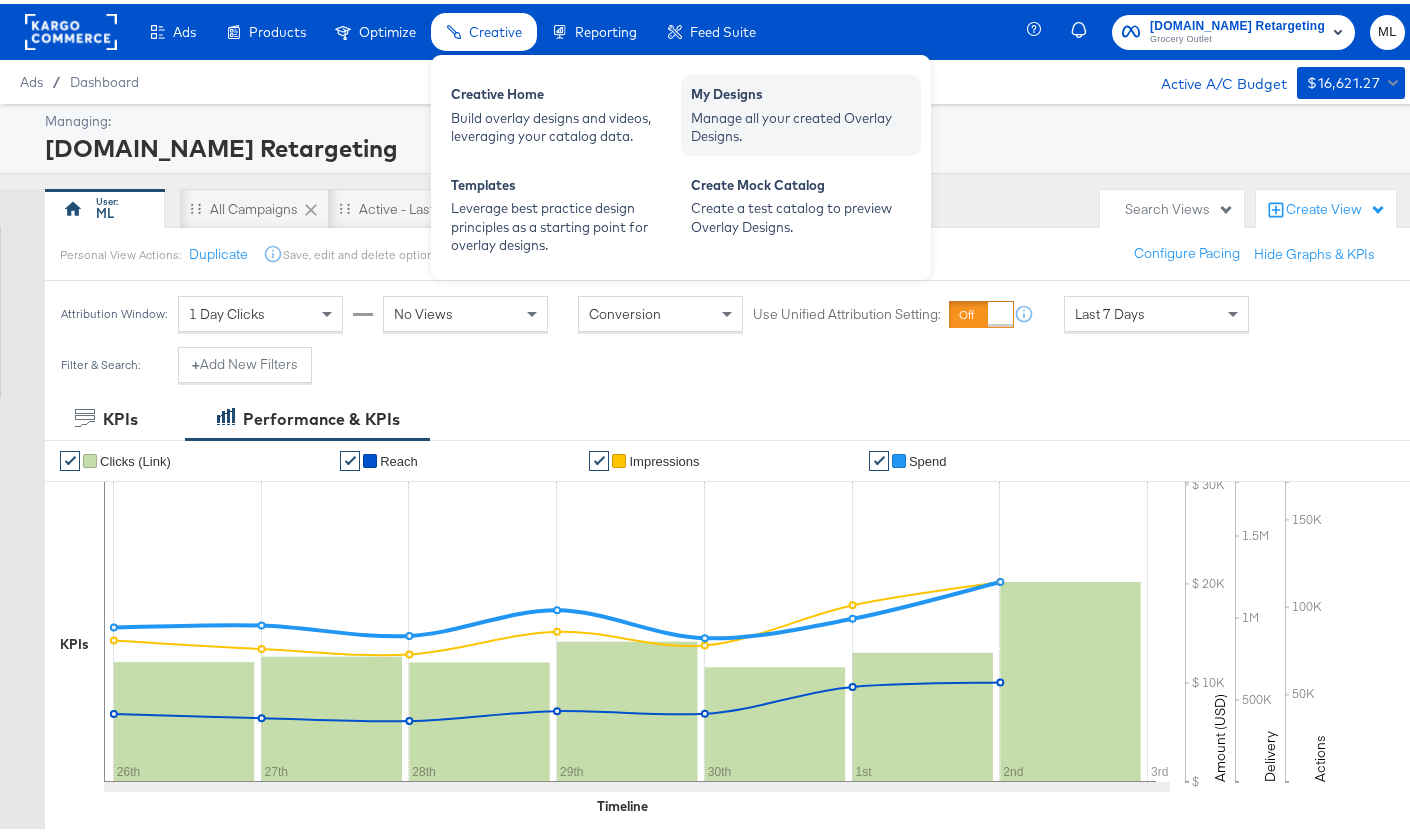 click on "My Designs Manage all your created Overlay Designs." at bounding box center (801, 111) 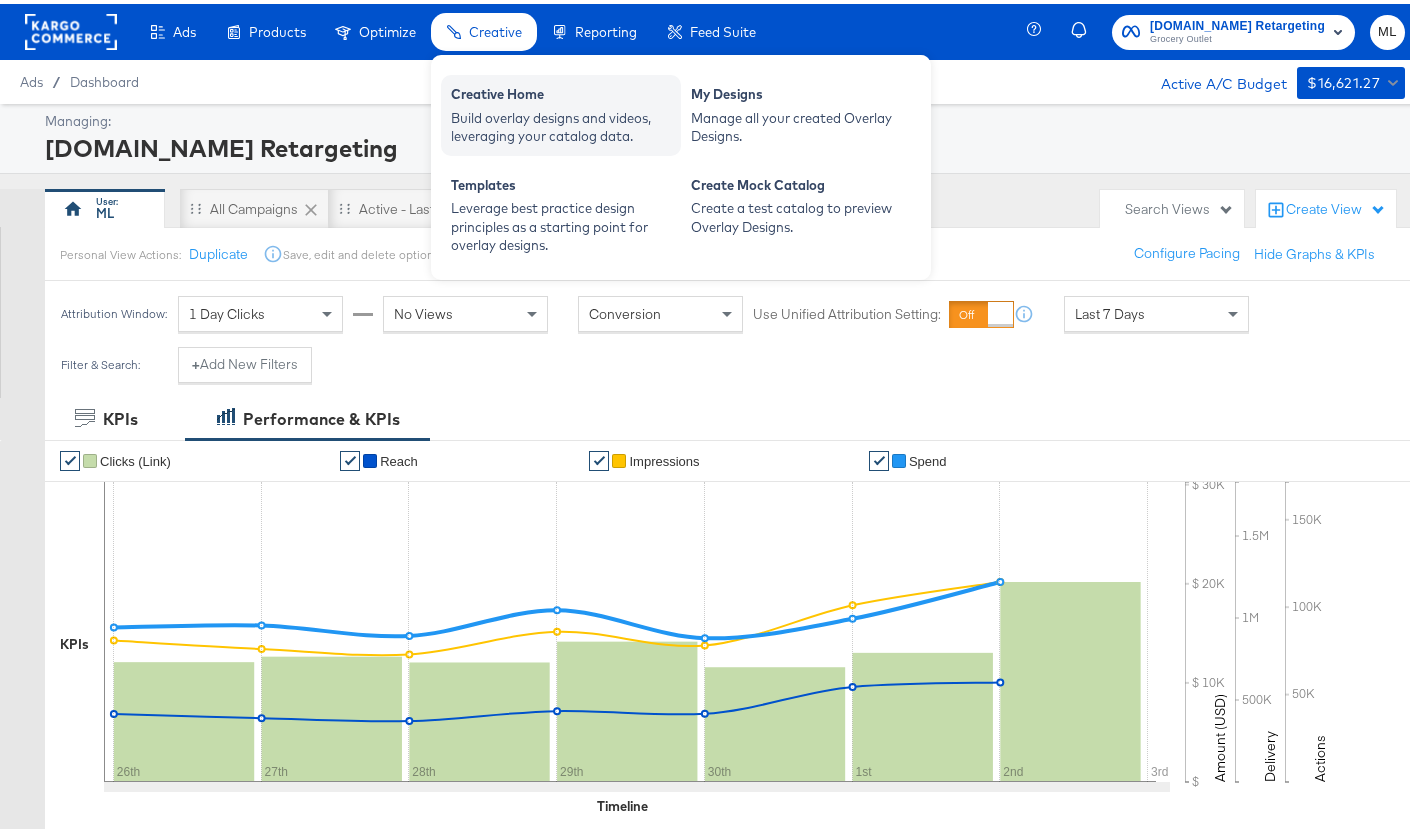 click on "Build overlay designs and videos, leveraging your catalog data." at bounding box center [561, 123] 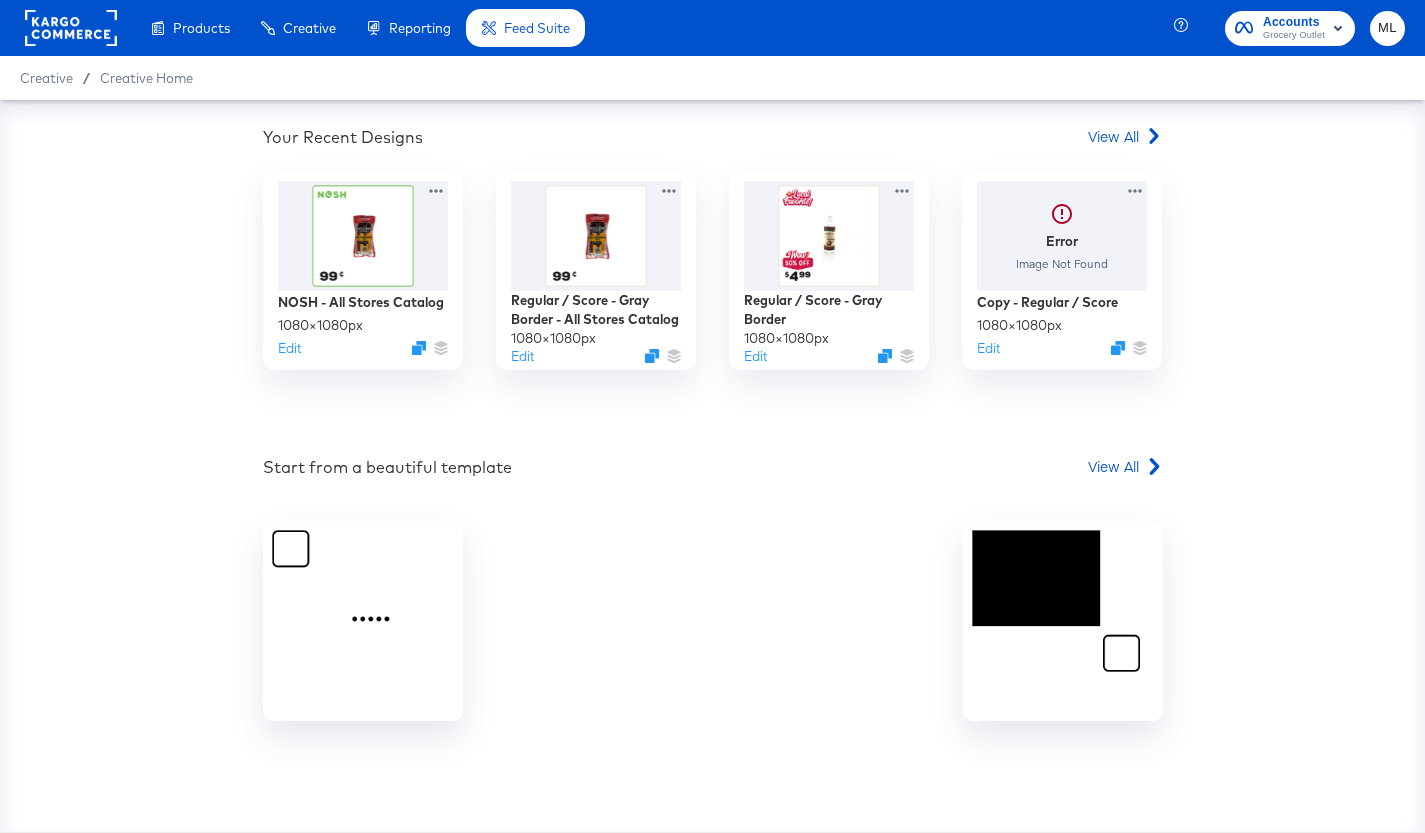 scroll, scrollTop: 0, scrollLeft: 0, axis: both 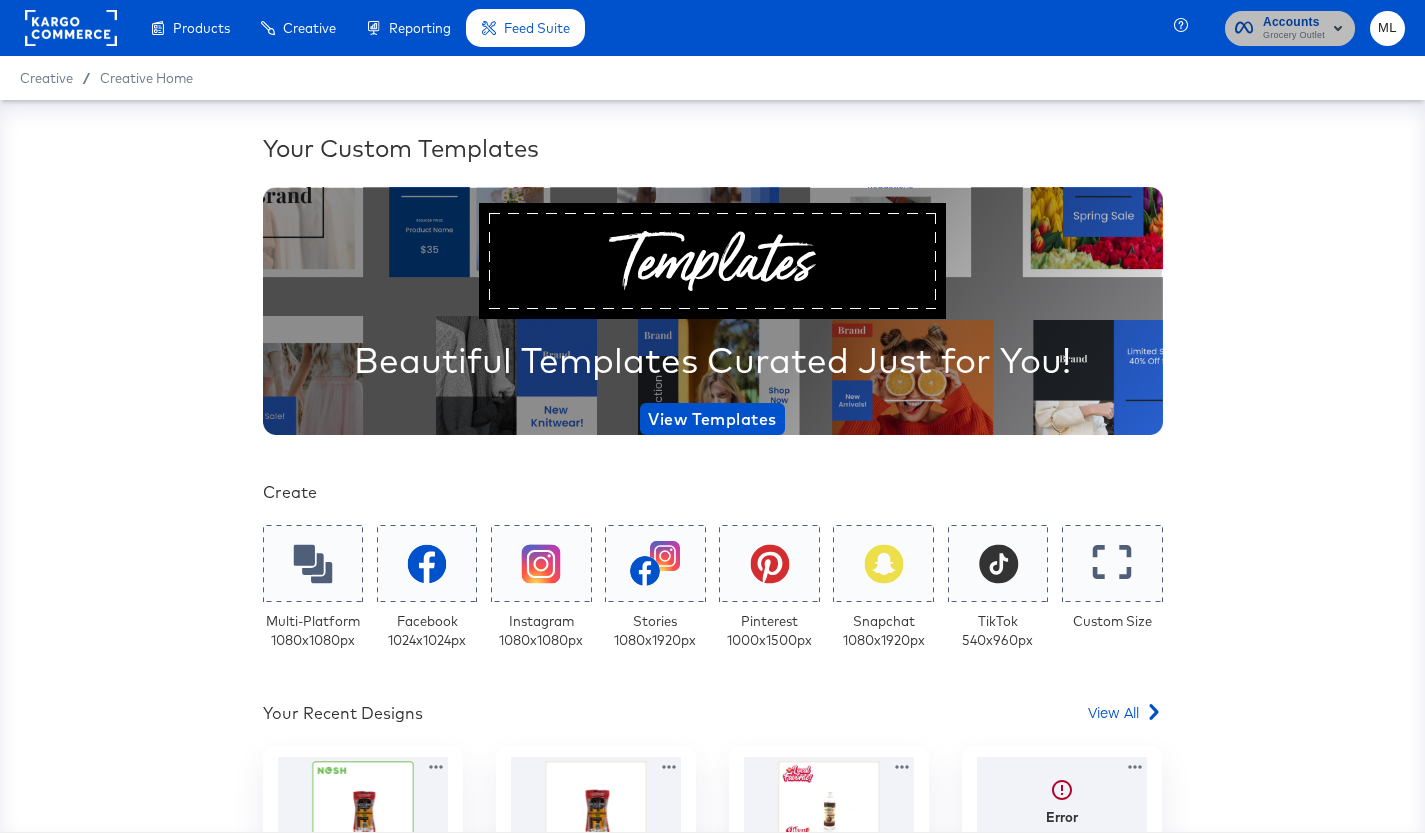 click on "Grocery Outlet" at bounding box center [1294, 36] 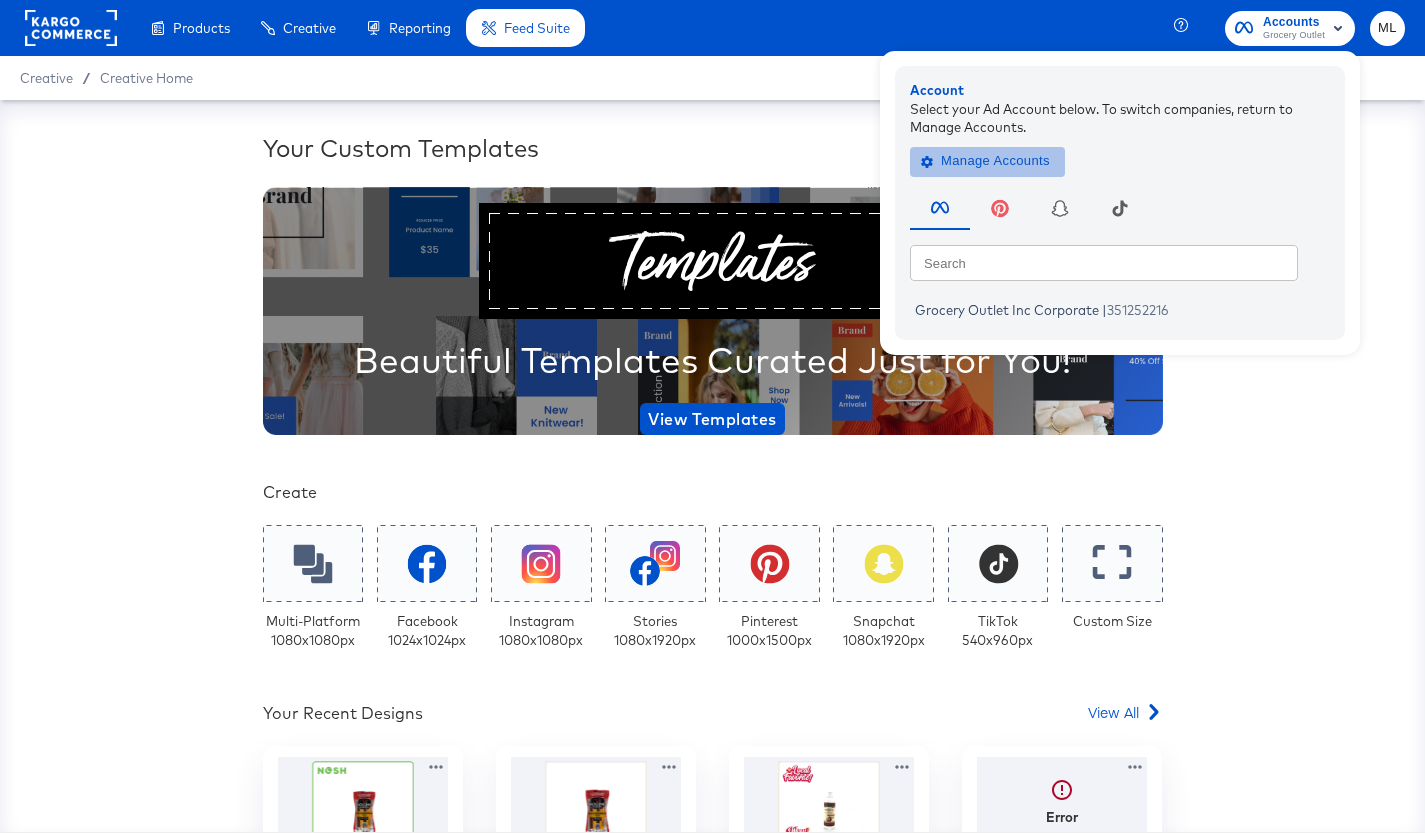 click on "Manage Accounts" at bounding box center [987, 161] 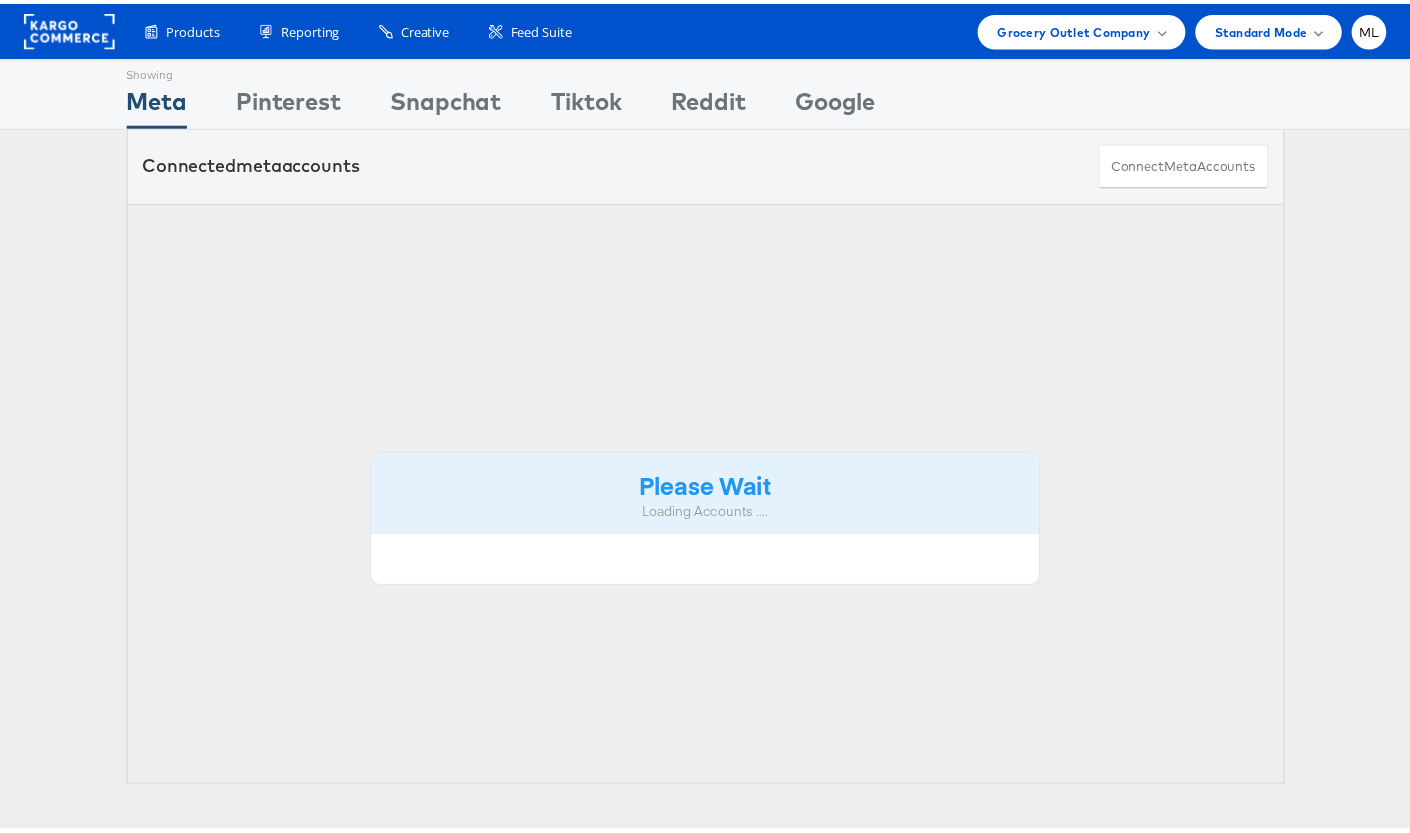 scroll, scrollTop: 0, scrollLeft: 0, axis: both 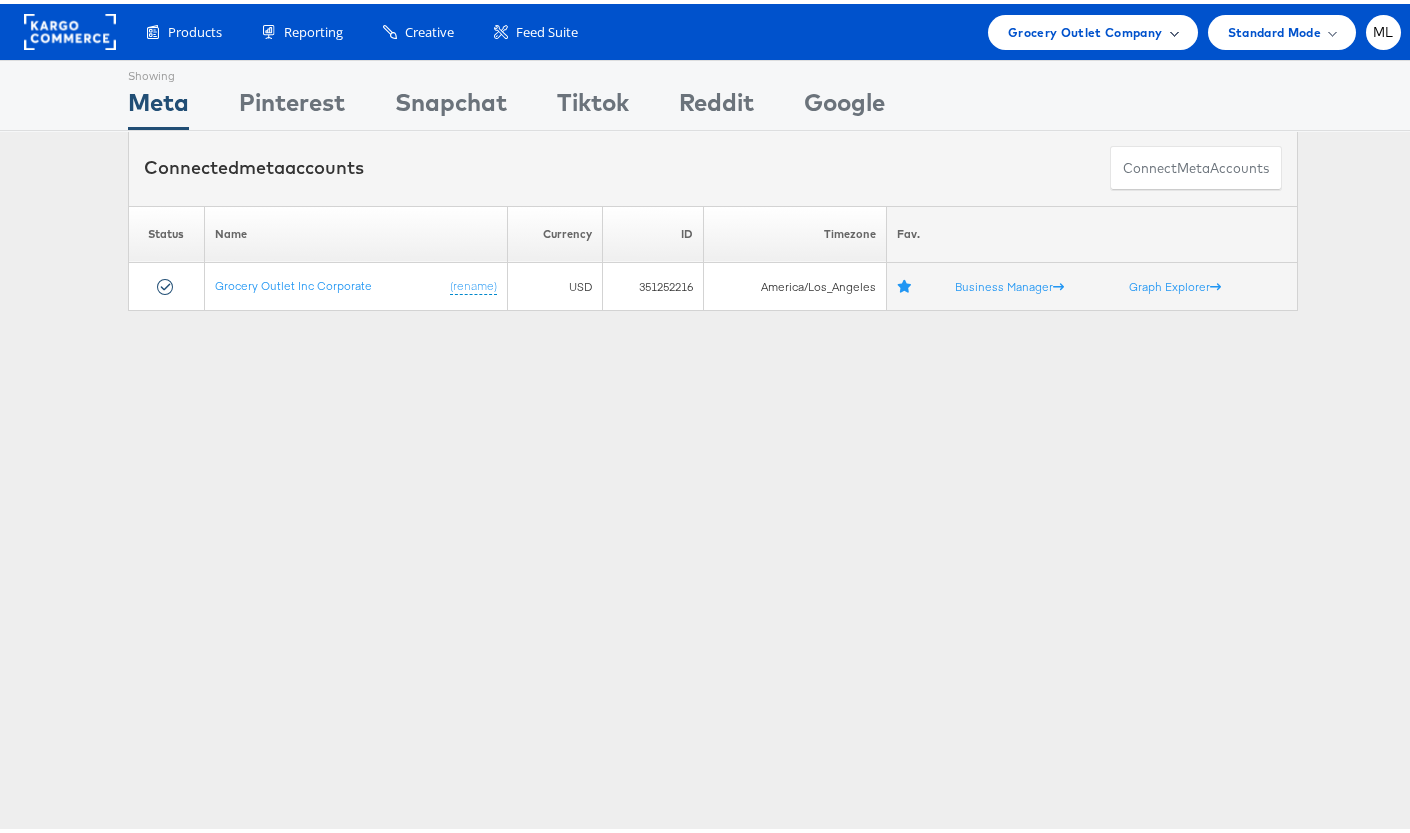 drag, startPoint x: 1014, startPoint y: 49, endPoint x: 1014, endPoint y: 38, distance: 11 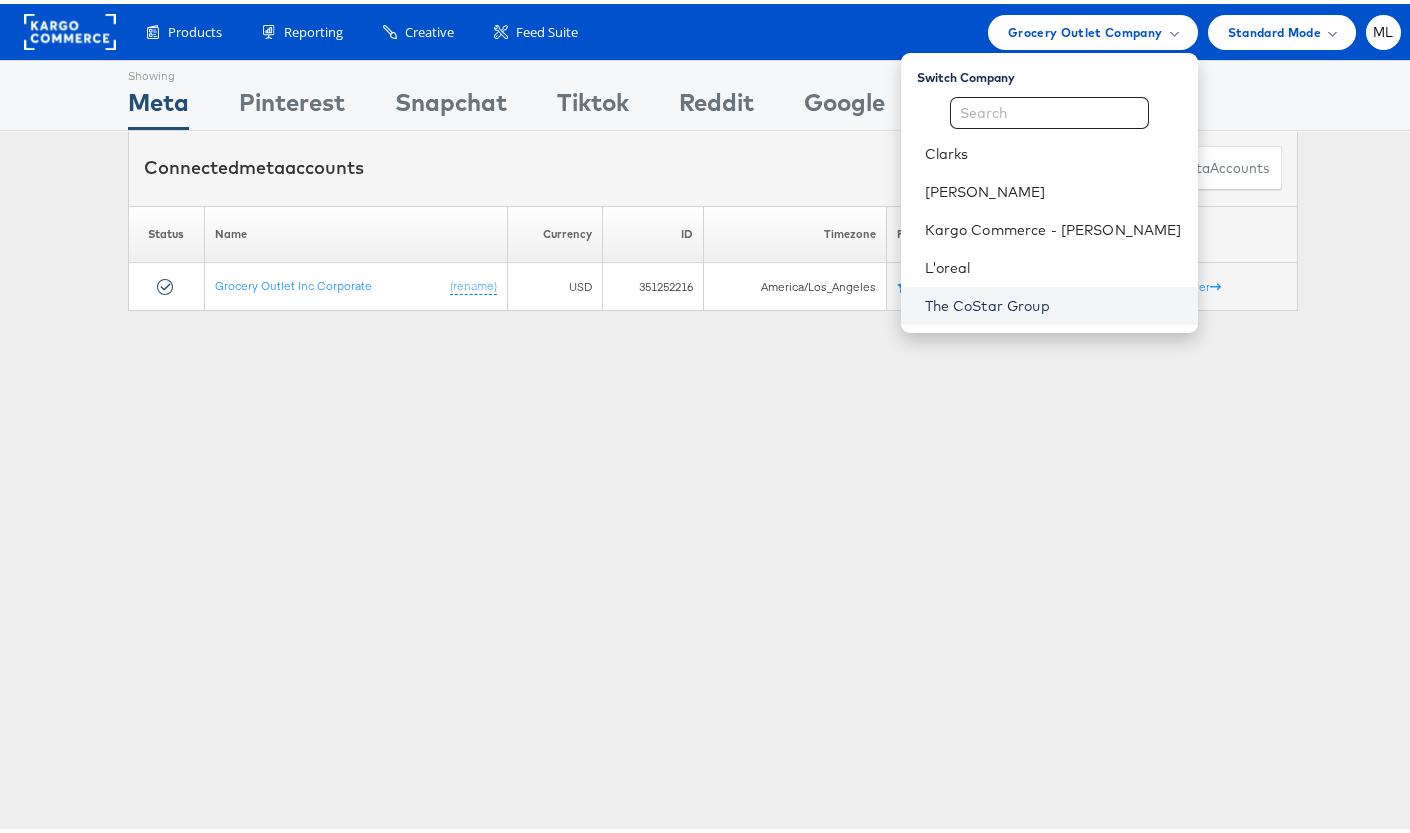 click on "The CoStar Group" at bounding box center [1053, 302] 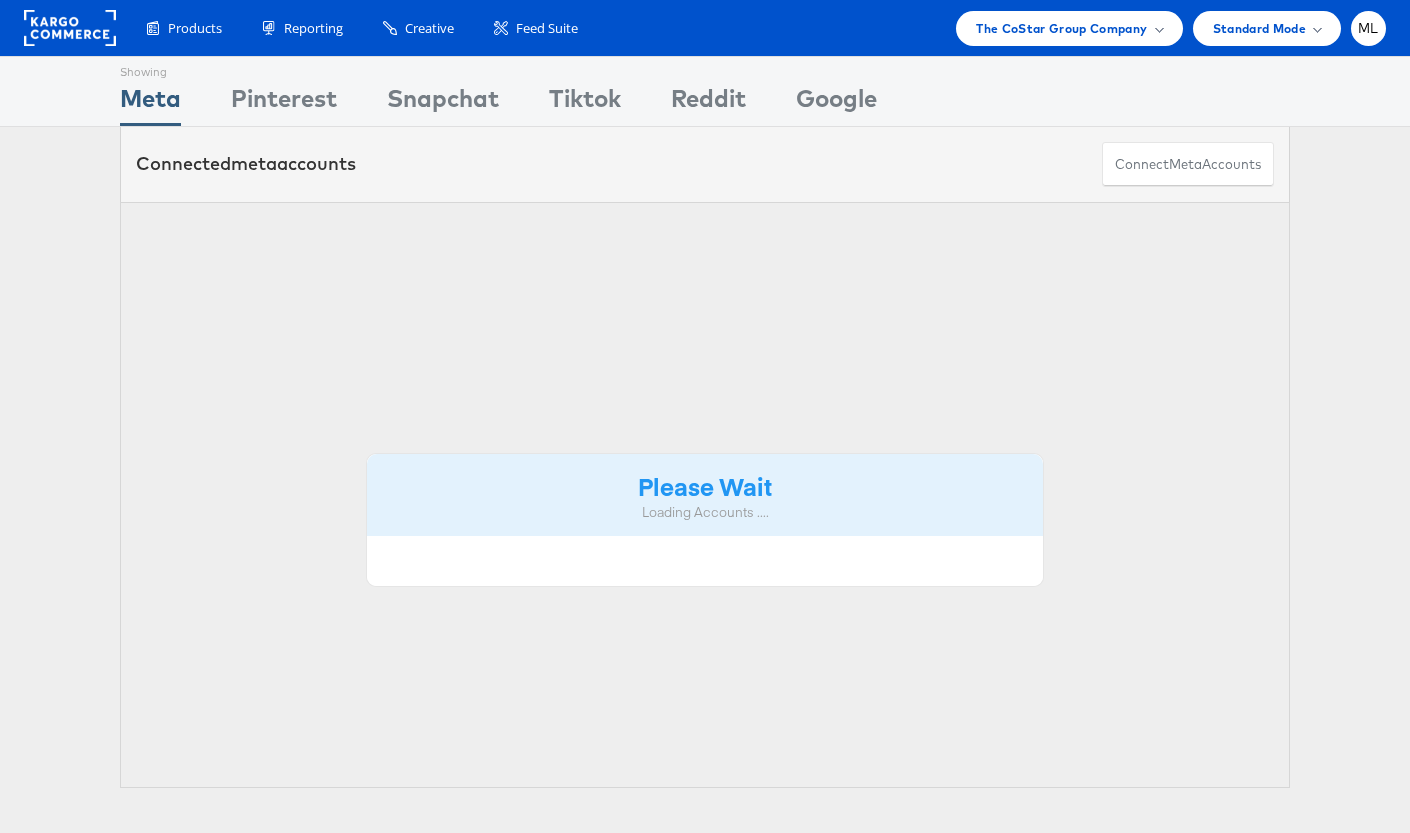 scroll, scrollTop: 0, scrollLeft: 0, axis: both 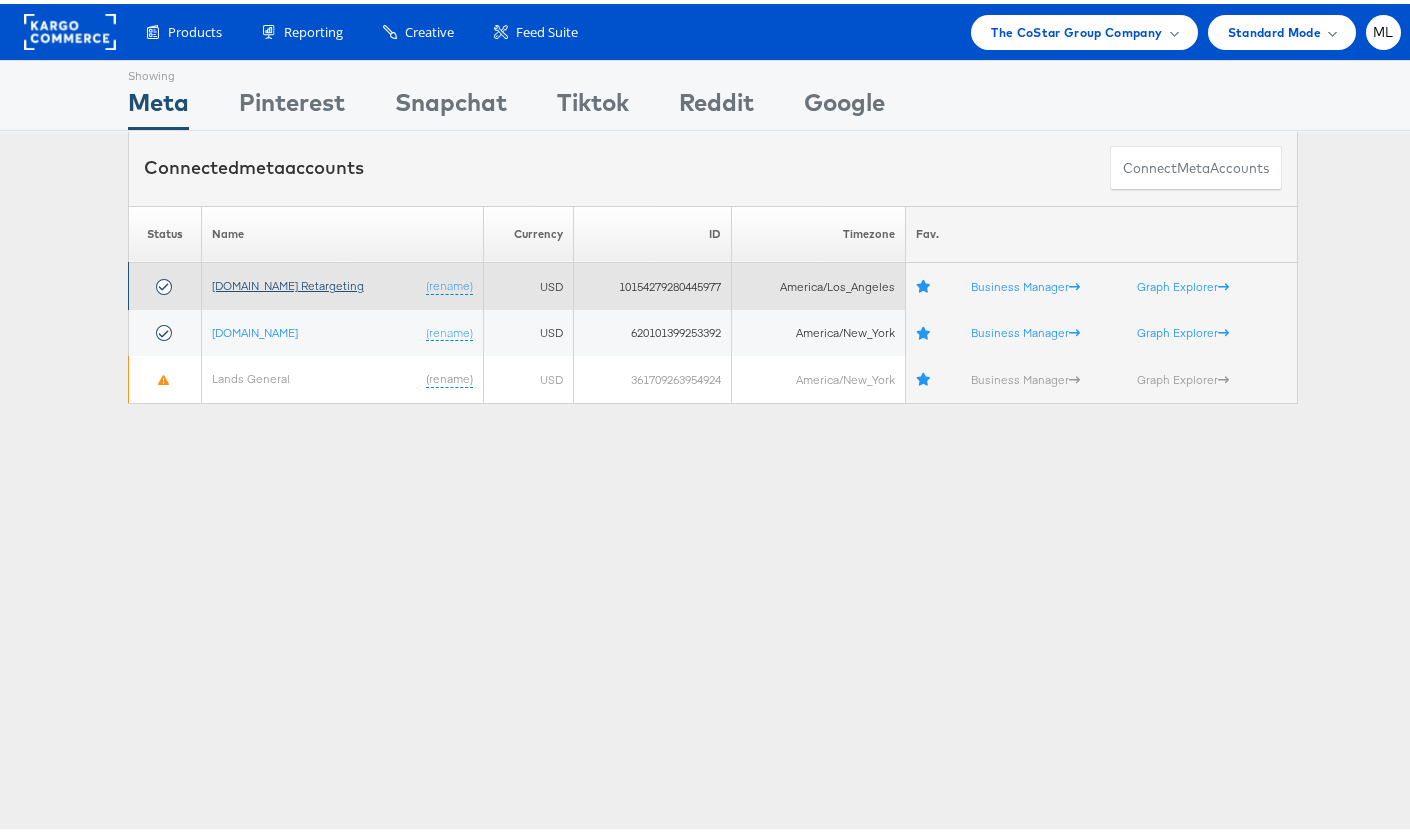 click on "[DOMAIN_NAME] Retargeting" at bounding box center [288, 281] 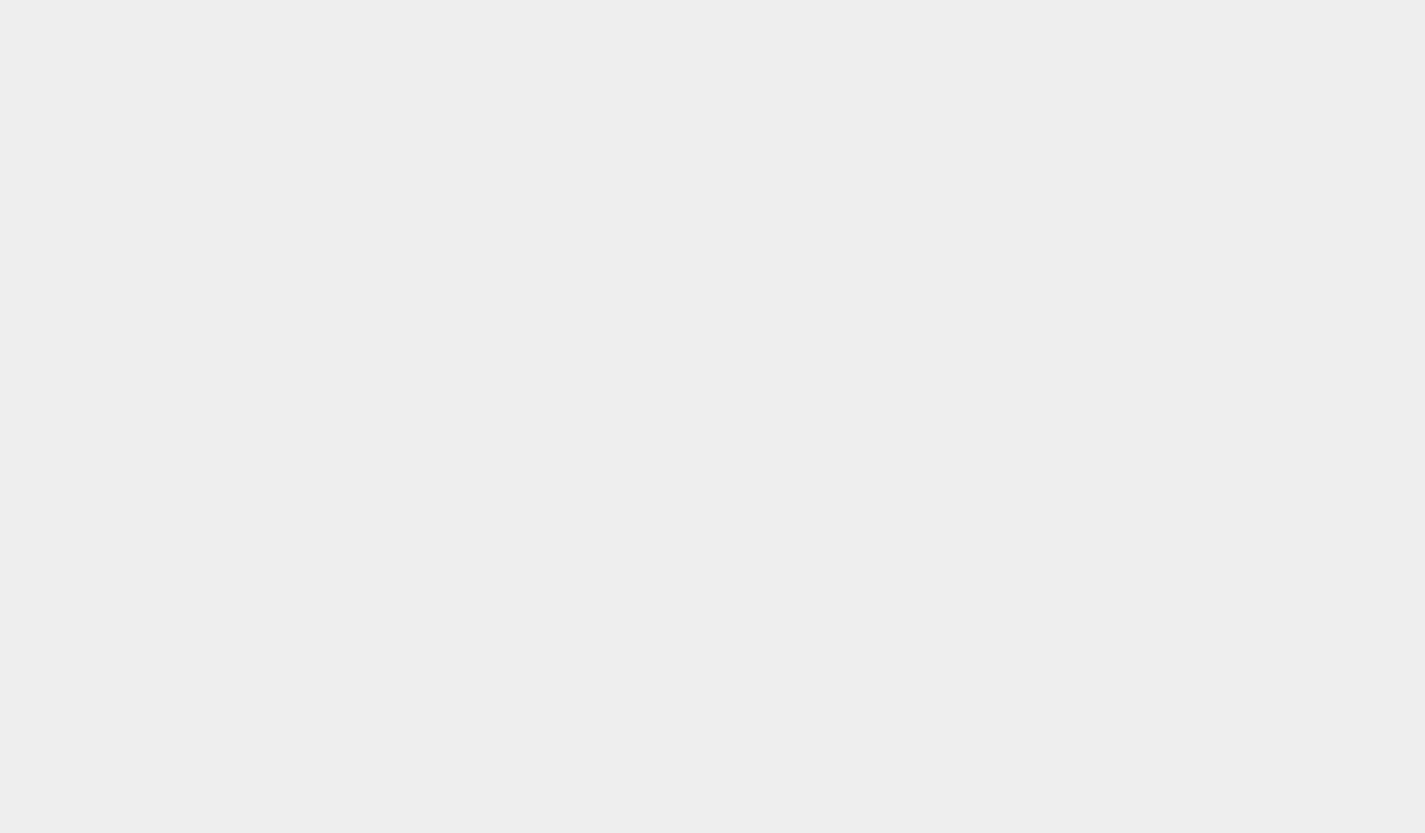 scroll, scrollTop: 0, scrollLeft: 0, axis: both 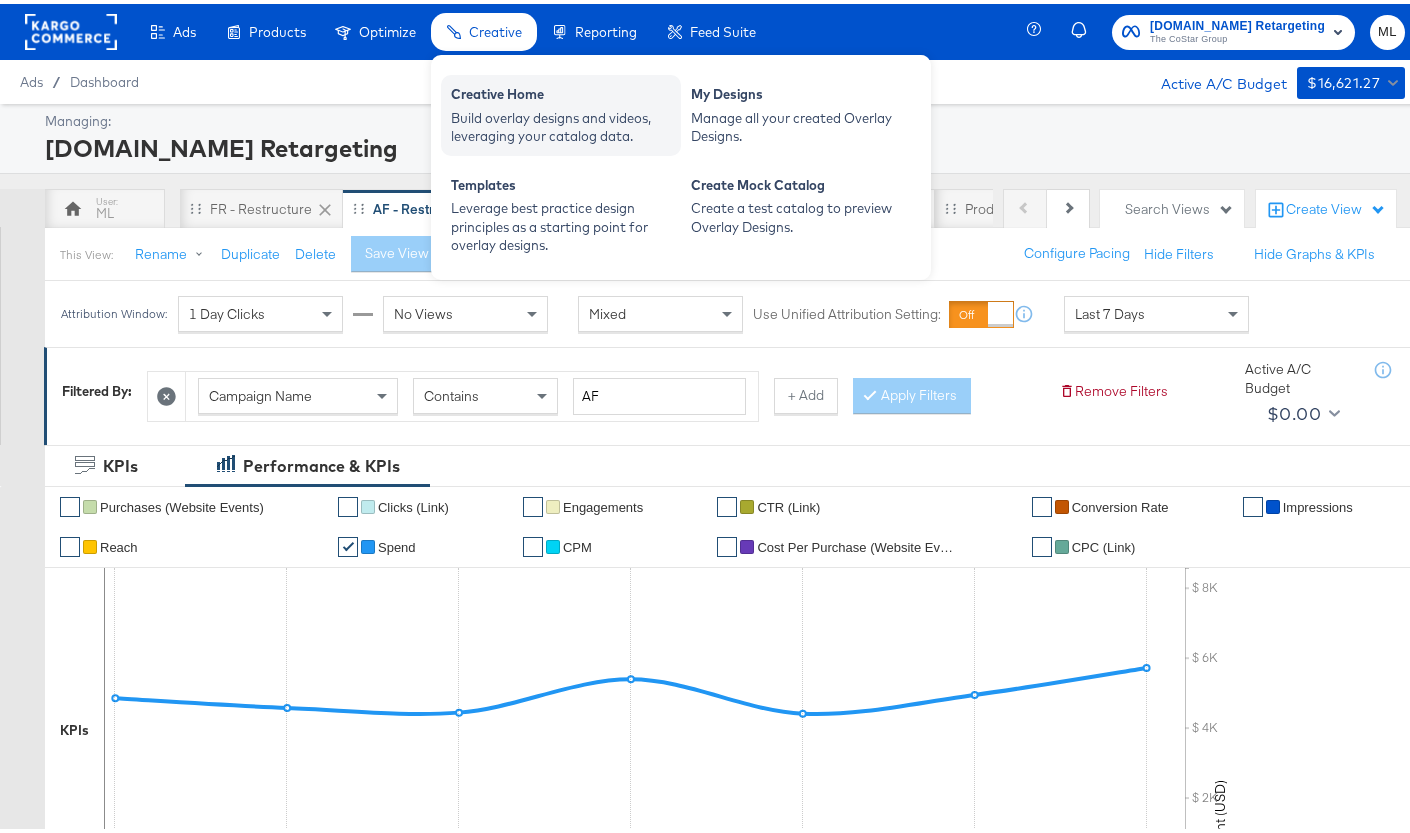 click on "Creative Home" at bounding box center [561, 93] 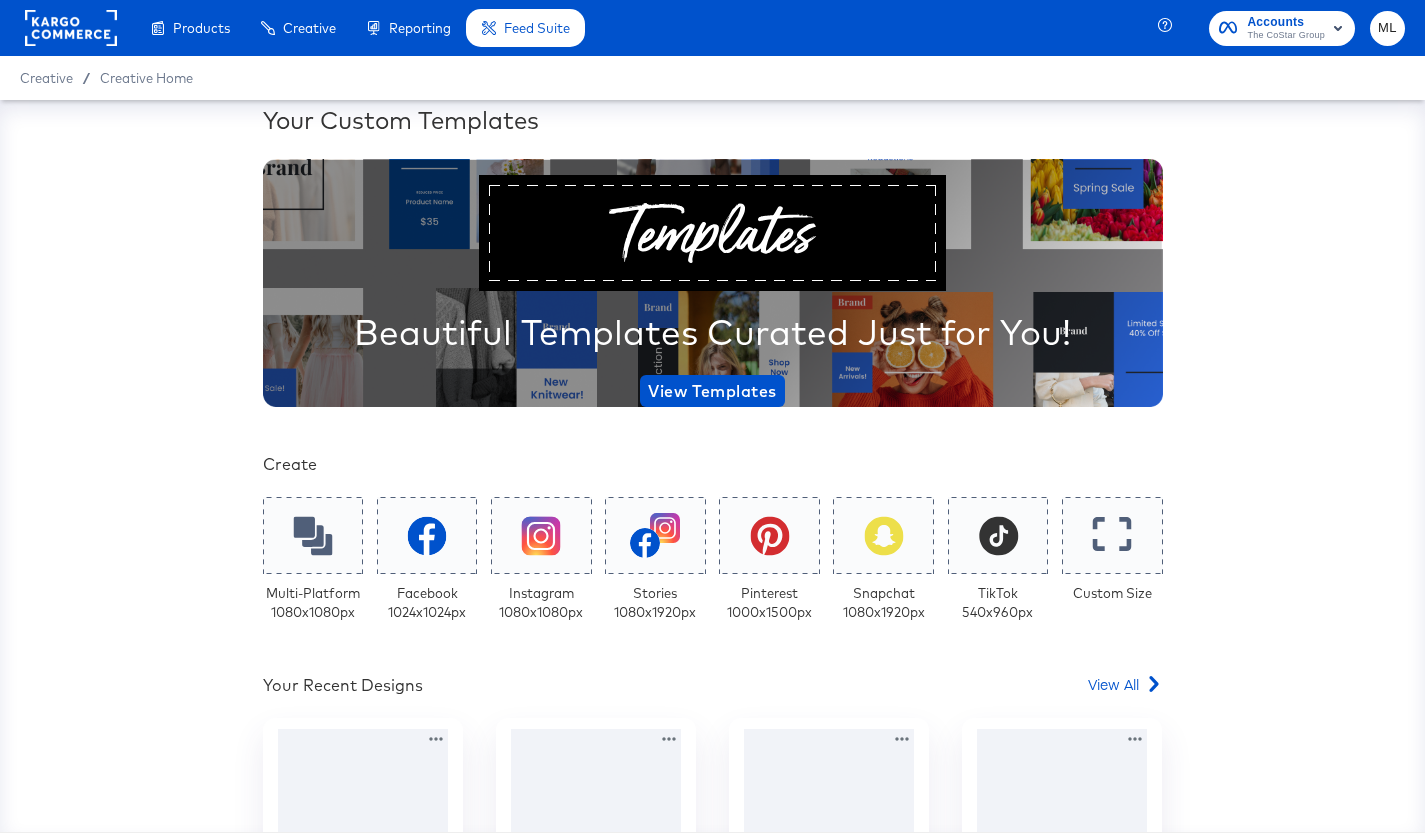 scroll, scrollTop: 0, scrollLeft: 0, axis: both 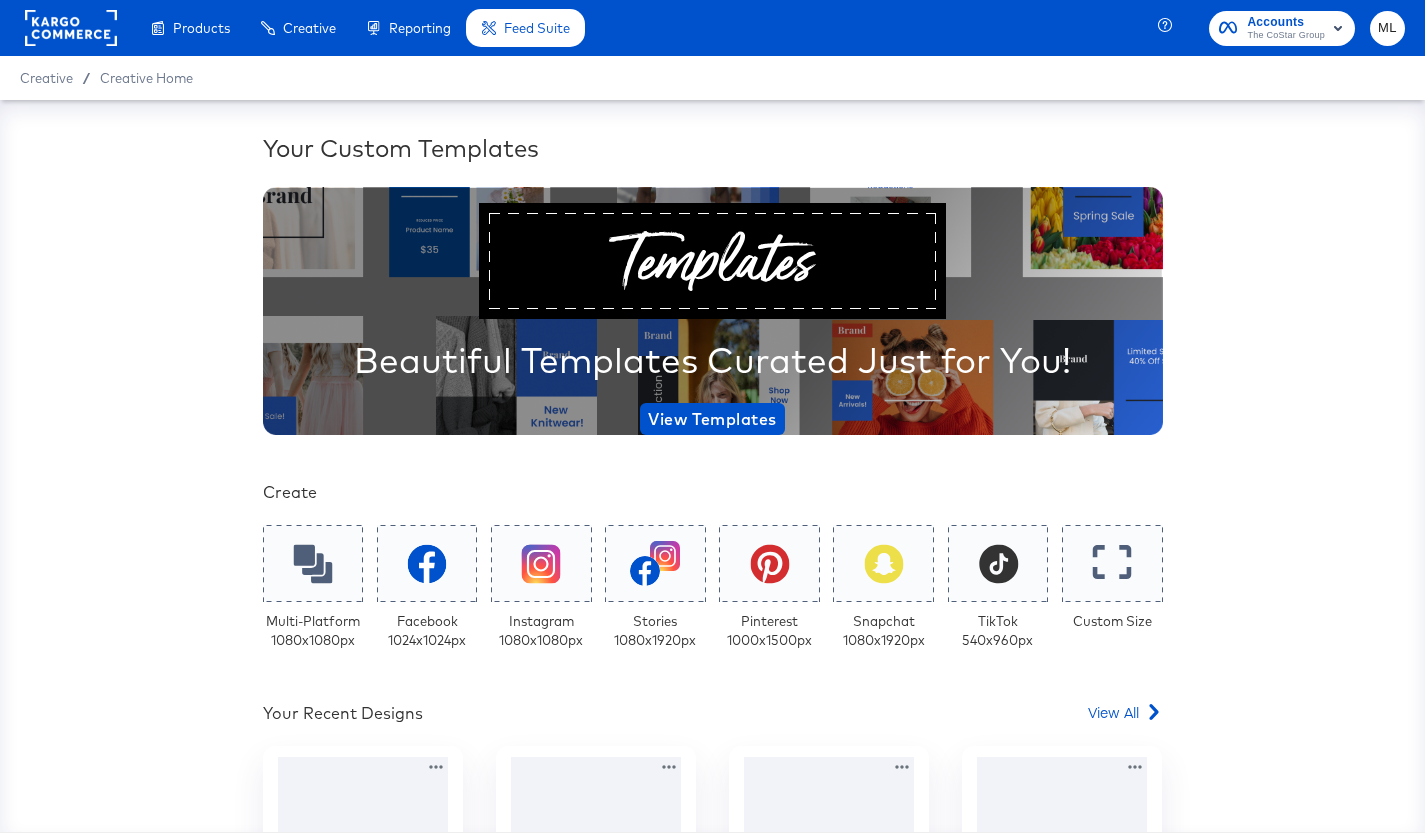 click on "Accounts The CoStar Group" at bounding box center [1282, 28] 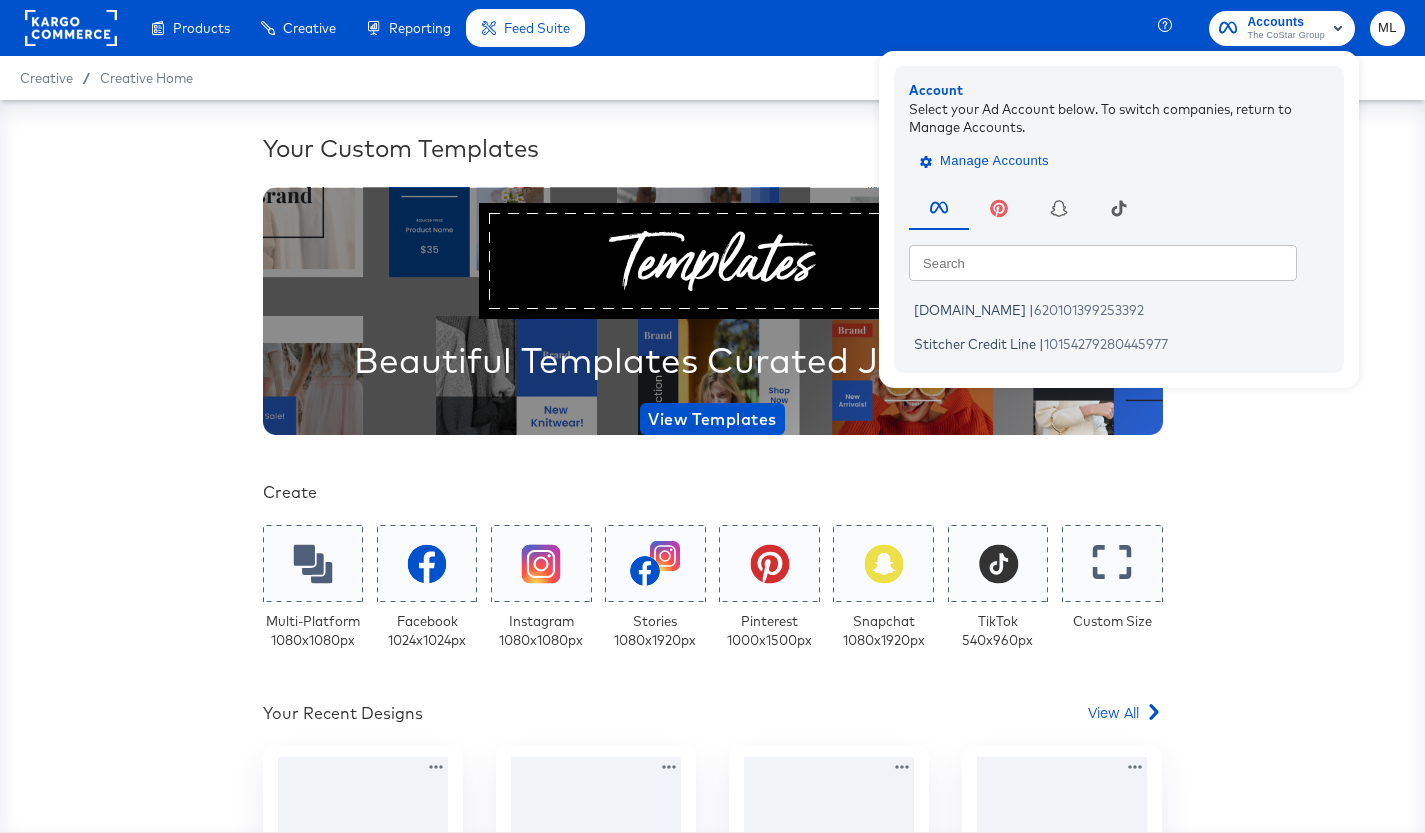 click on "Manage Accounts" at bounding box center (986, 161) 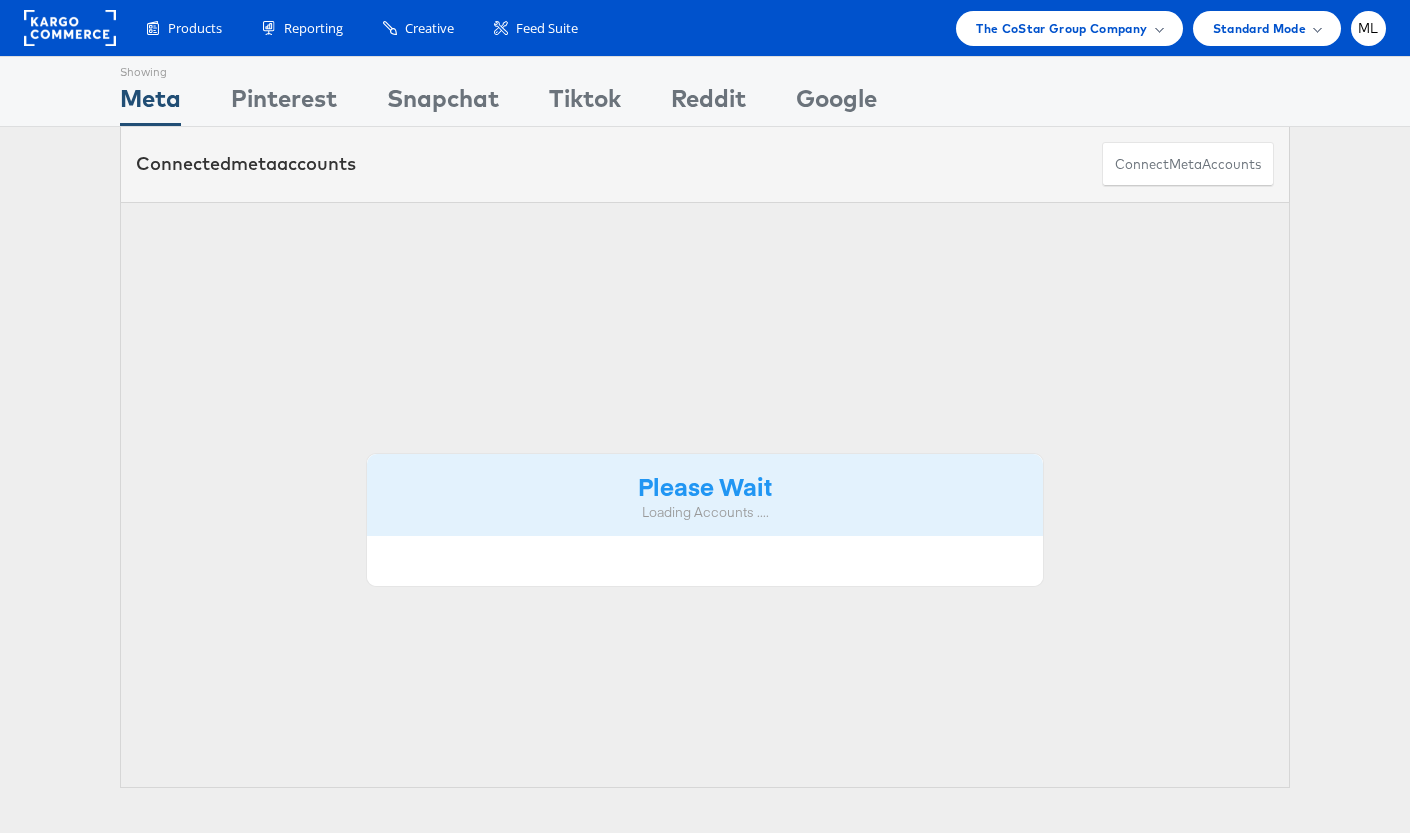 scroll, scrollTop: 0, scrollLeft: 0, axis: both 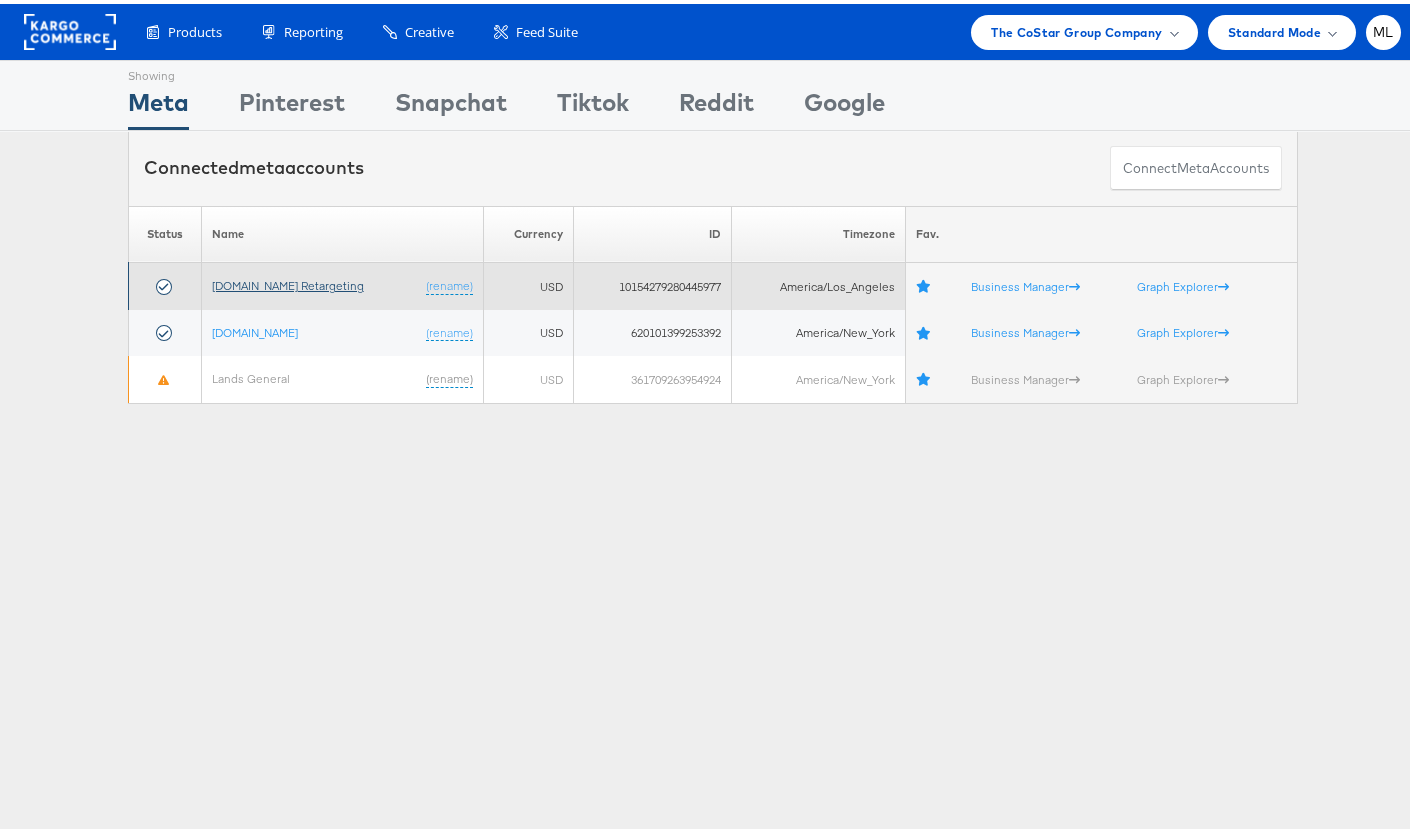 click on "[DOMAIN_NAME] Retargeting" at bounding box center (288, 281) 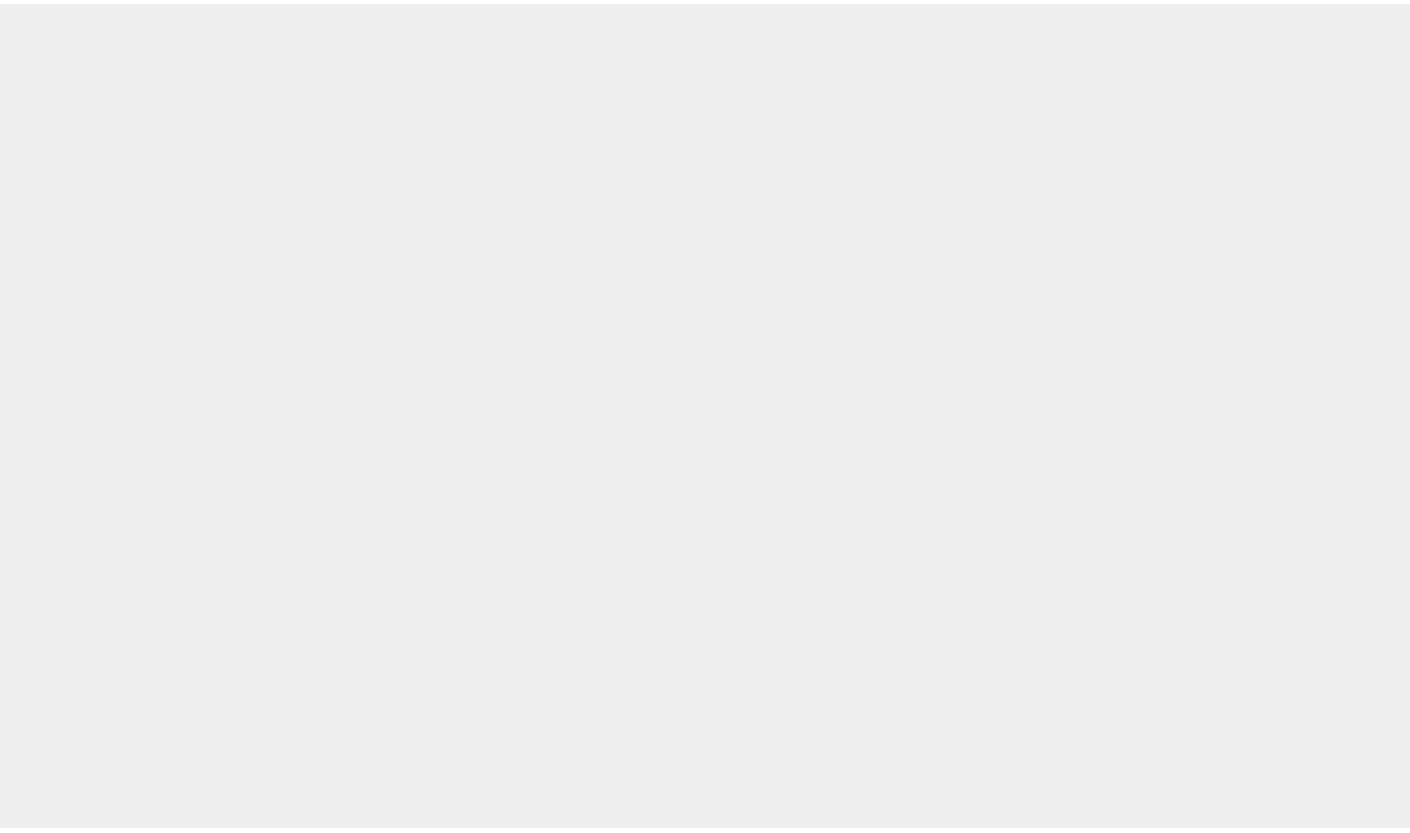 scroll, scrollTop: 0, scrollLeft: 0, axis: both 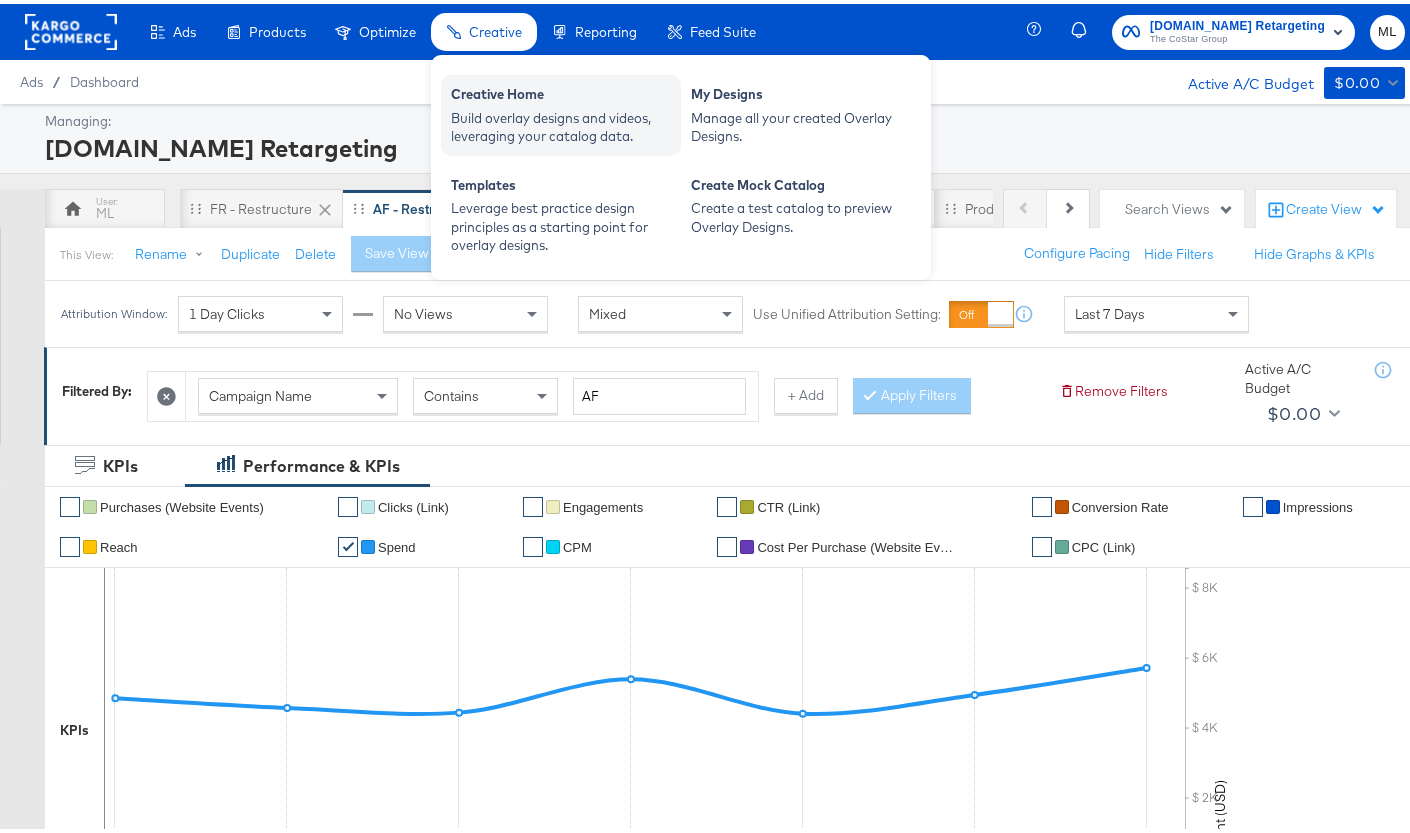 click on "Creative Home" at bounding box center (561, 93) 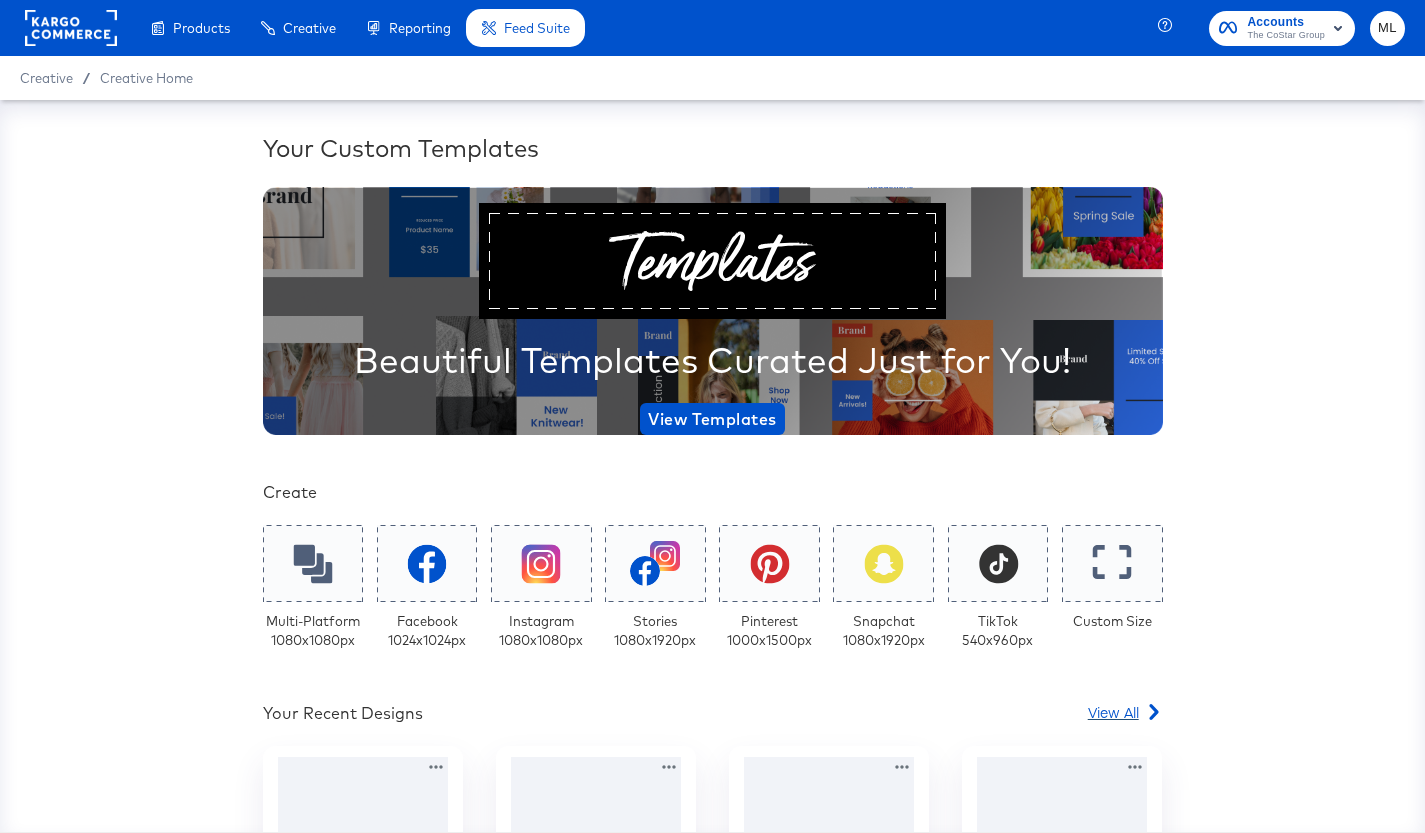 click on "View All" at bounding box center (1125, 716) 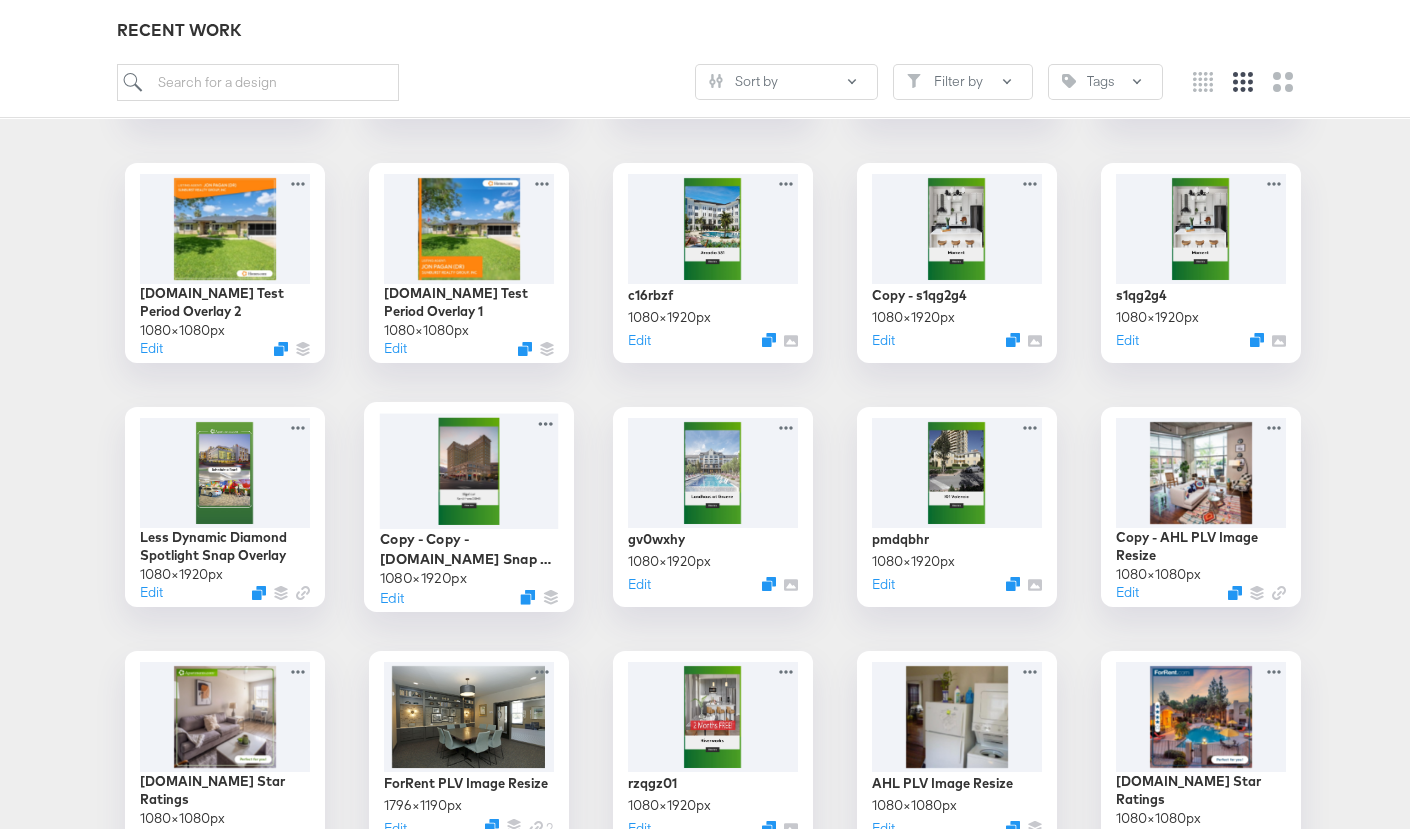 scroll, scrollTop: 1504, scrollLeft: 0, axis: vertical 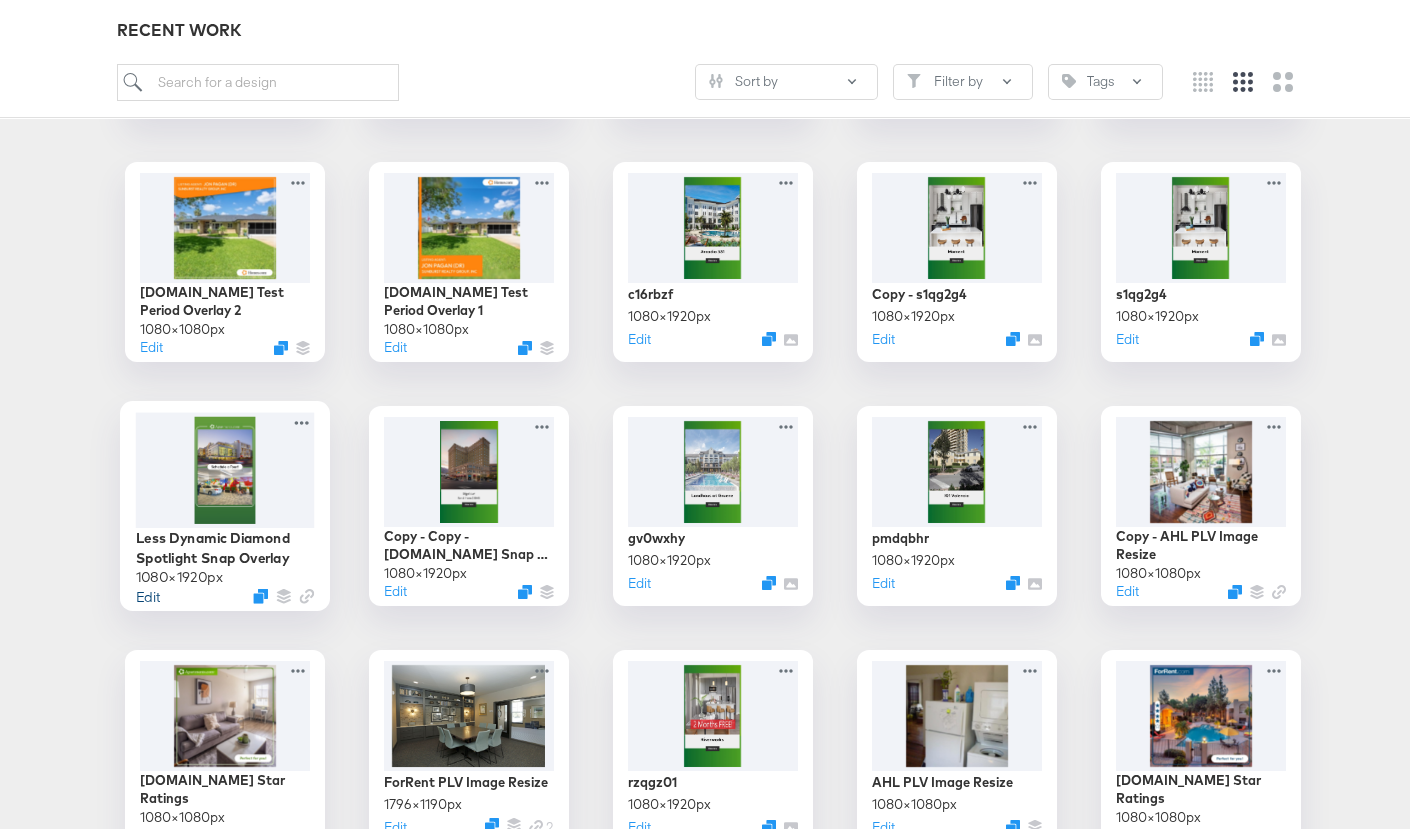 click on "Edit" at bounding box center (147, 591) 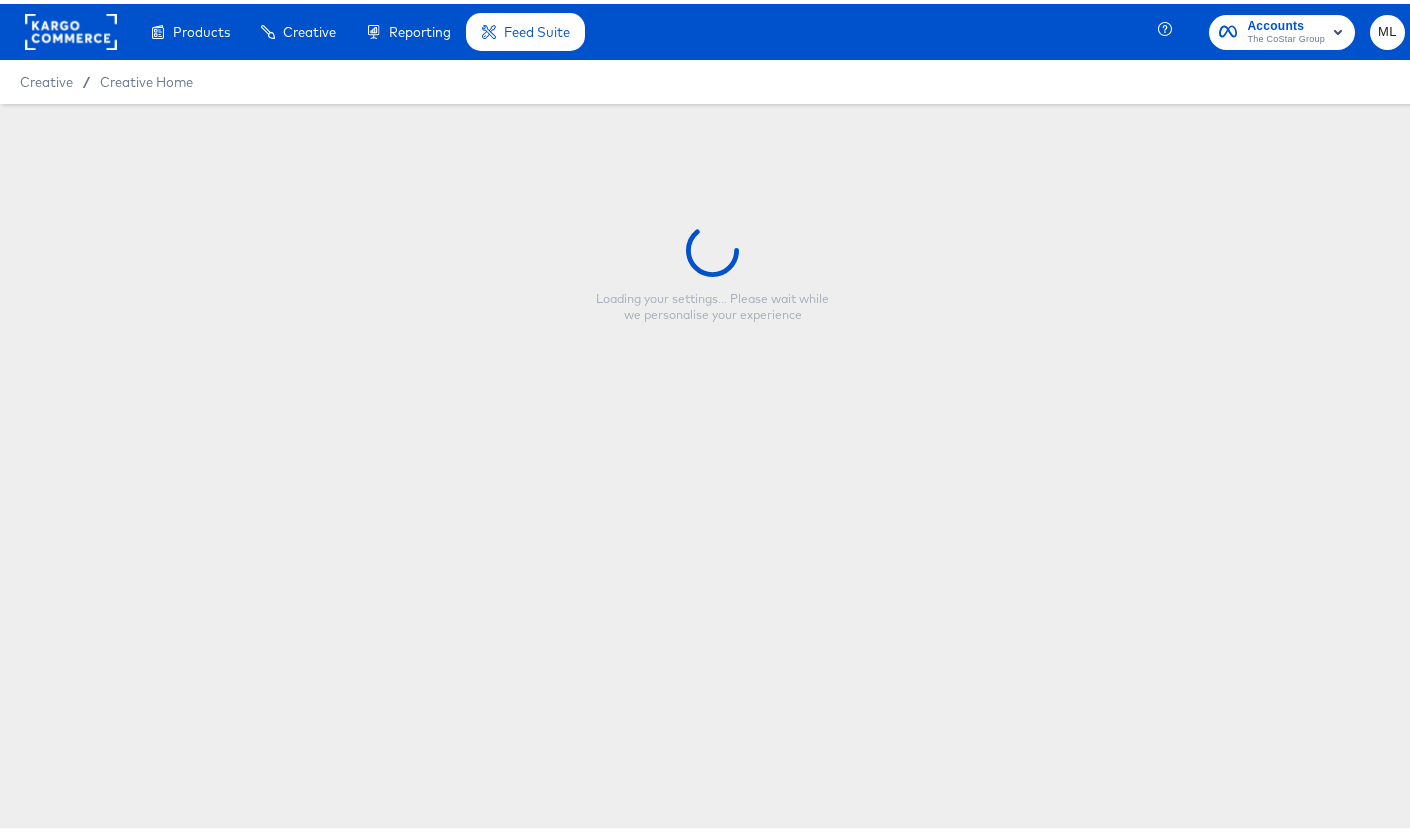 scroll, scrollTop: 0, scrollLeft: 0, axis: both 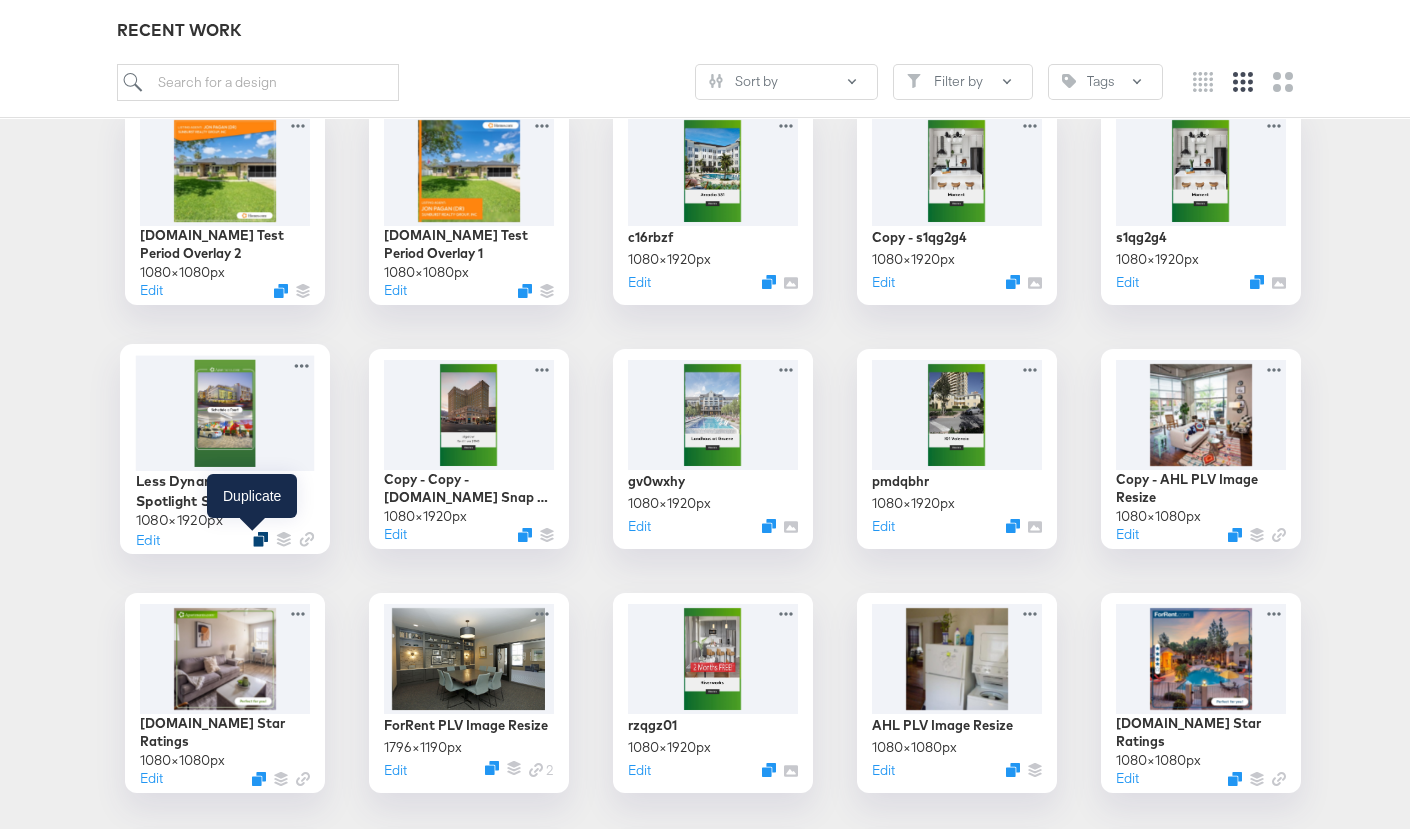 click 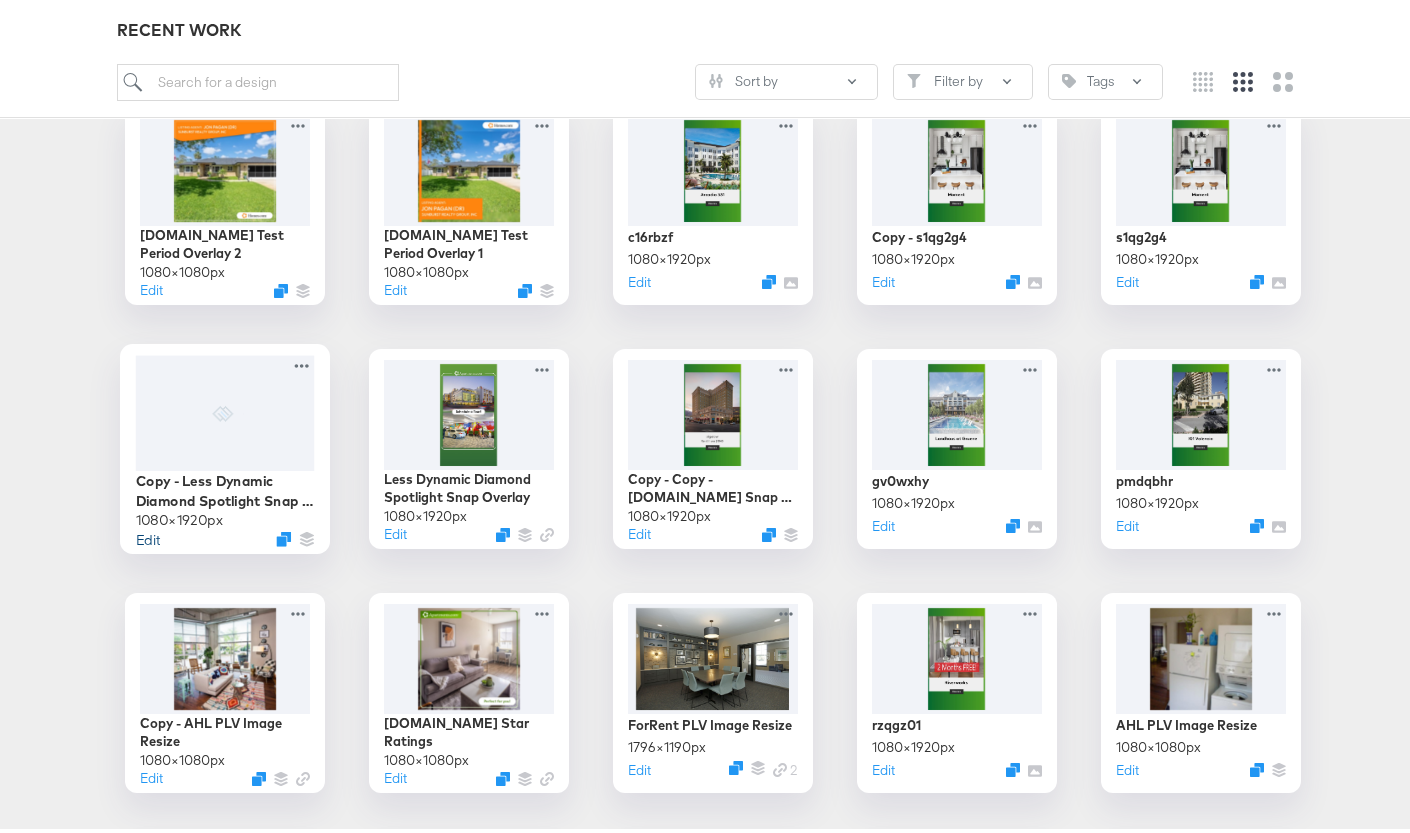 click on "Edit" at bounding box center (147, 534) 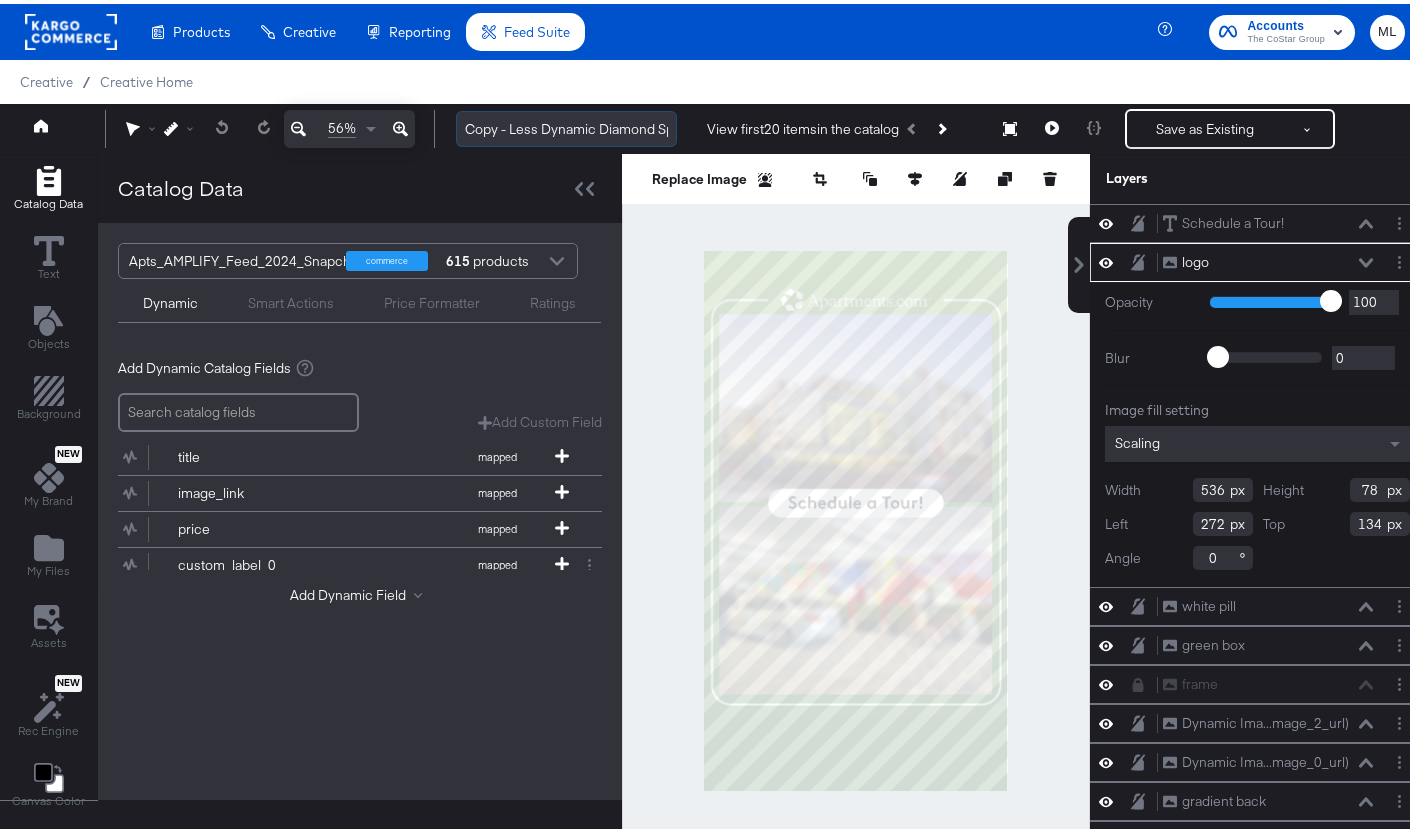 click on "Copy - Less Dynamic Diamond Spotlight Snap Overlay" at bounding box center [566, 125] 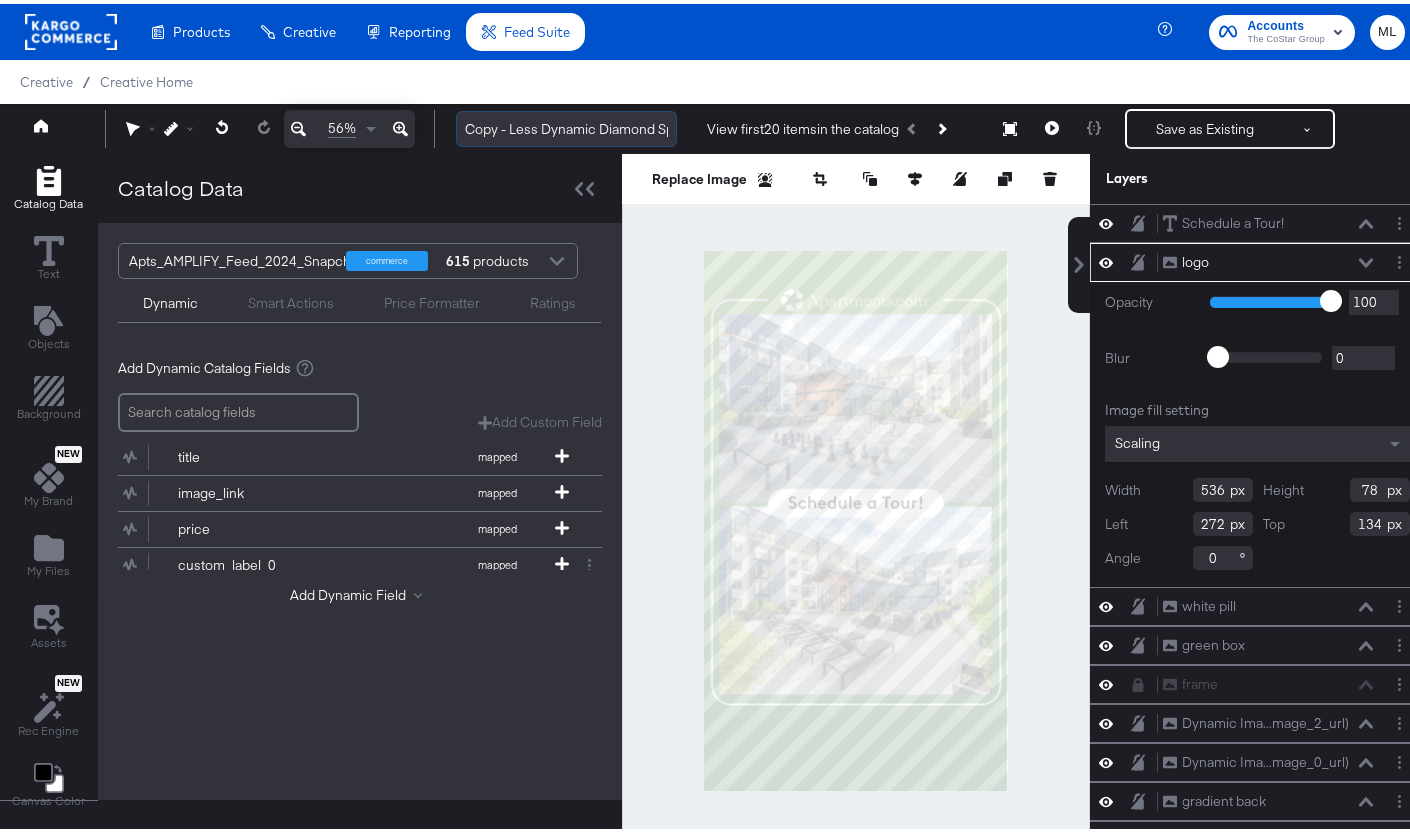 paste on "egjwskn" 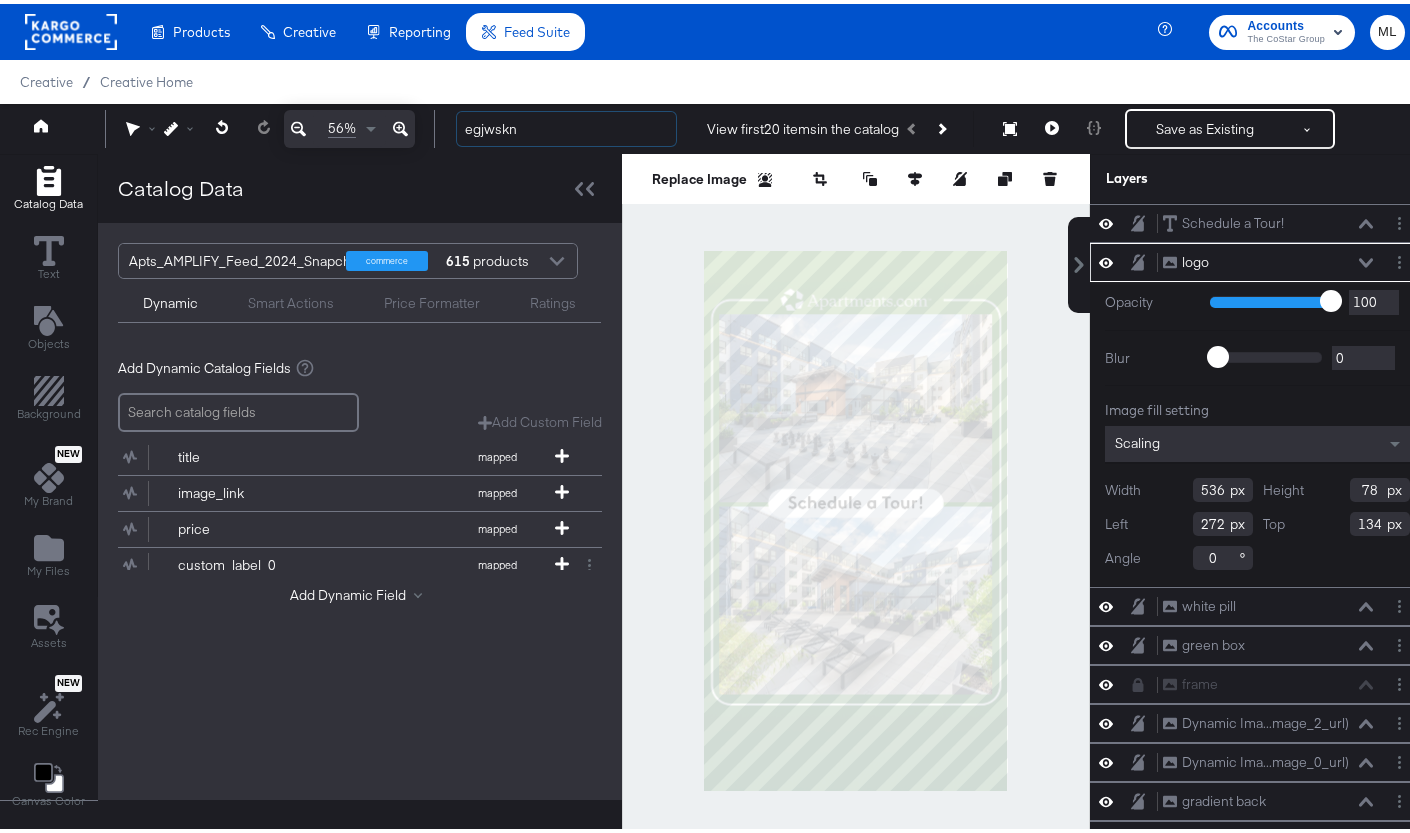 type on "egjwskn" 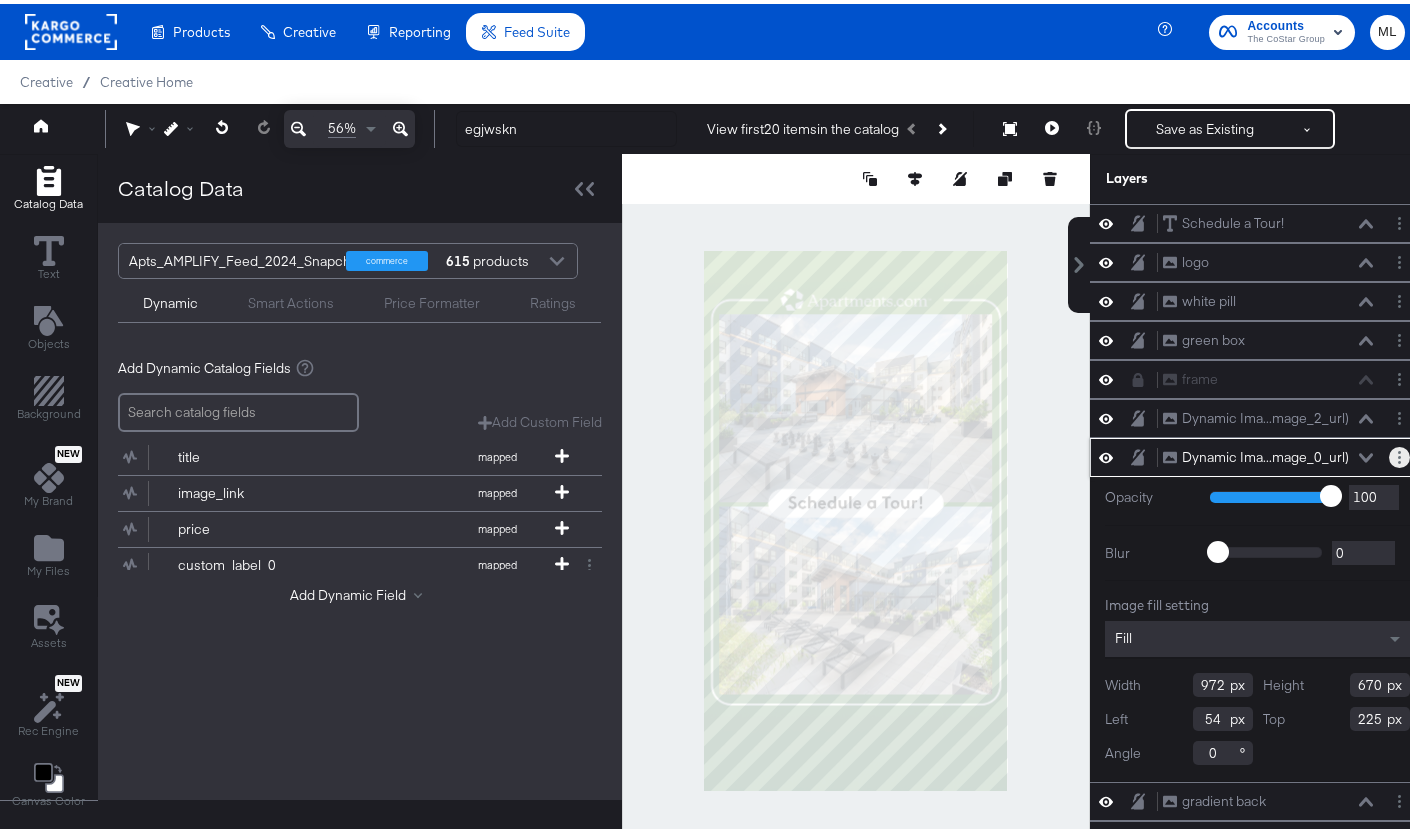 click at bounding box center (1399, 453) 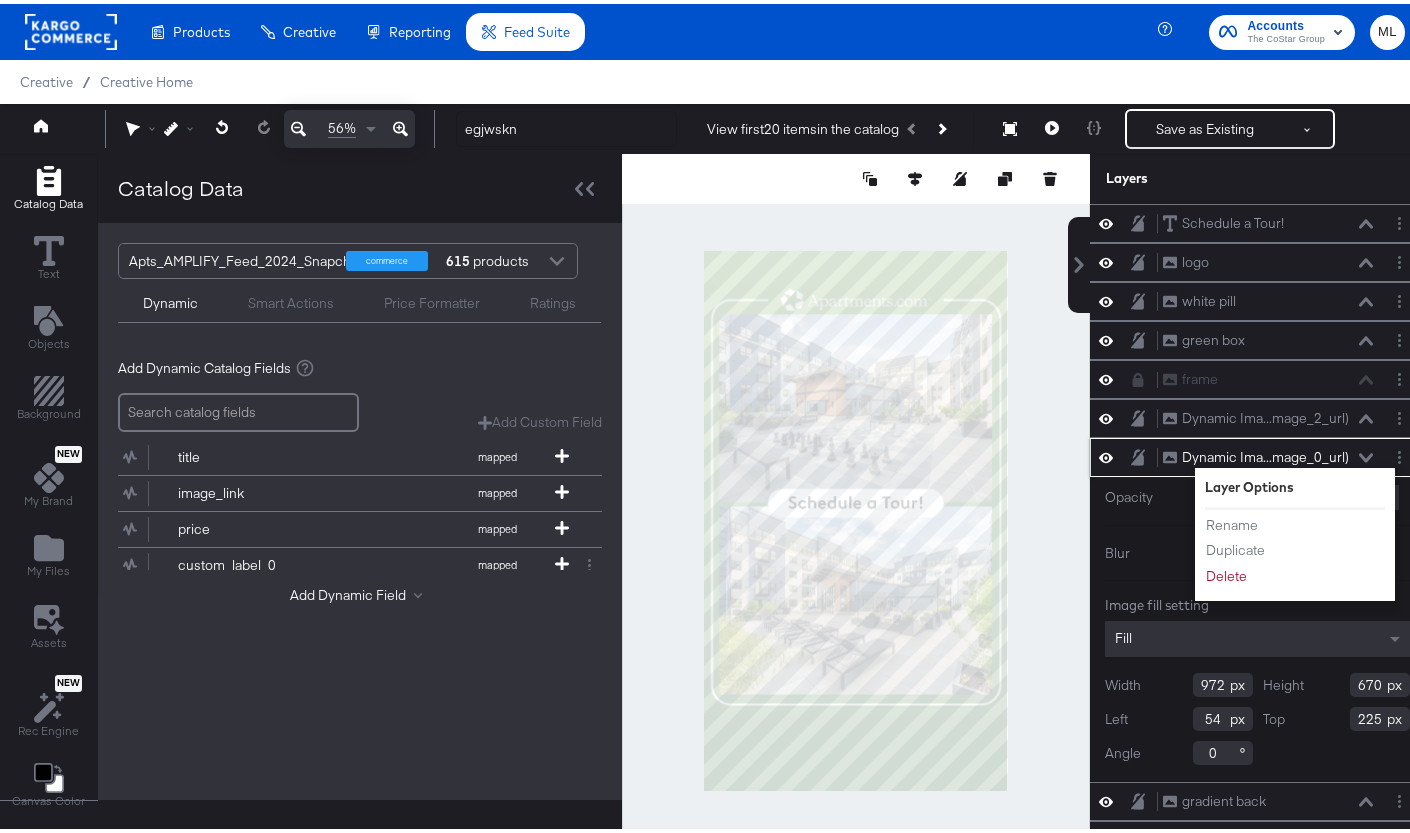 click 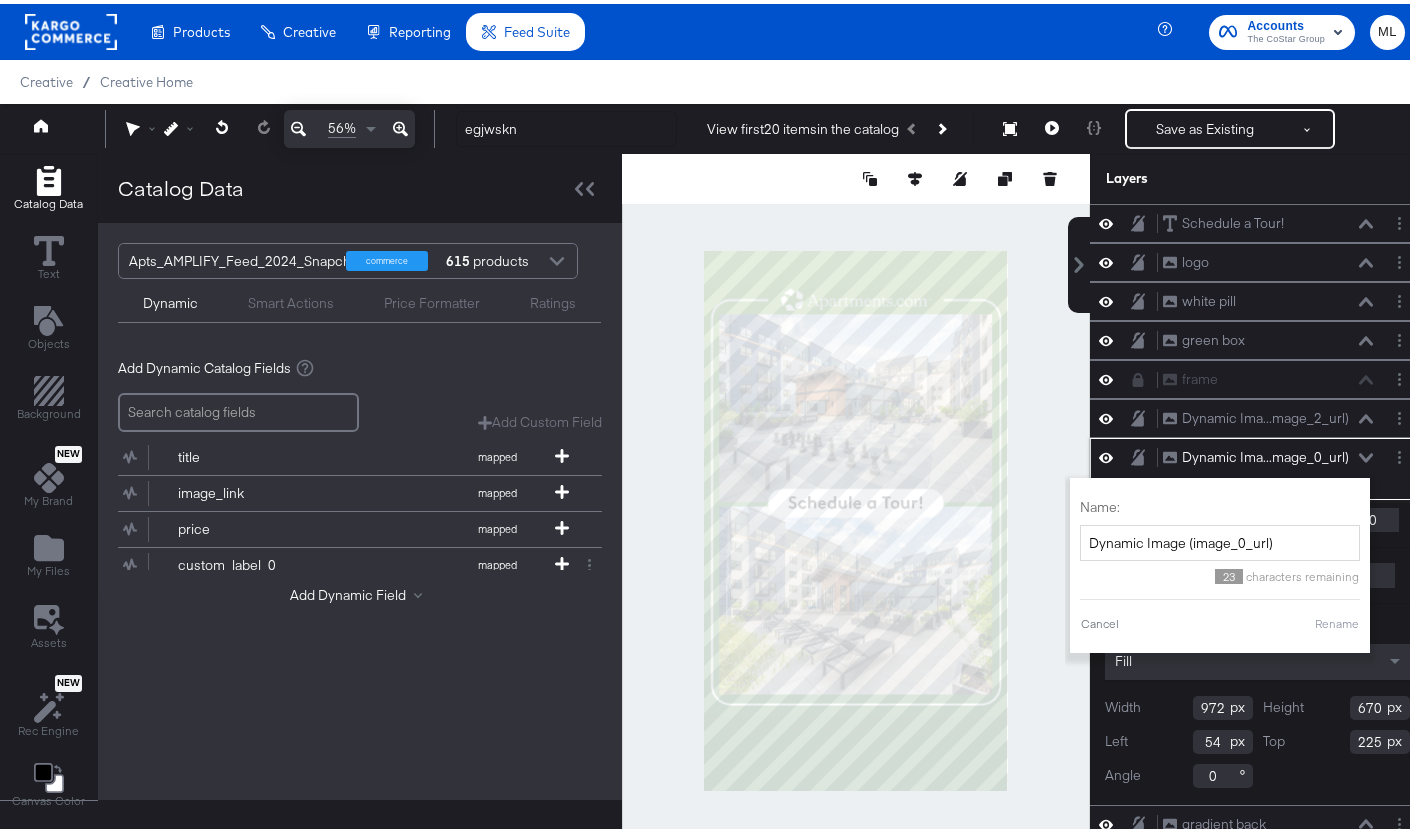 click 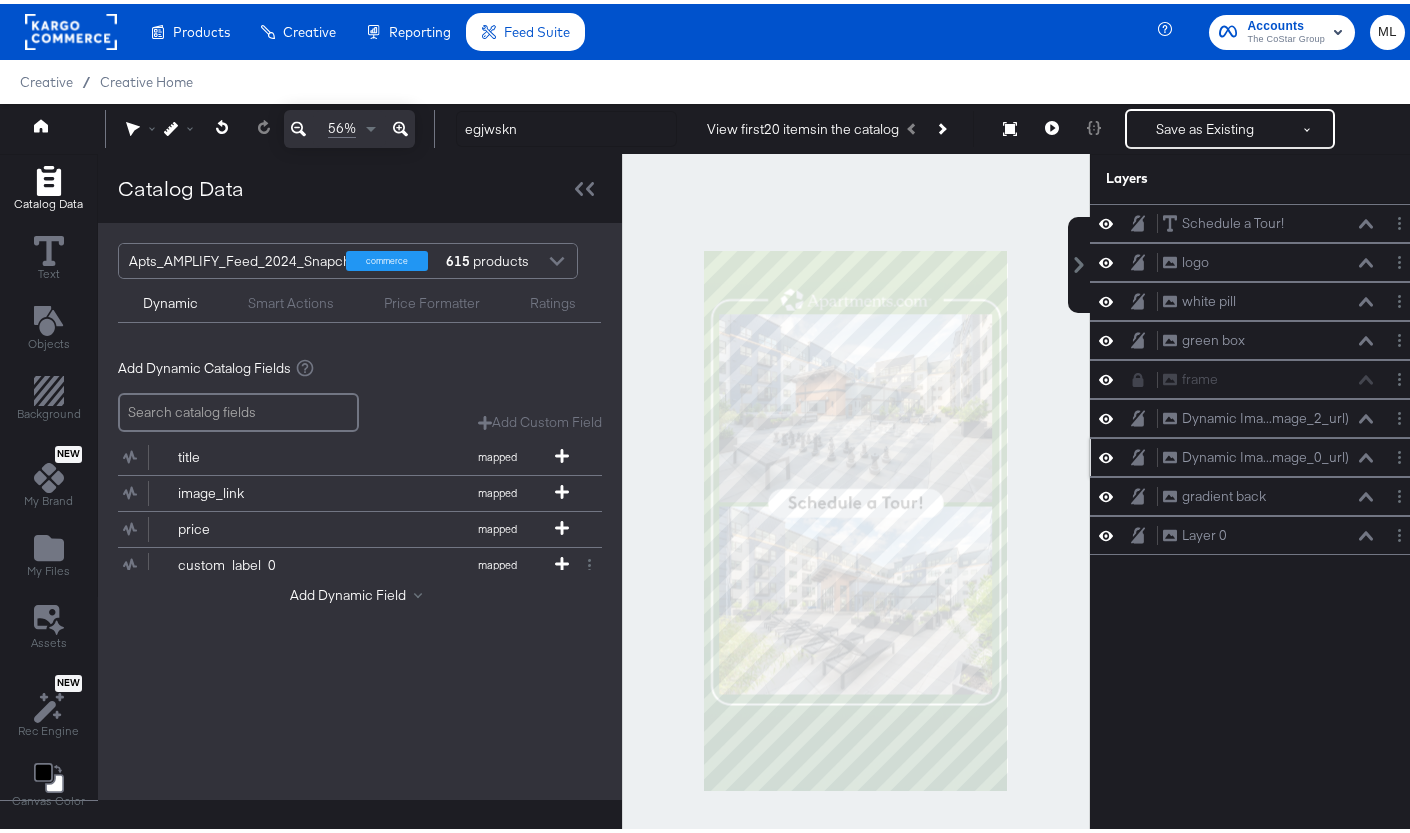 click 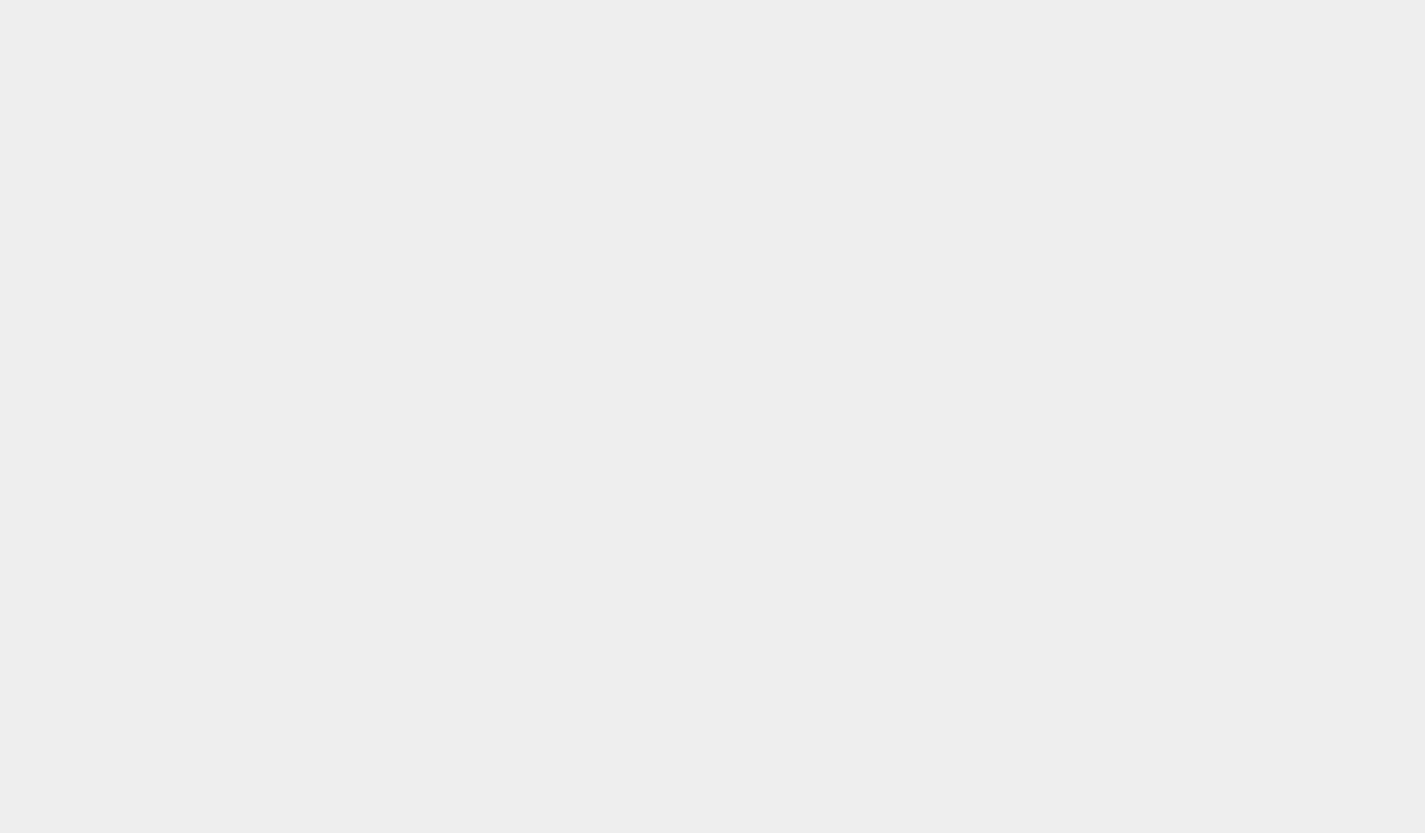 scroll, scrollTop: 0, scrollLeft: 0, axis: both 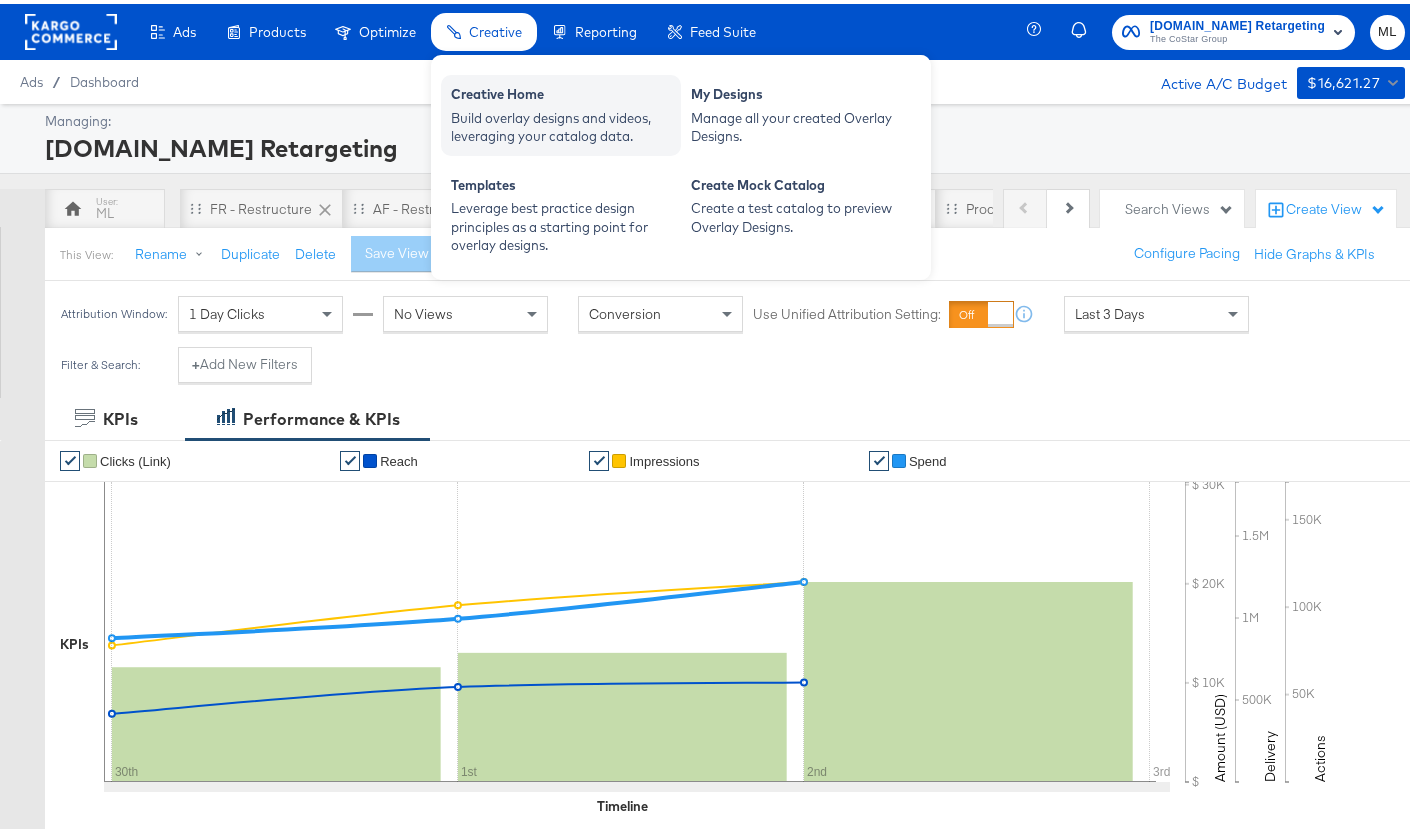 click on "Creative Home" at bounding box center (561, 93) 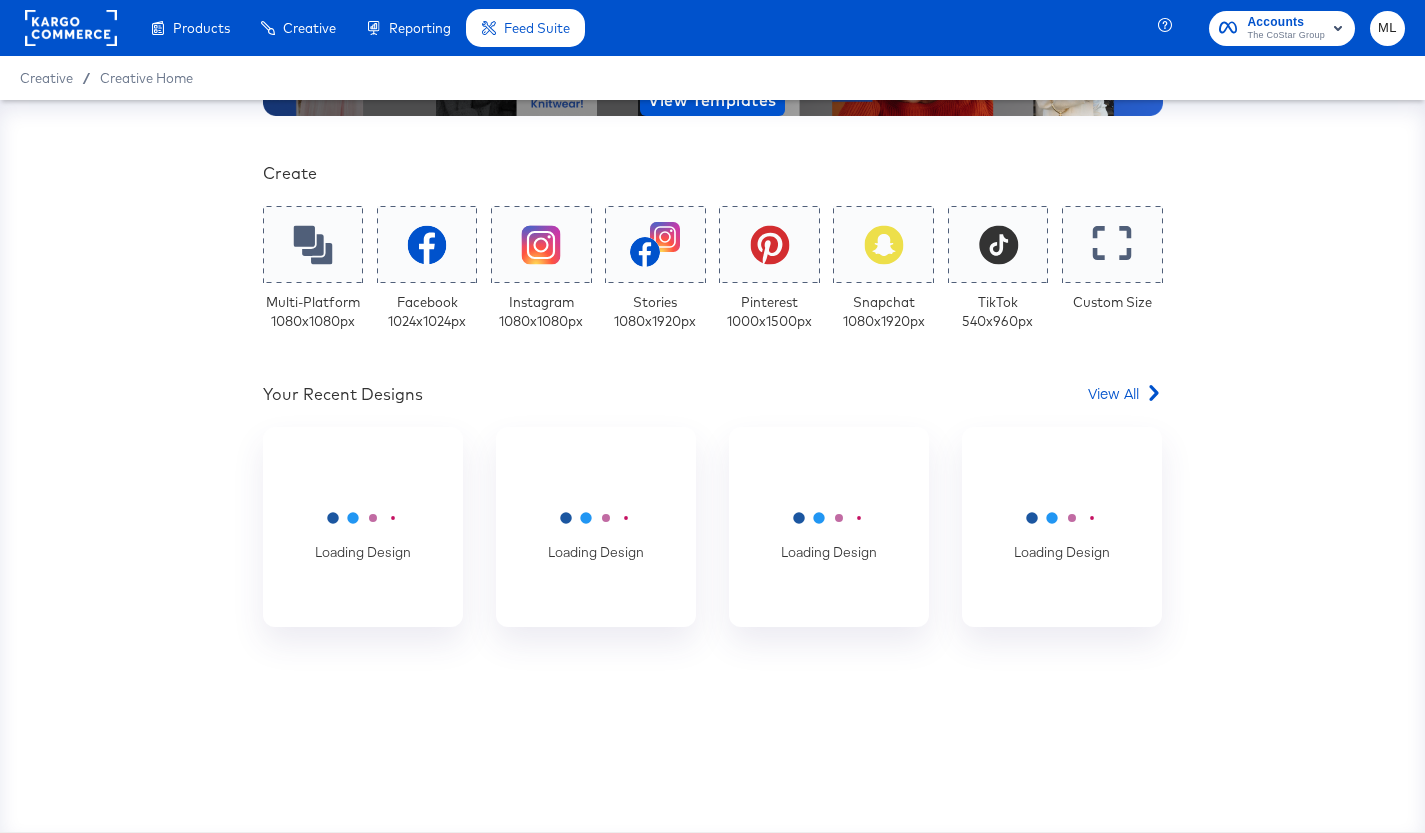 scroll, scrollTop: 331, scrollLeft: 0, axis: vertical 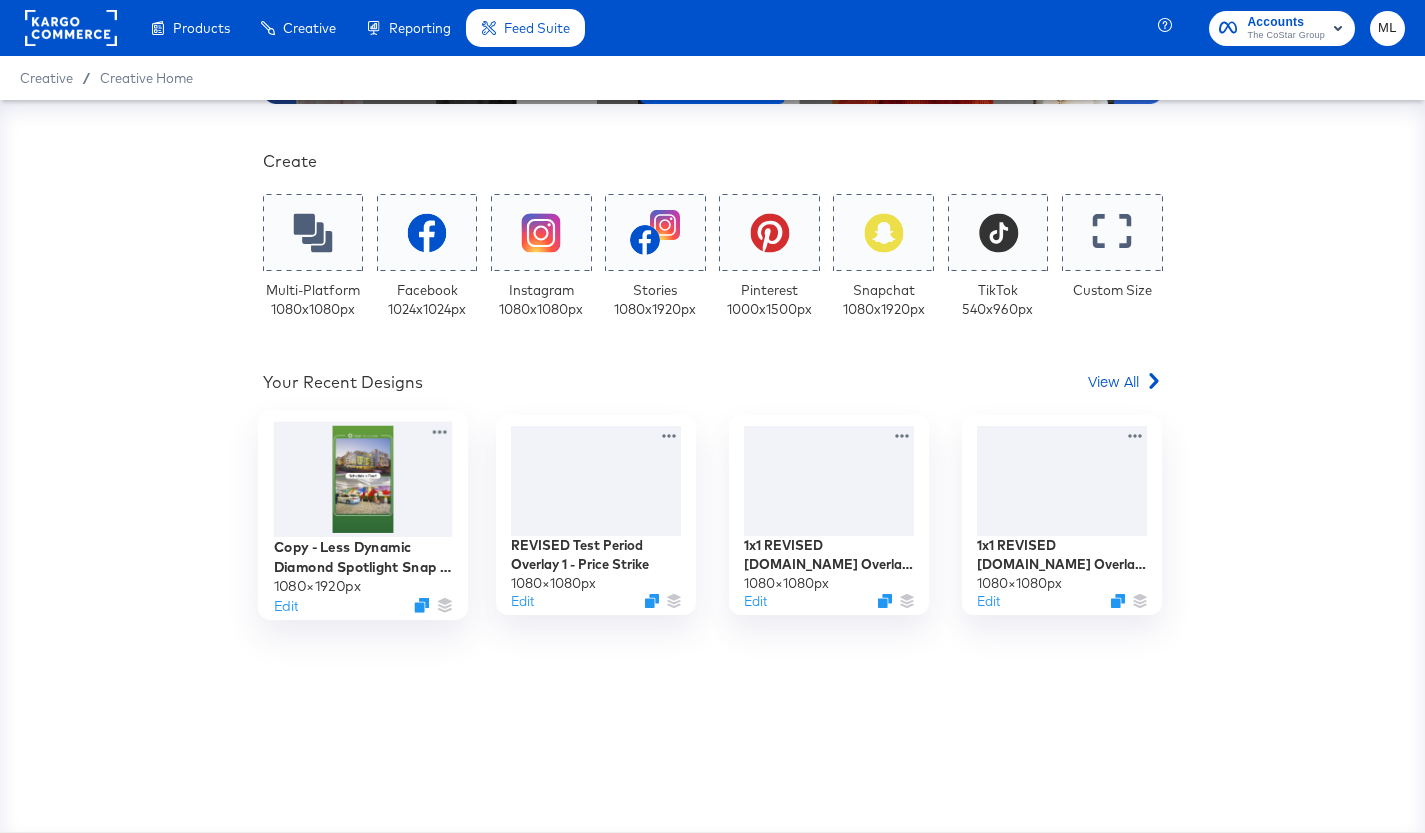 click at bounding box center (362, 479) 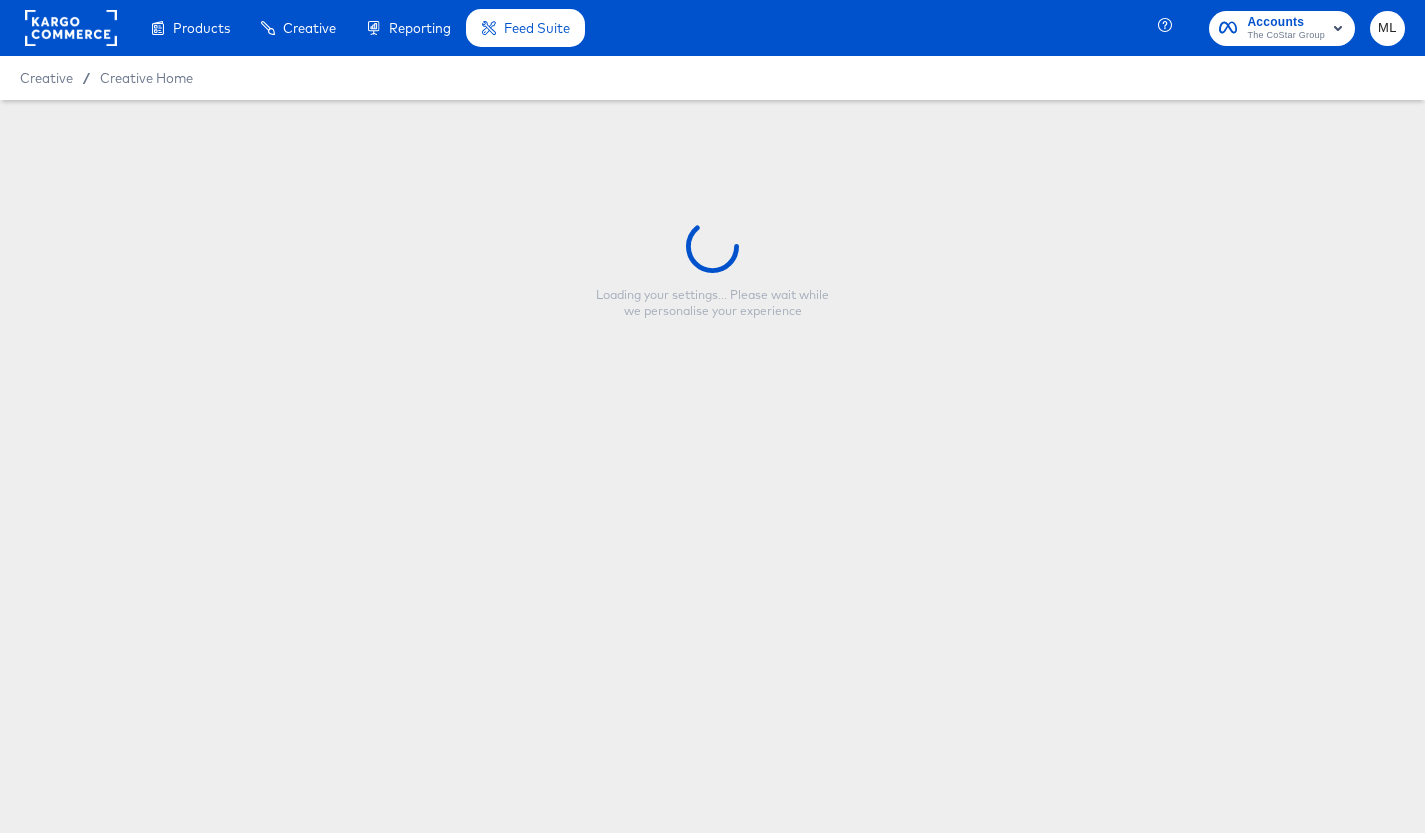 type on "Copy - Less Dynamic Diamond Spotlight Snap Overlay" 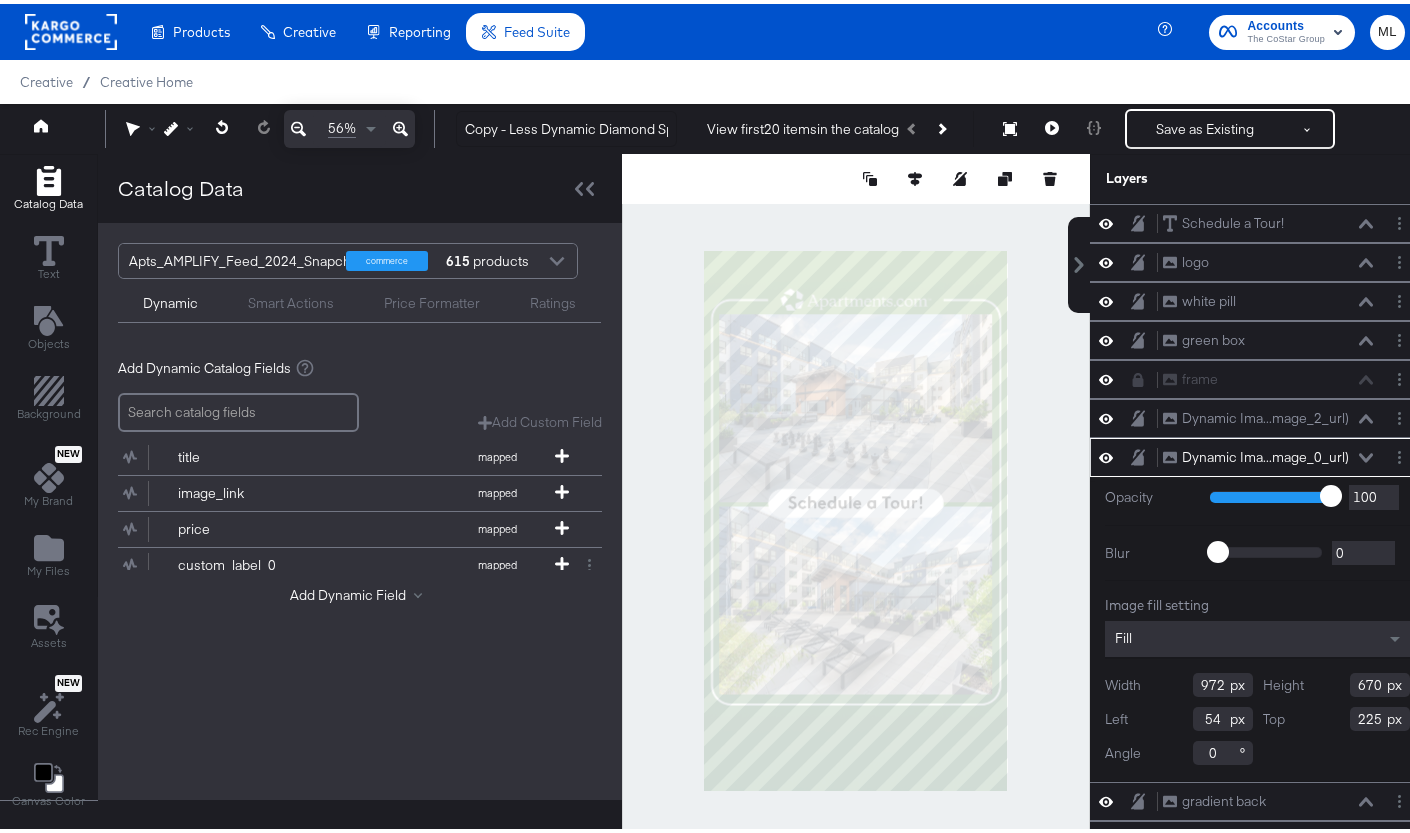 click at bounding box center (856, 517) 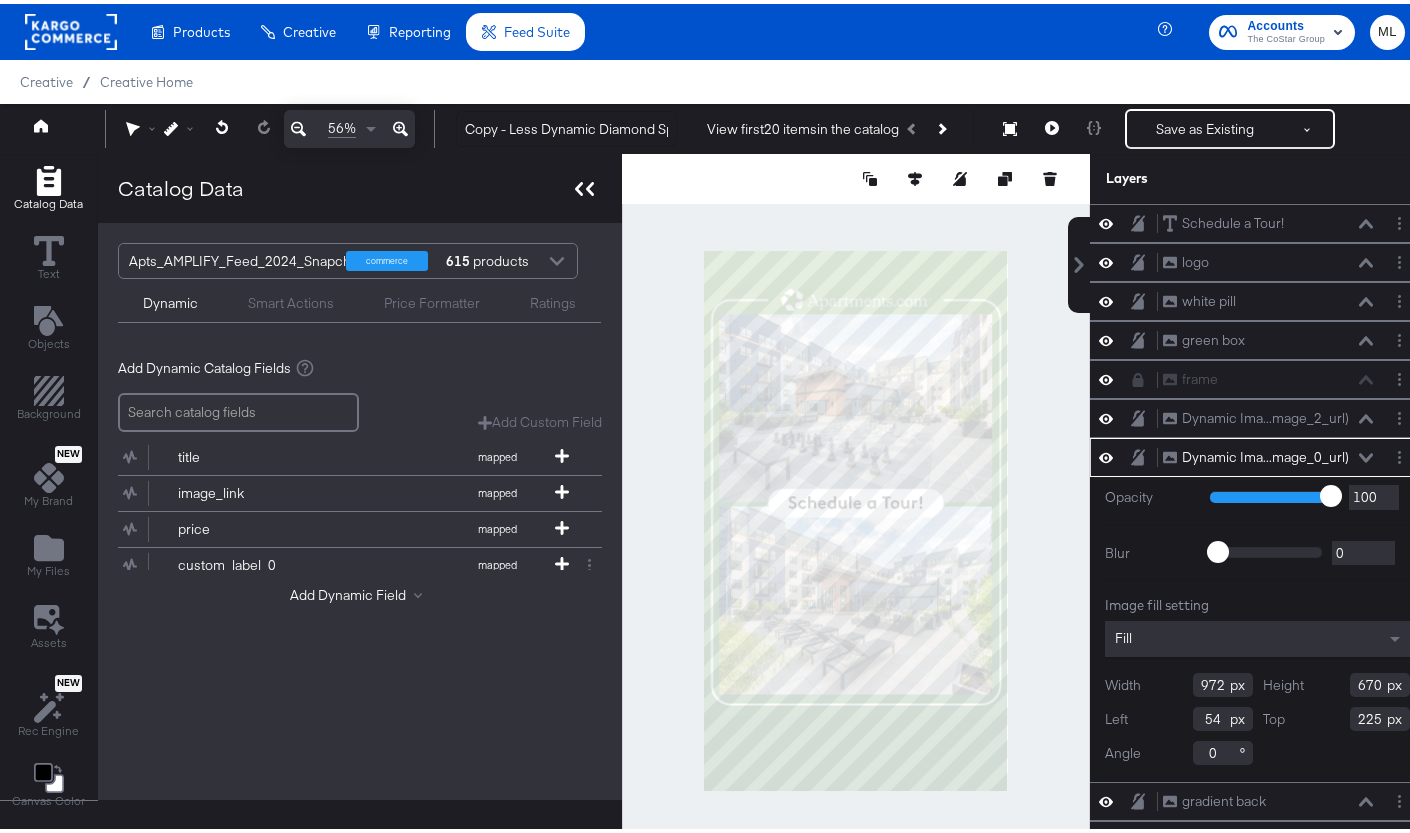 click 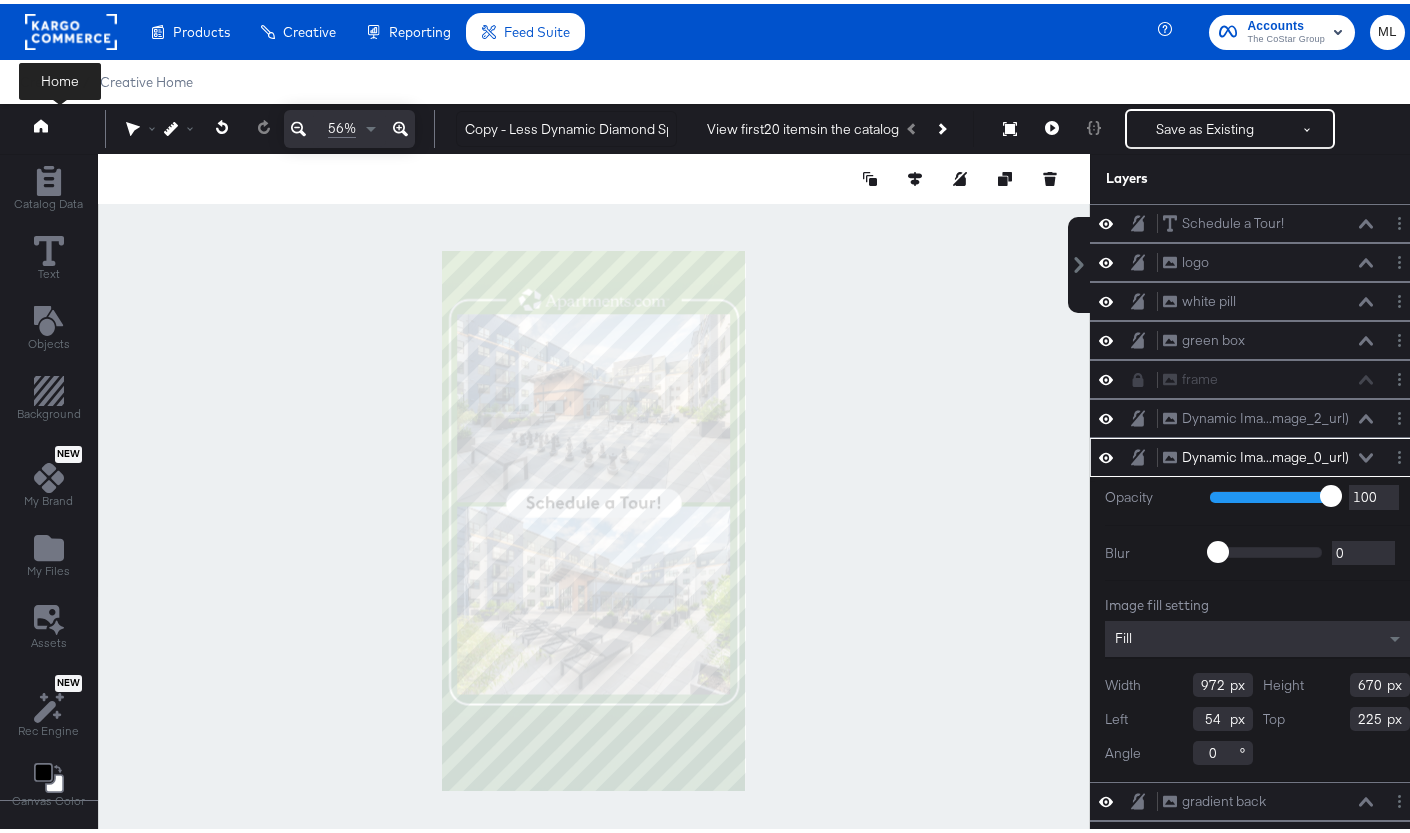 click 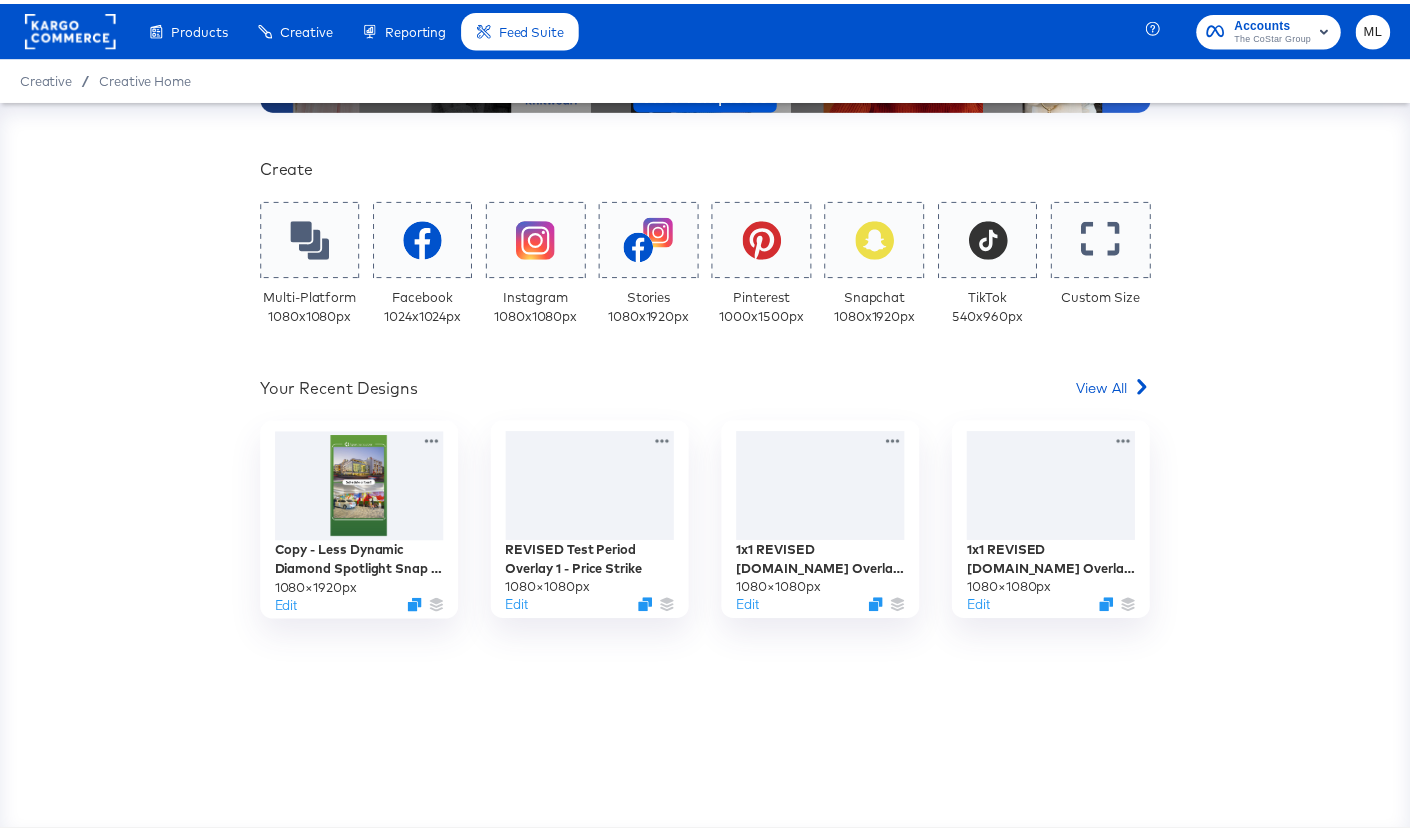 scroll, scrollTop: 331, scrollLeft: 0, axis: vertical 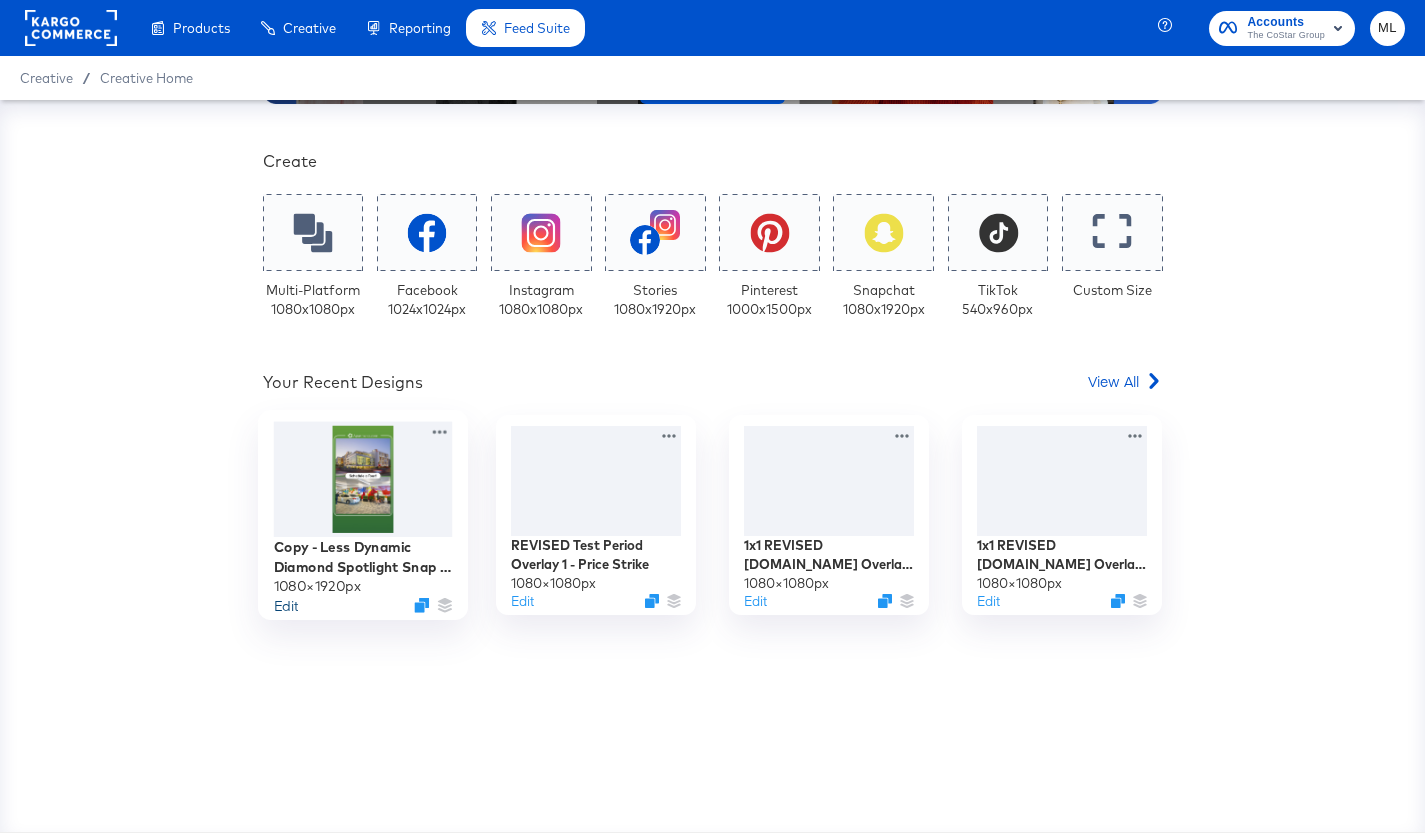 click on "Edit" at bounding box center [285, 605] 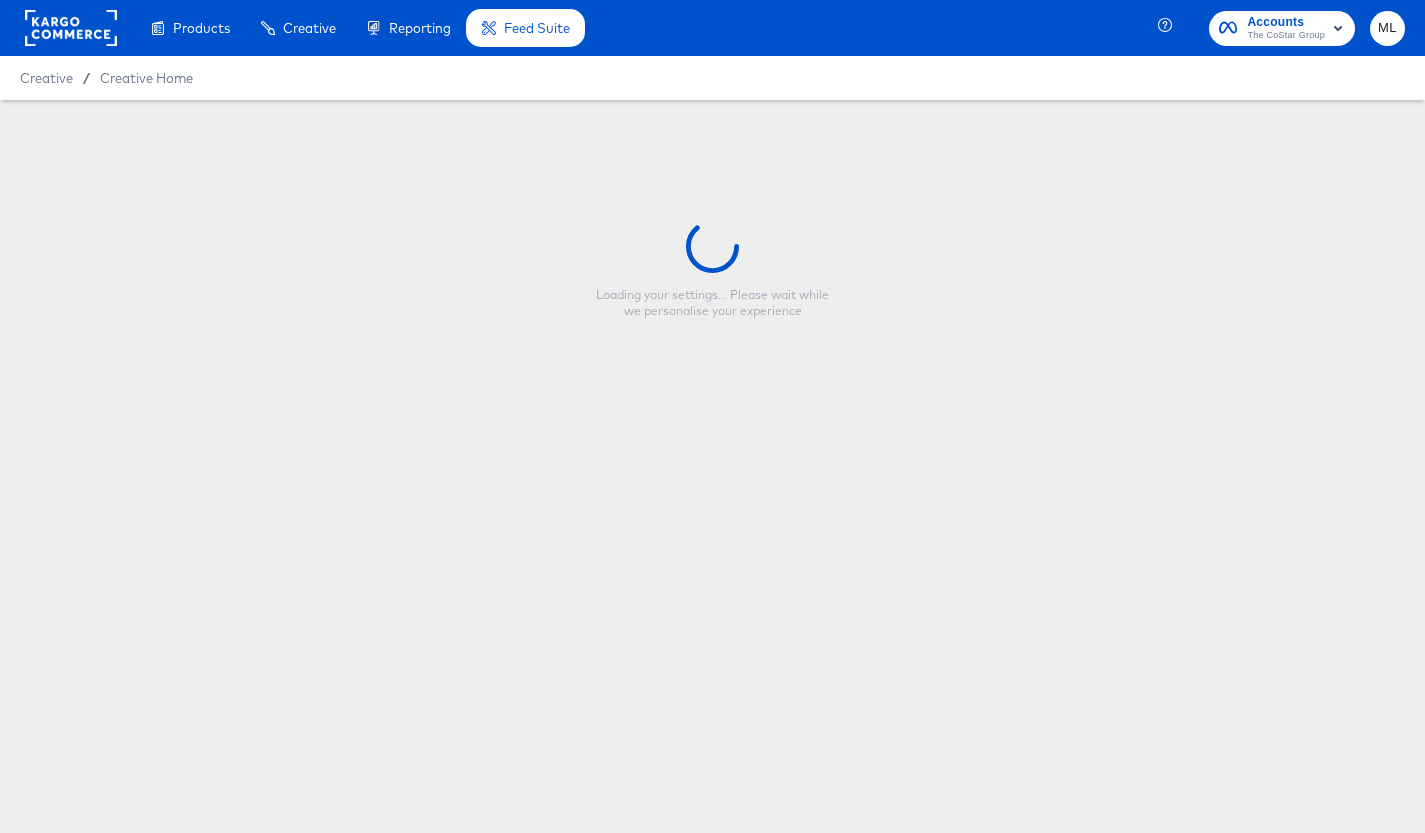 type on "Copy - Less Dynamic Diamond Spotlight Snap Overlay" 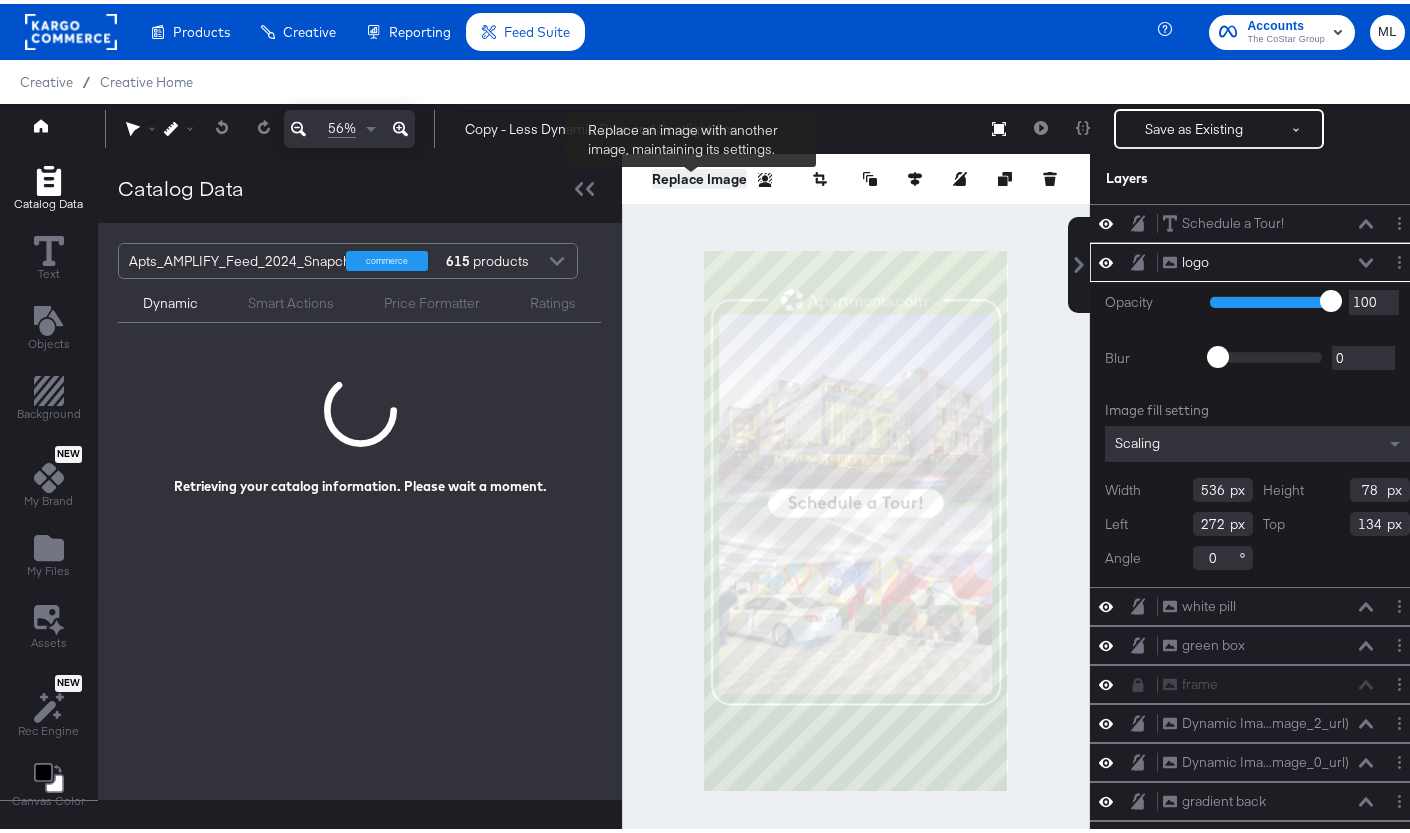 click on "Replace Image" at bounding box center (699, 175) 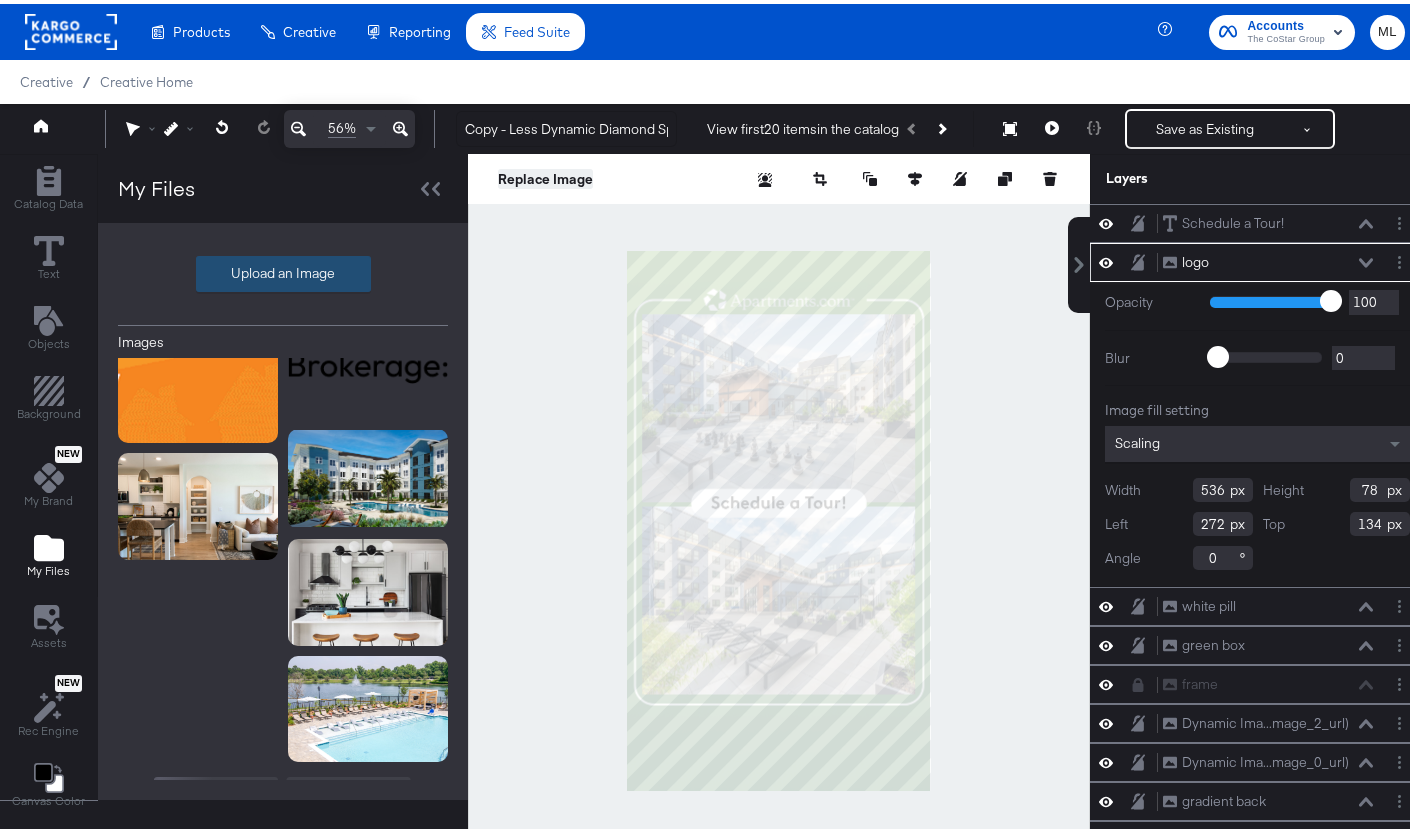 scroll, scrollTop: 850, scrollLeft: 0, axis: vertical 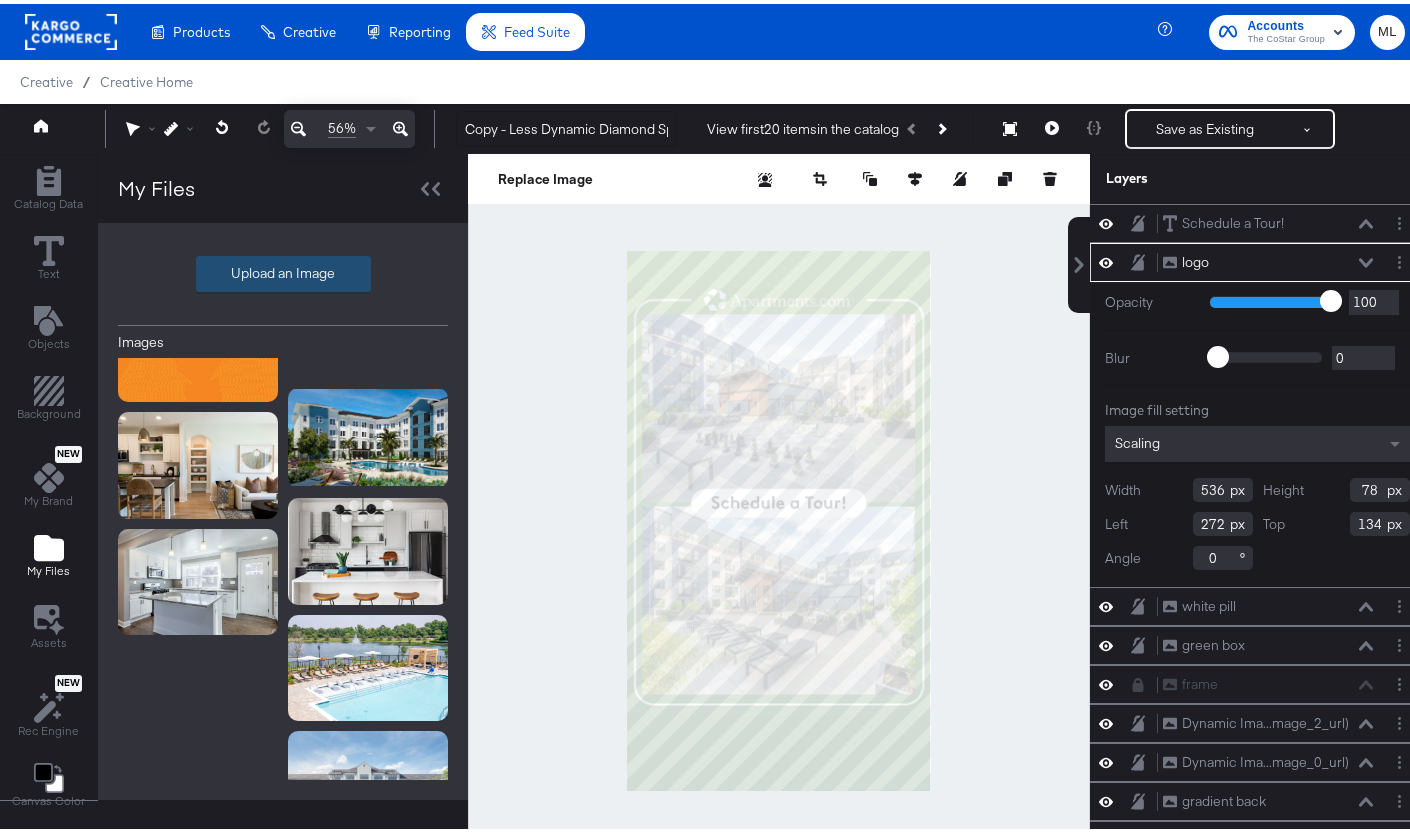 click on "Upload an Image" at bounding box center [283, 270] 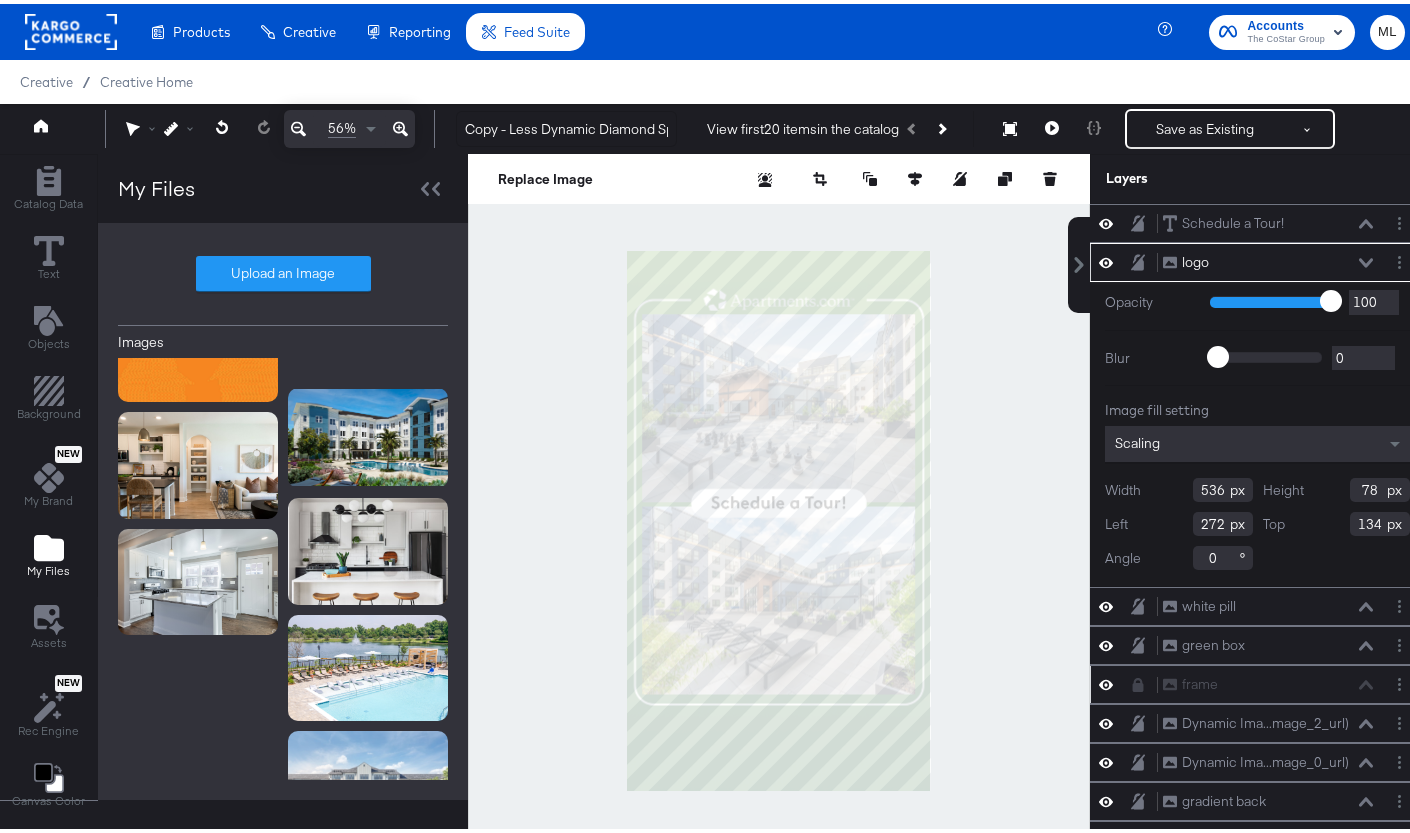 type on "C:\fakepath\paxton-huntington-beach-ca-west-side-rooftop-pool-spa---paxton.jpg" 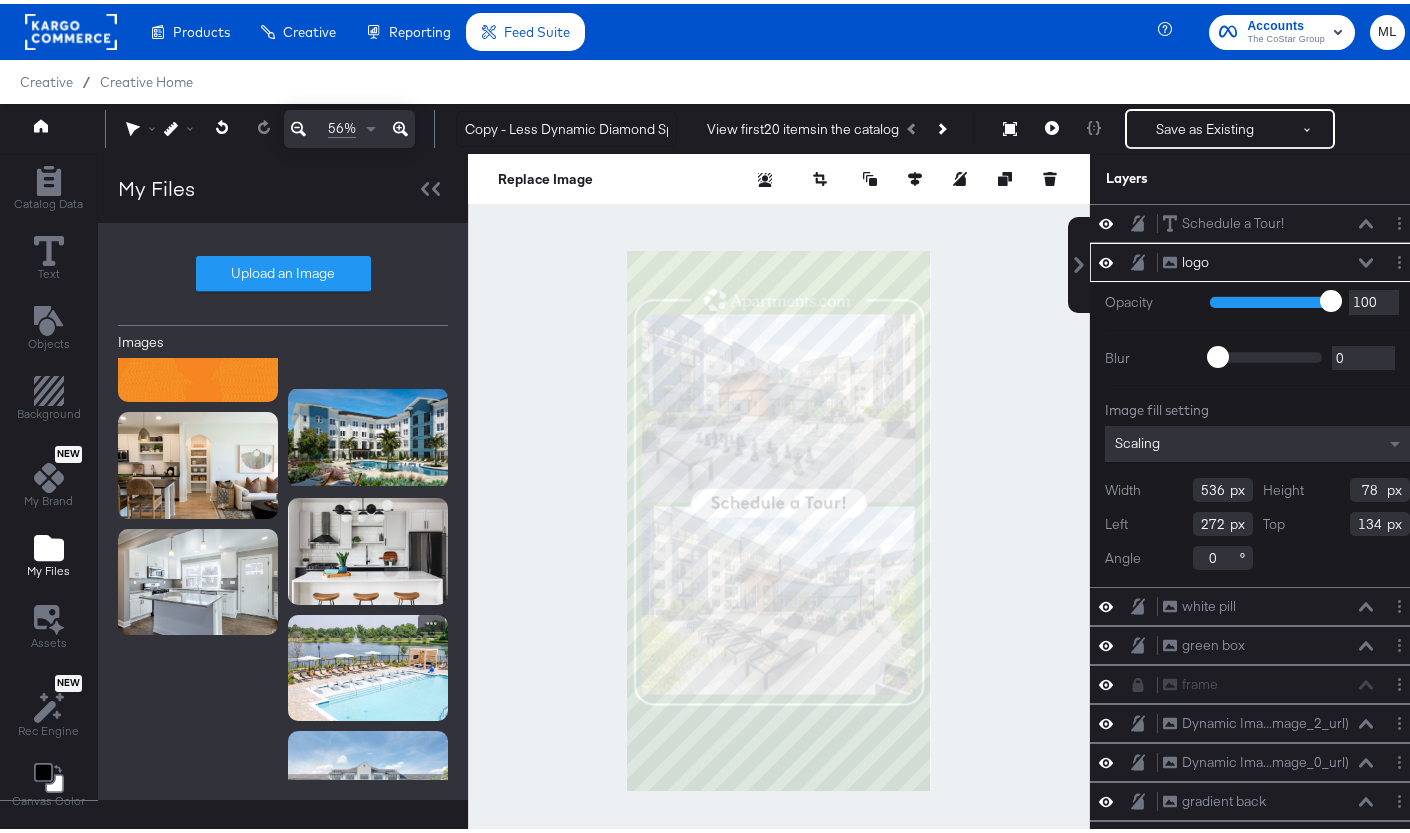 type 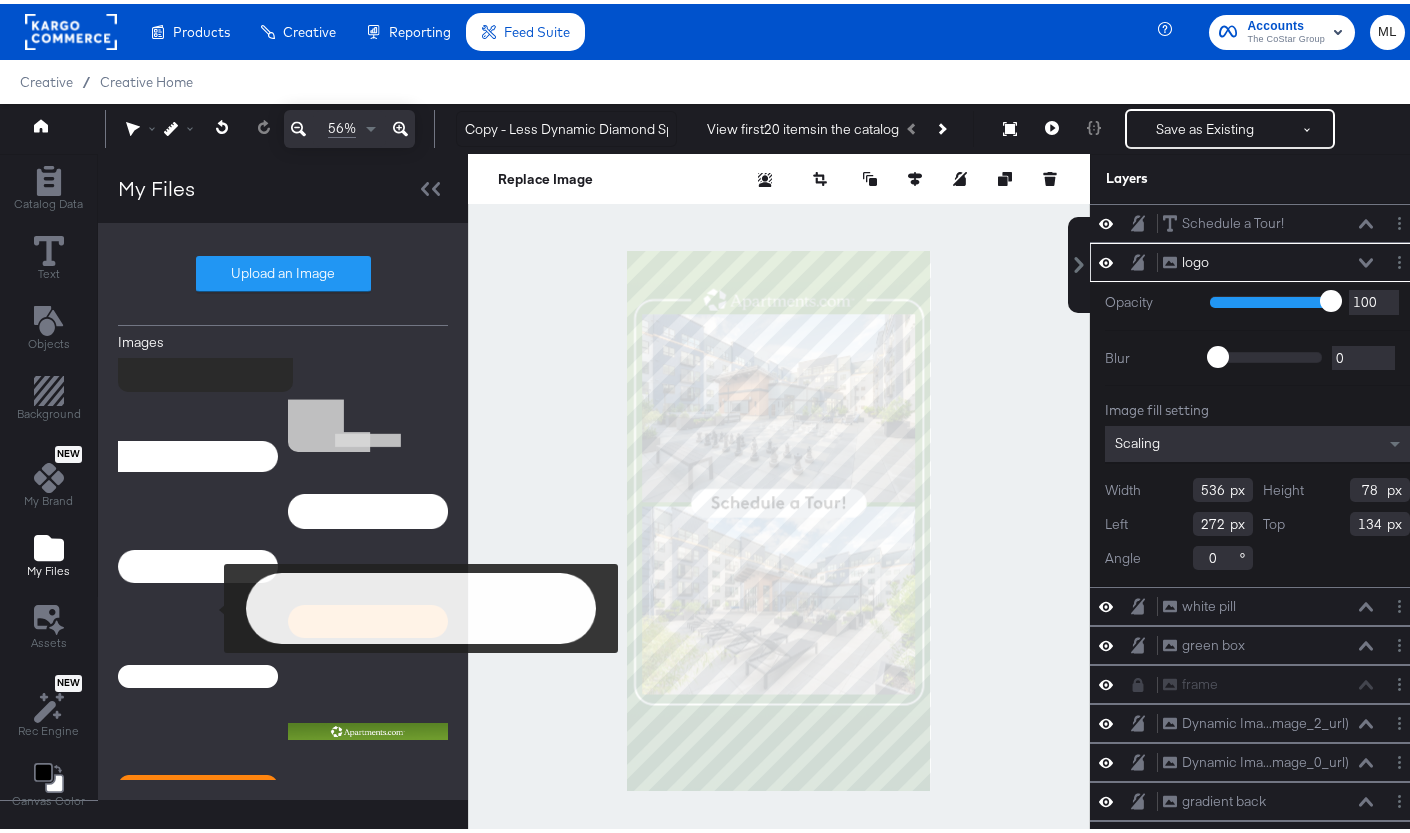 scroll, scrollTop: 0, scrollLeft: 0, axis: both 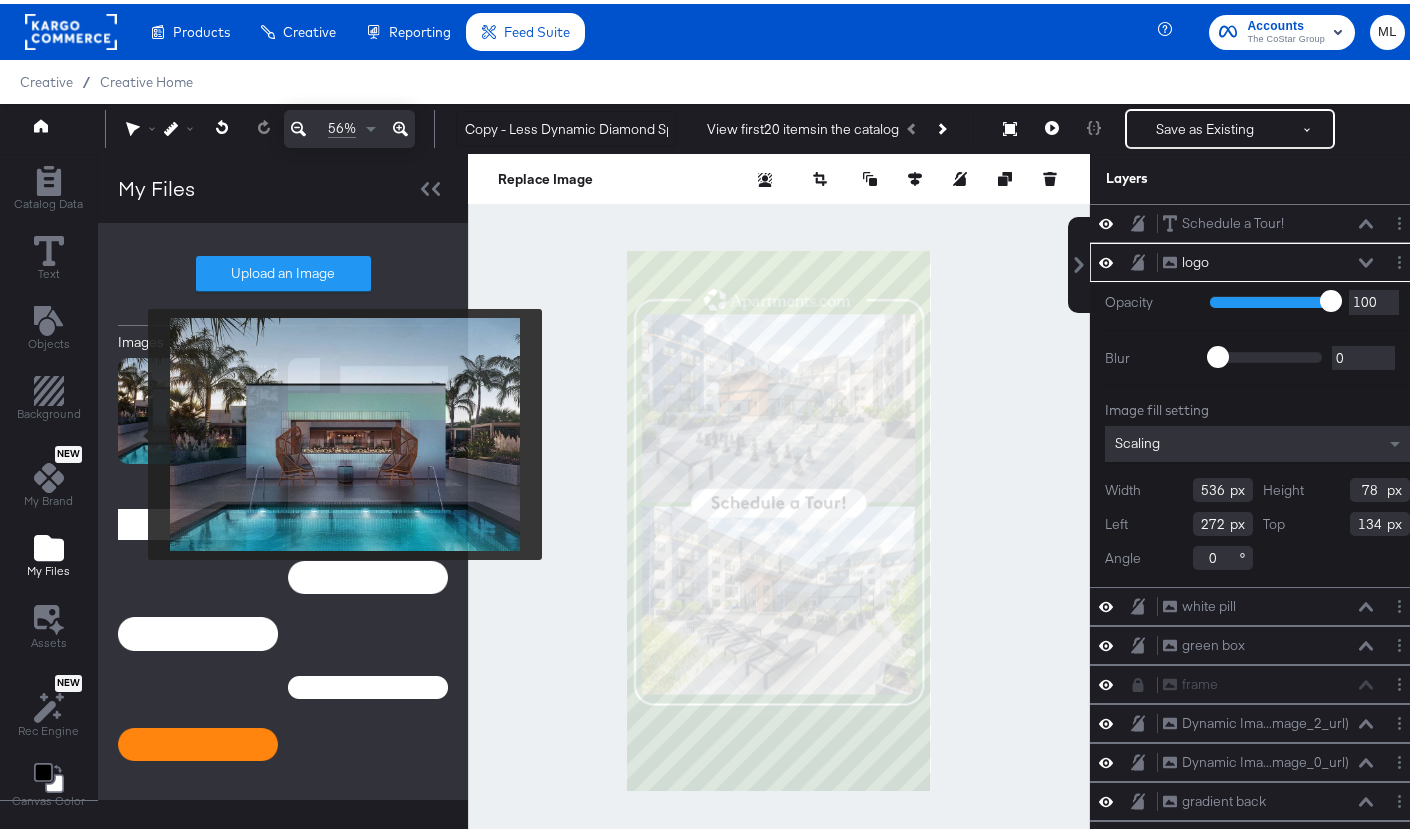 click at bounding box center (198, 407) 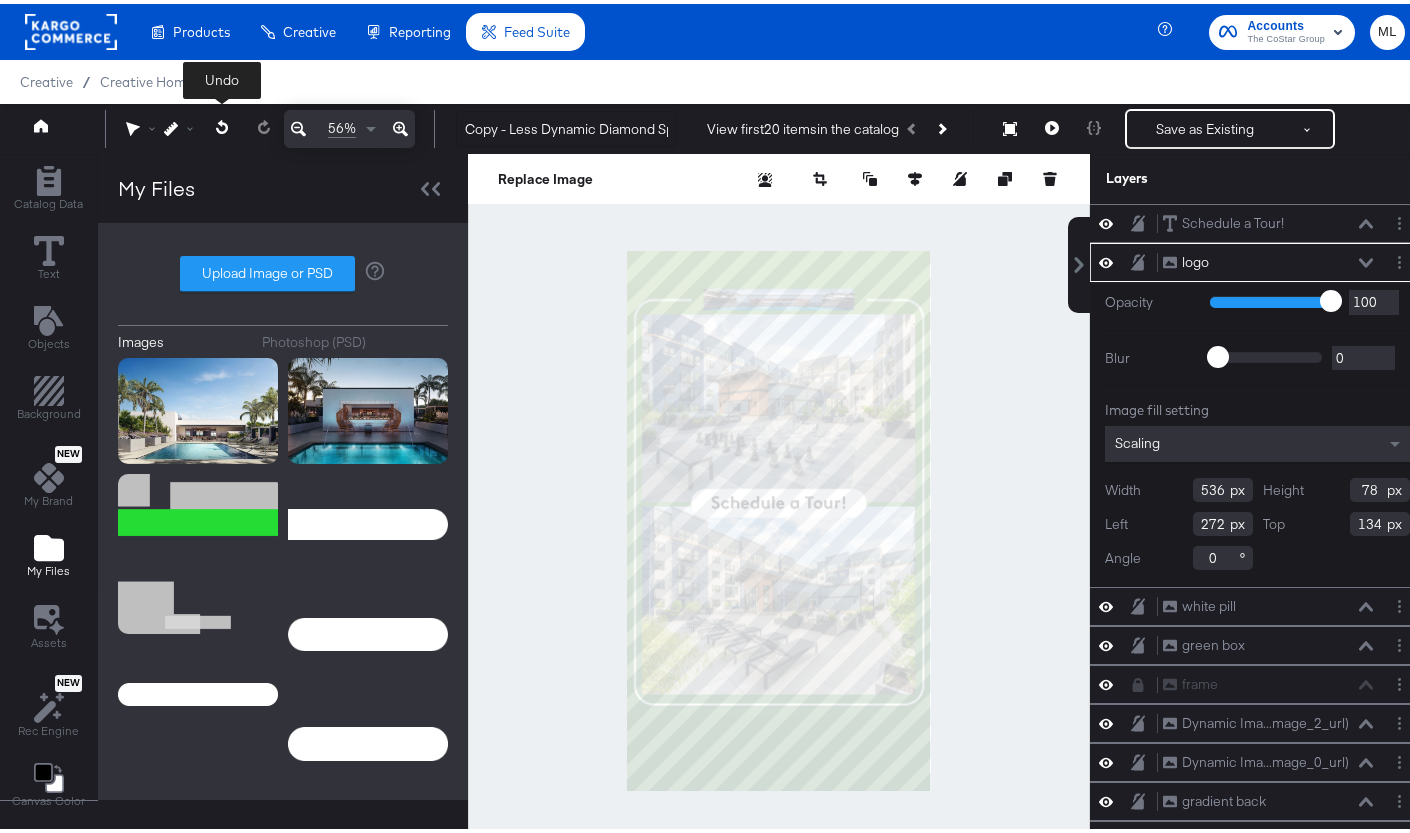 click 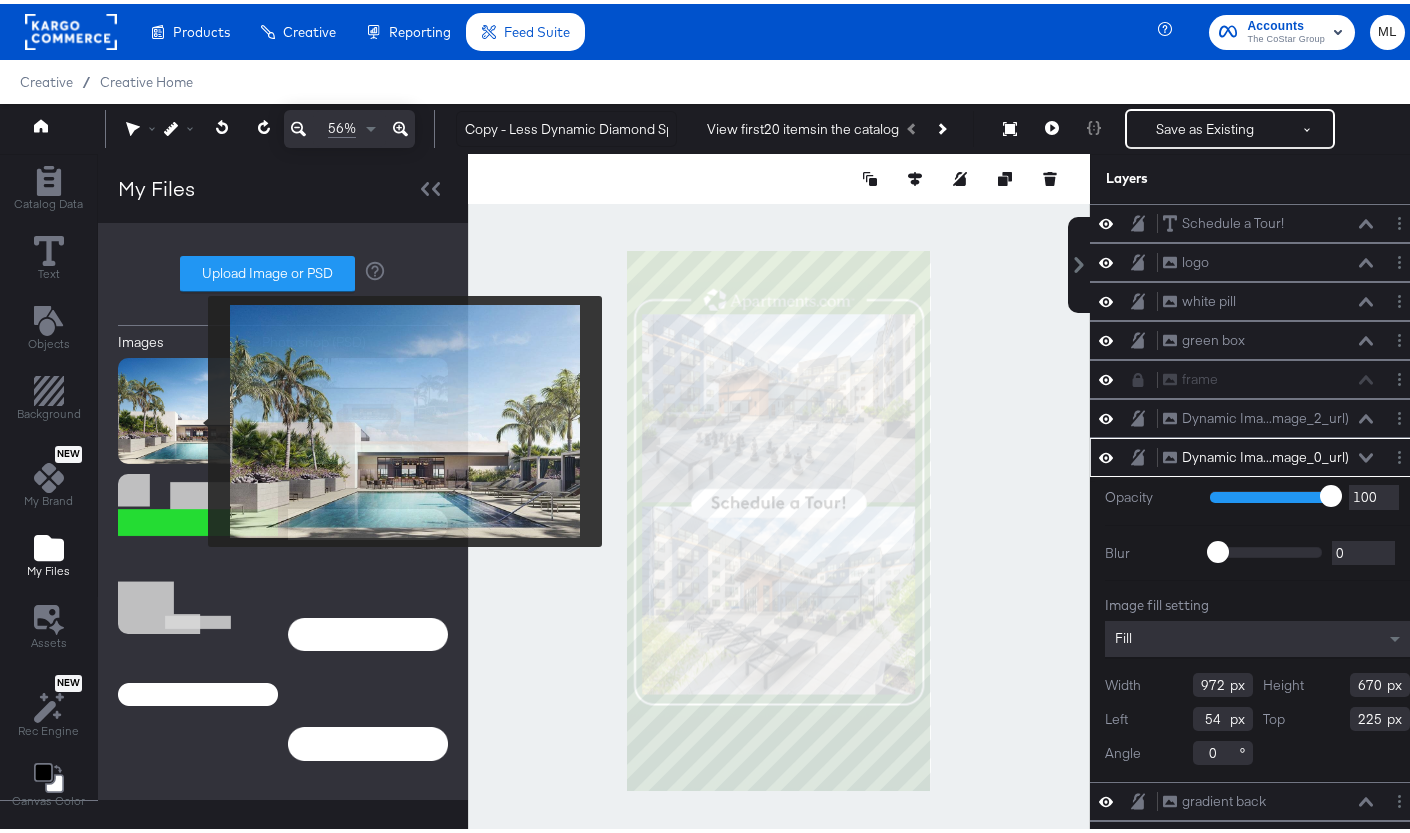 click at bounding box center (198, 407) 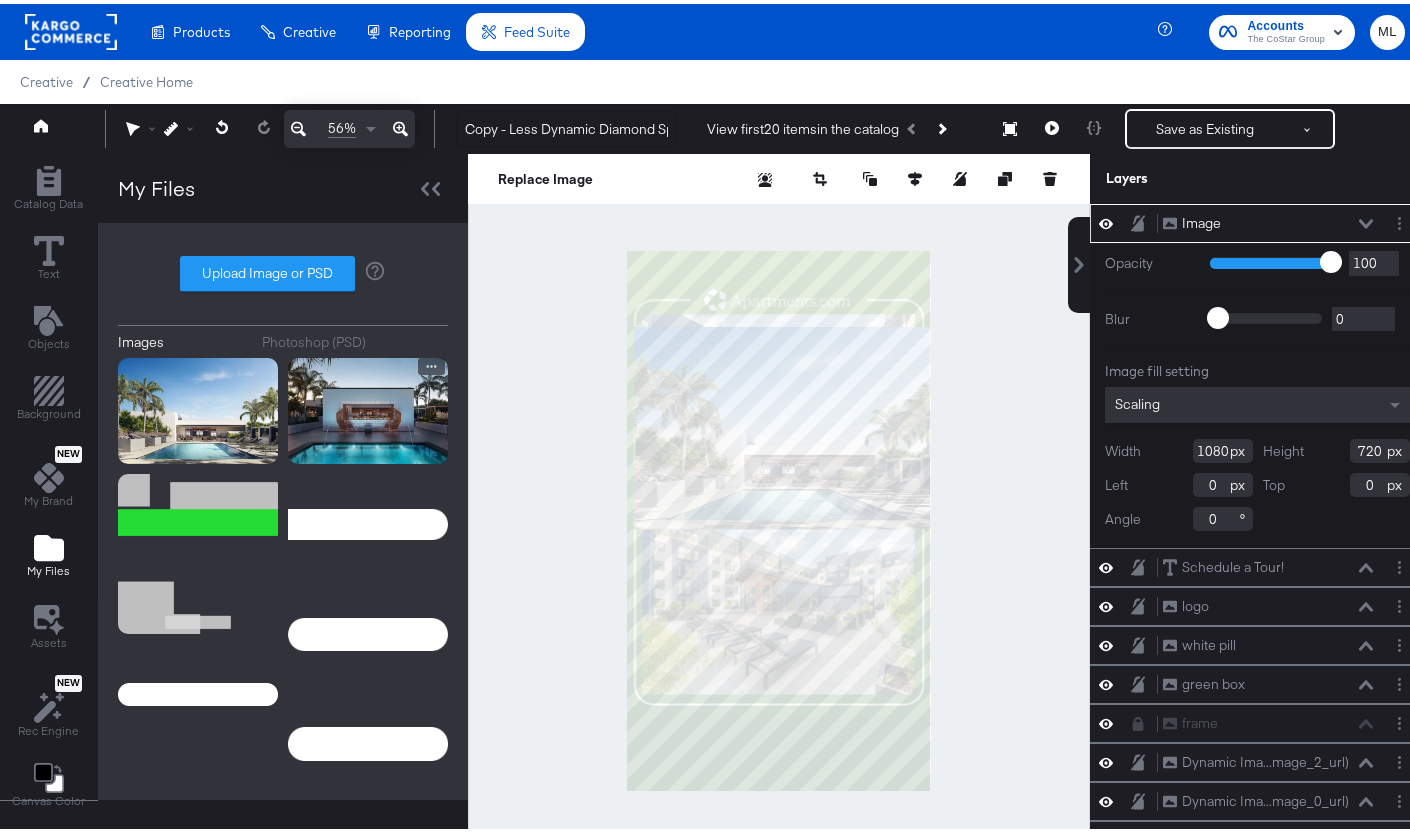 type on "420" 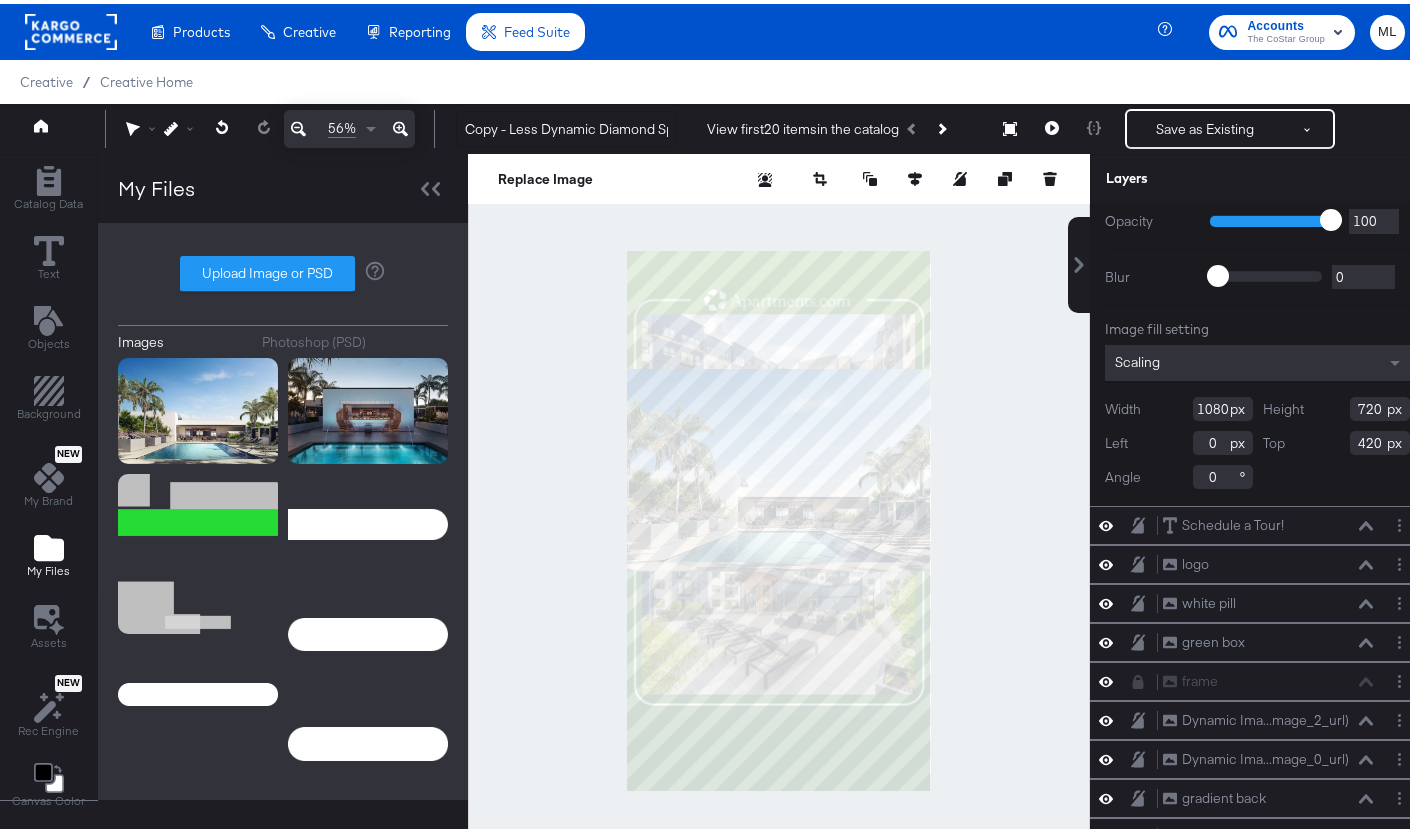 scroll, scrollTop: 0, scrollLeft: 0, axis: both 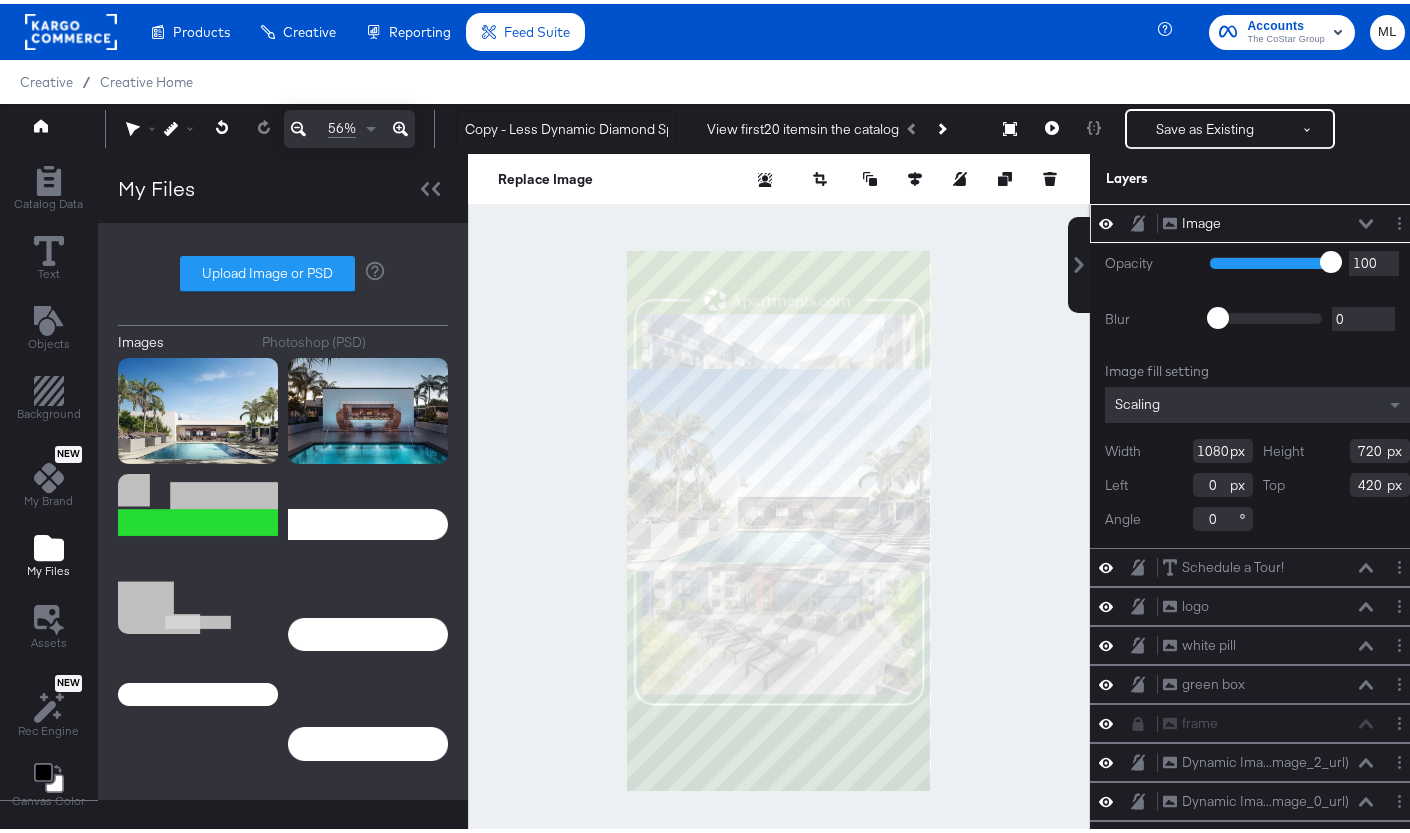 click on "1080" at bounding box center (1223, 447) 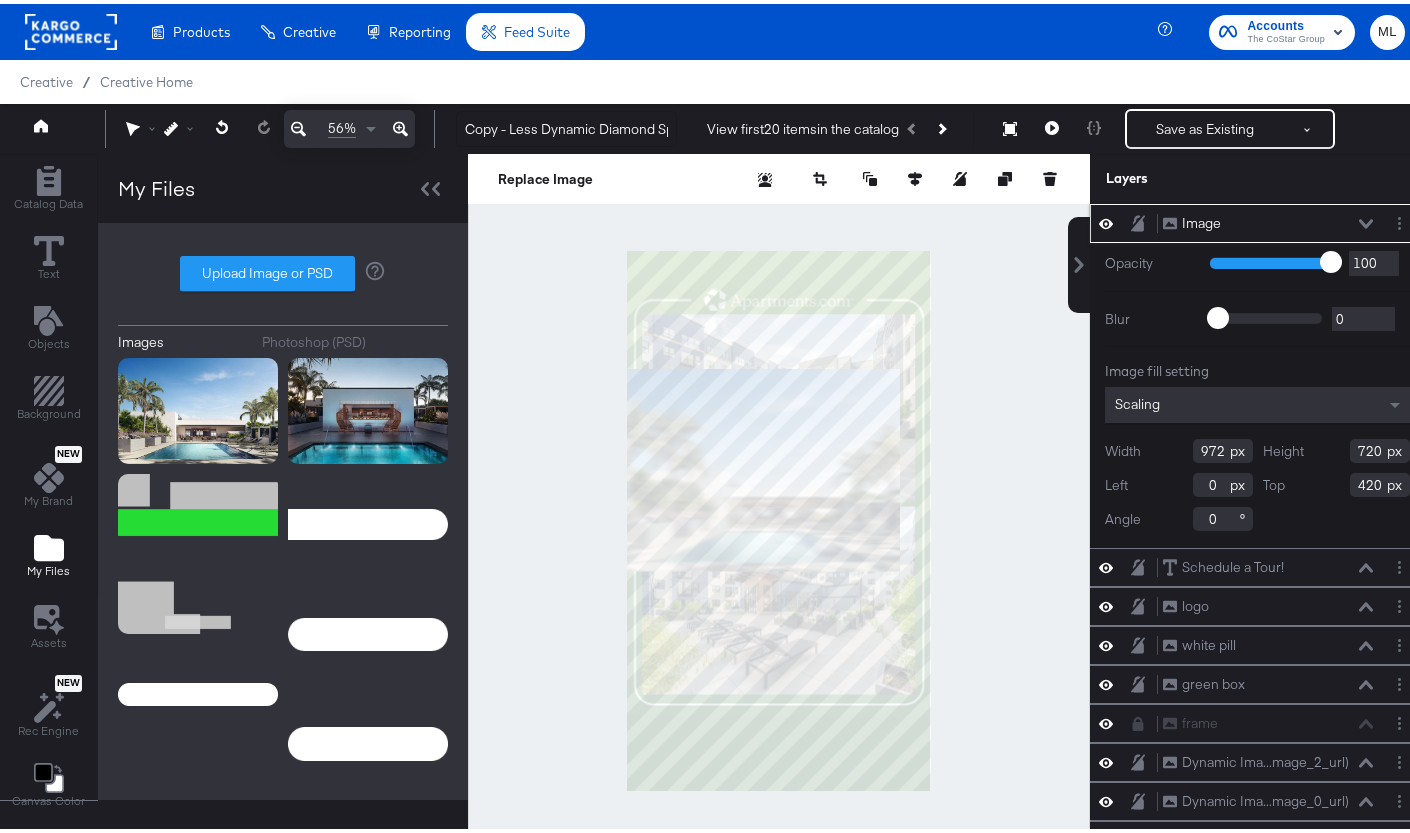 type on "972" 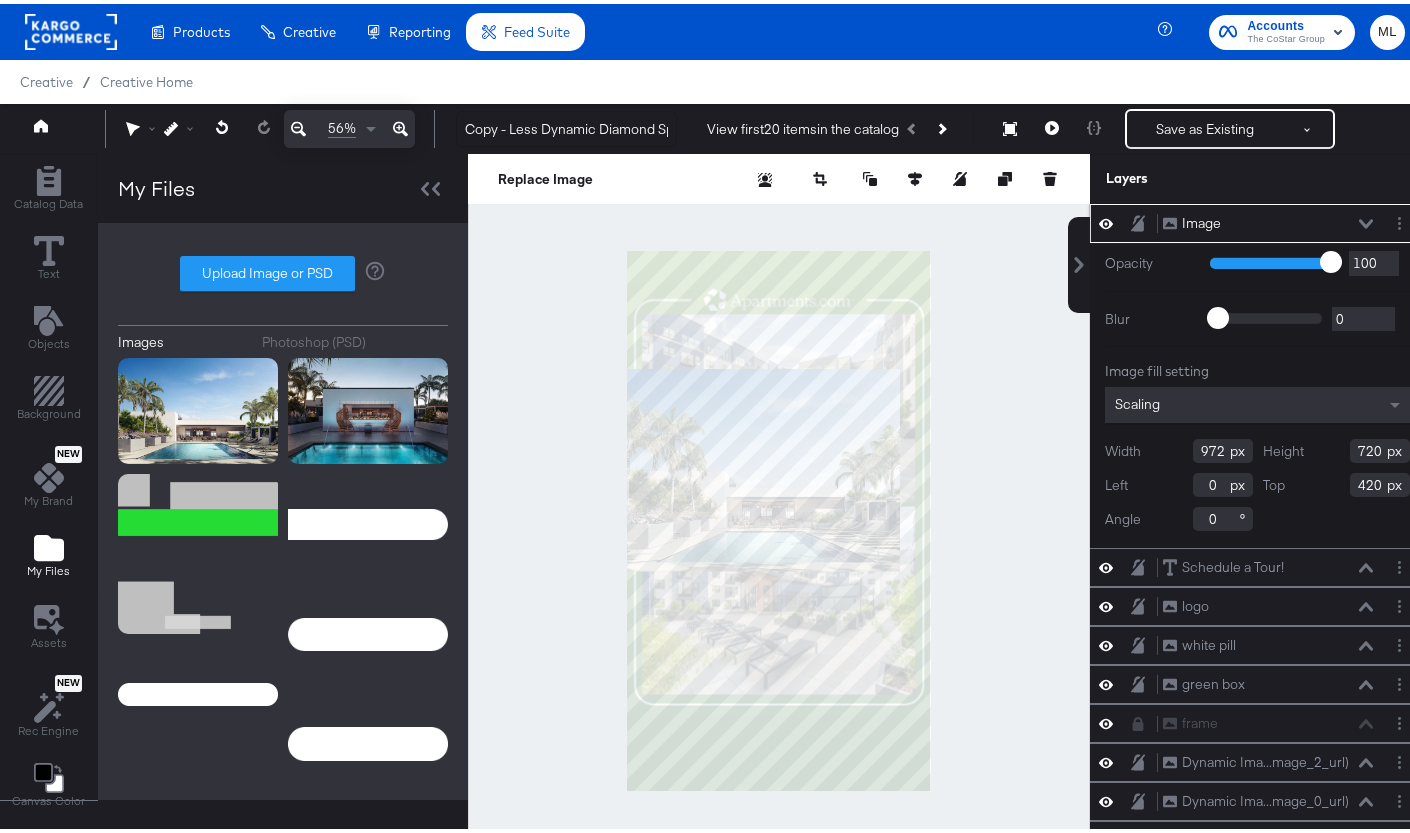 click on "720" at bounding box center [1380, 447] 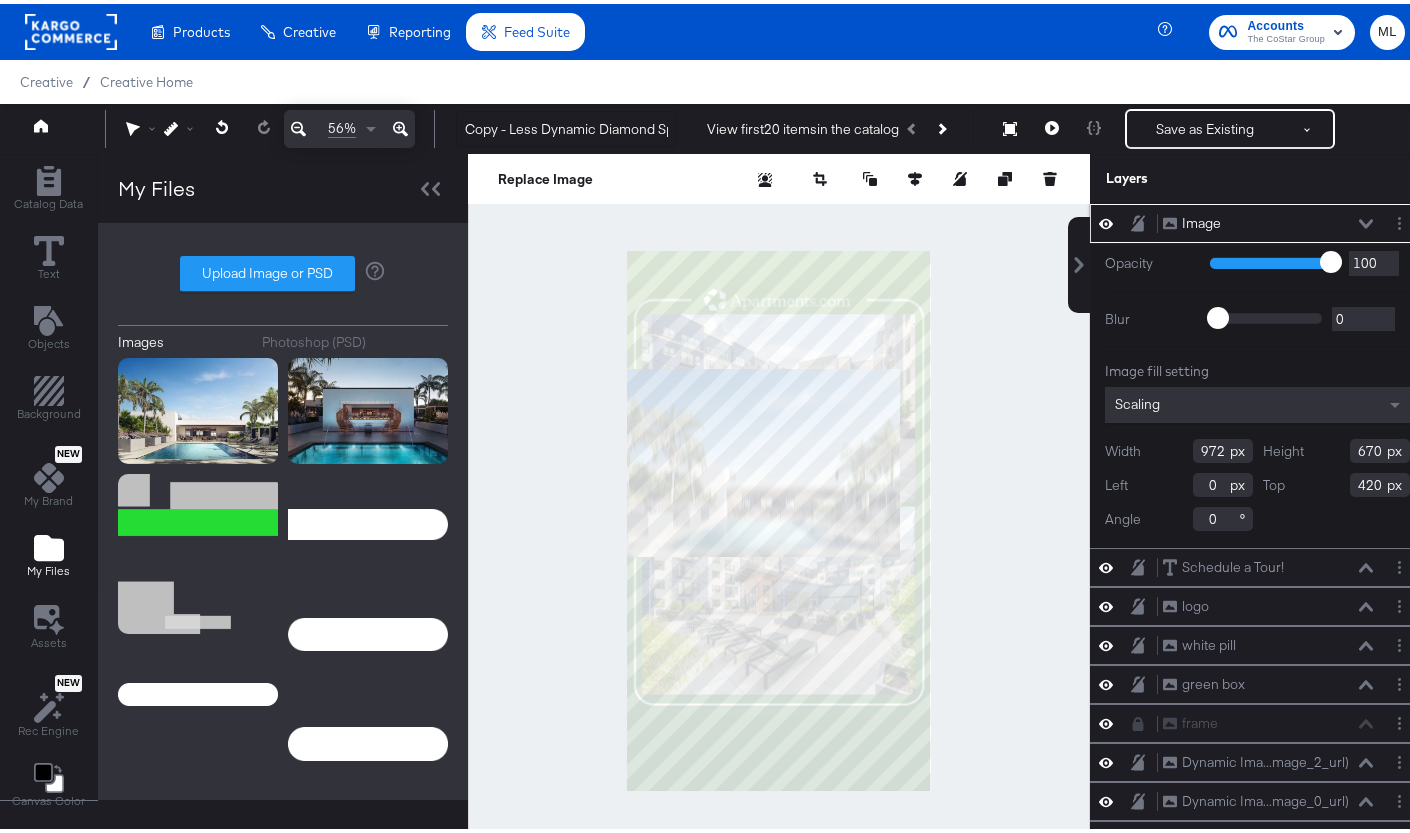 type on "670" 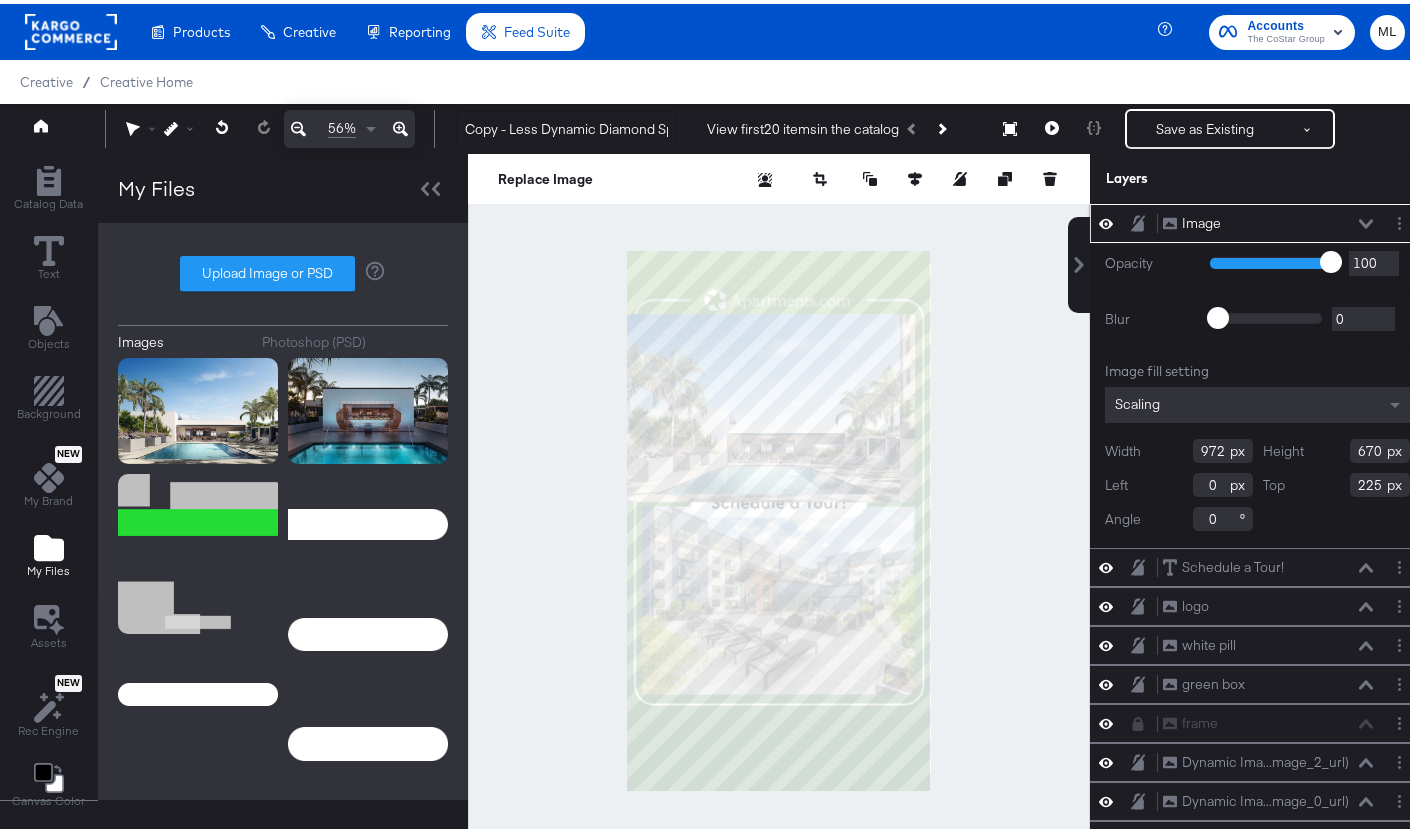 type on "225" 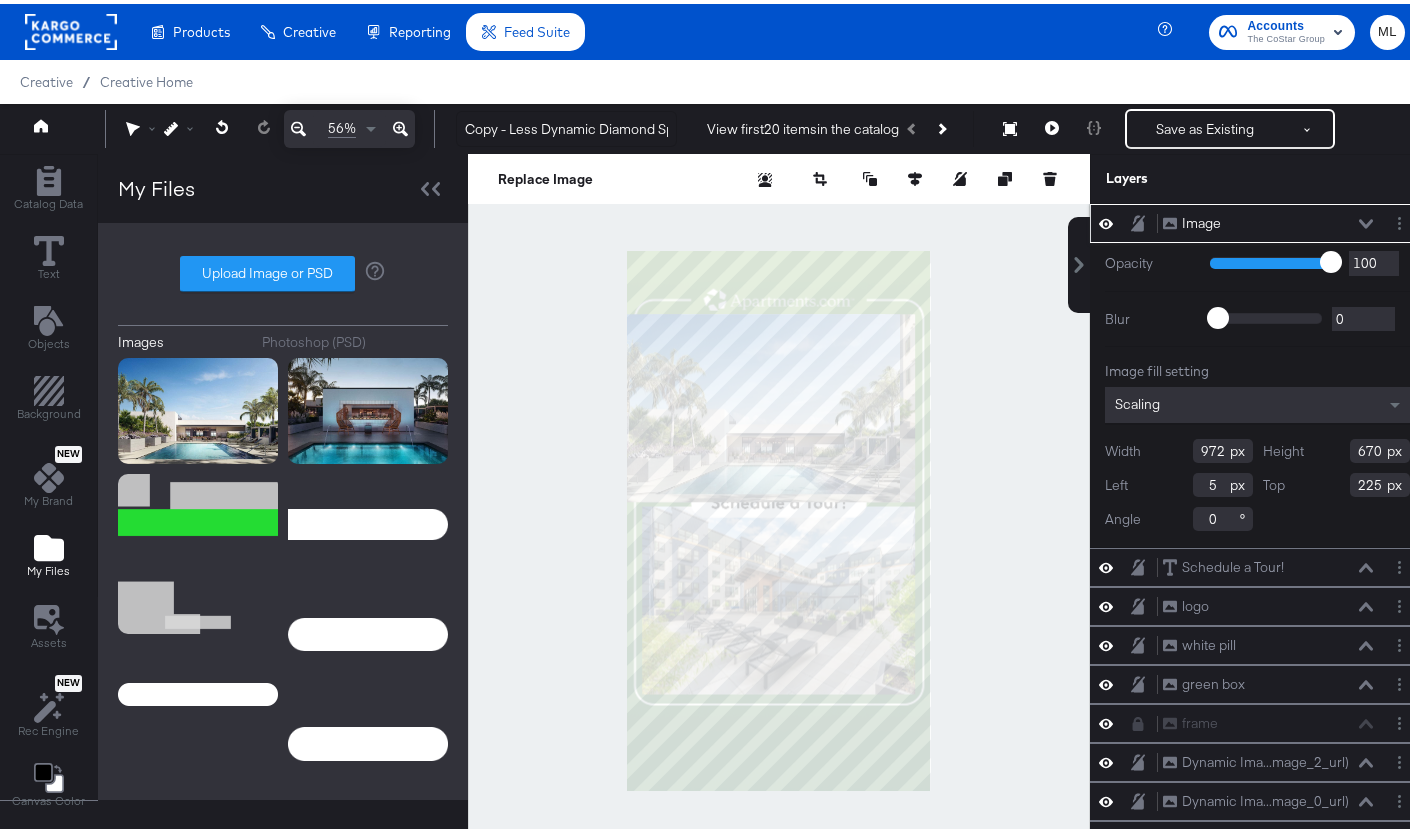 type on "54" 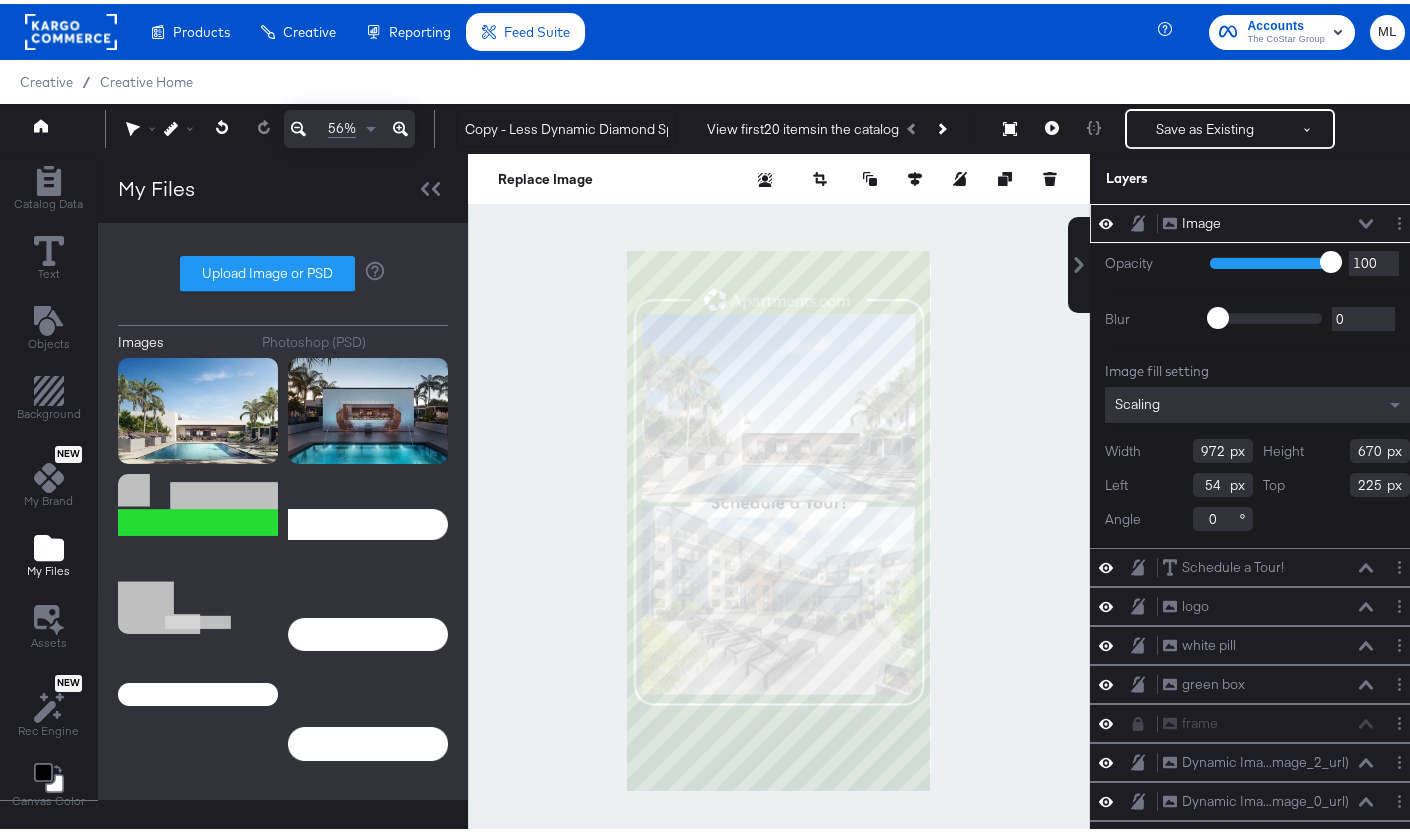 click at bounding box center (779, 517) 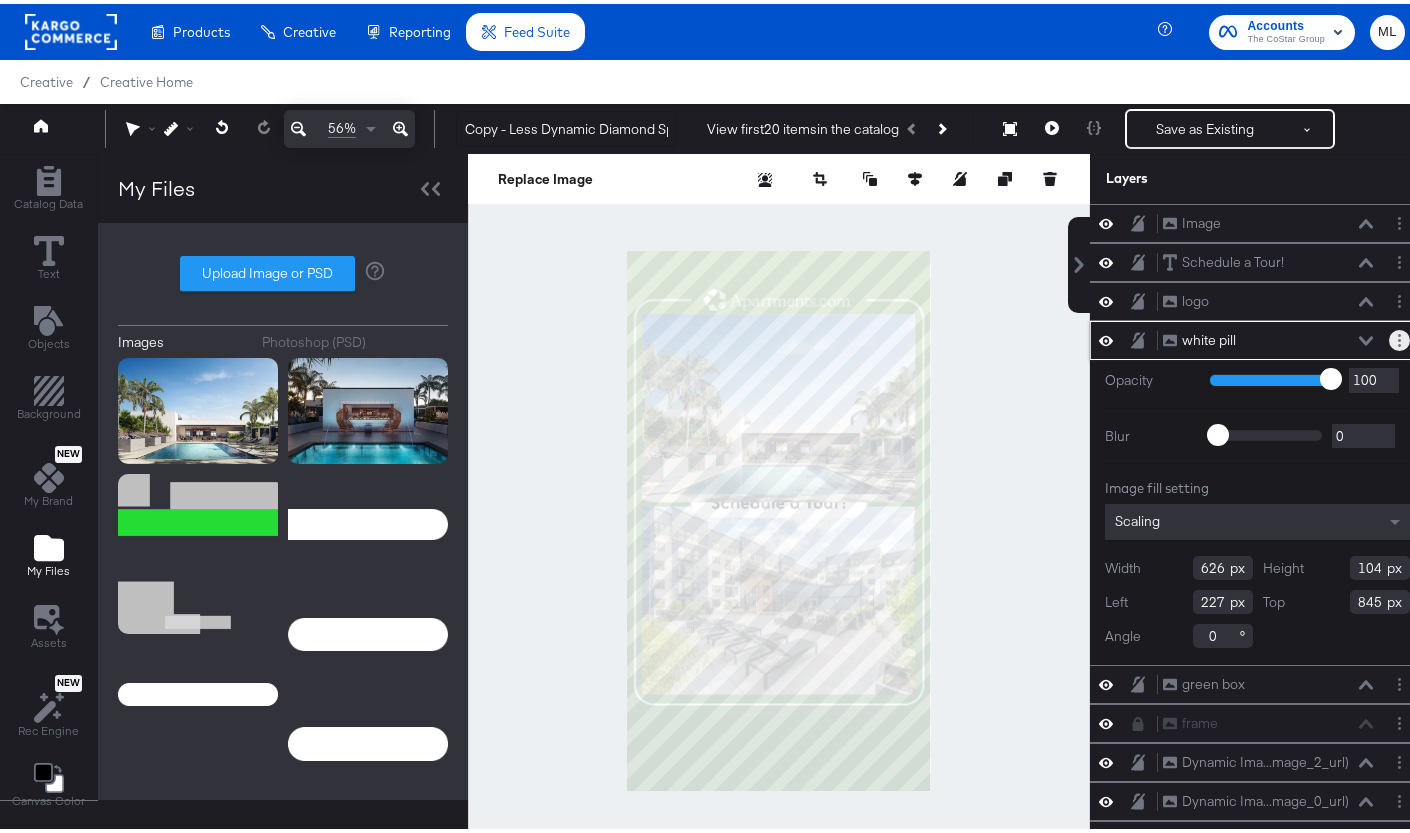 click at bounding box center [1399, 336] 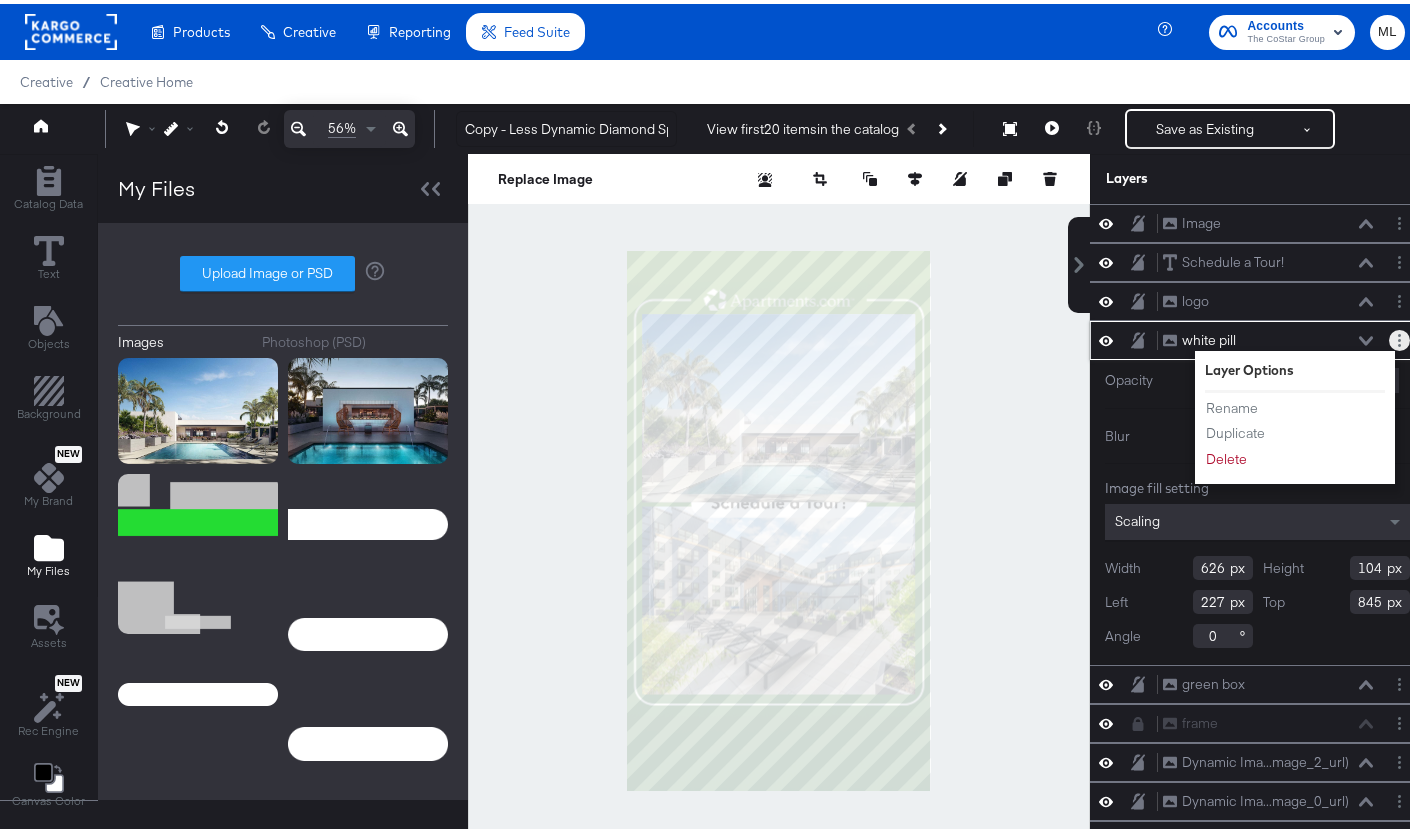 click at bounding box center [1399, 336] 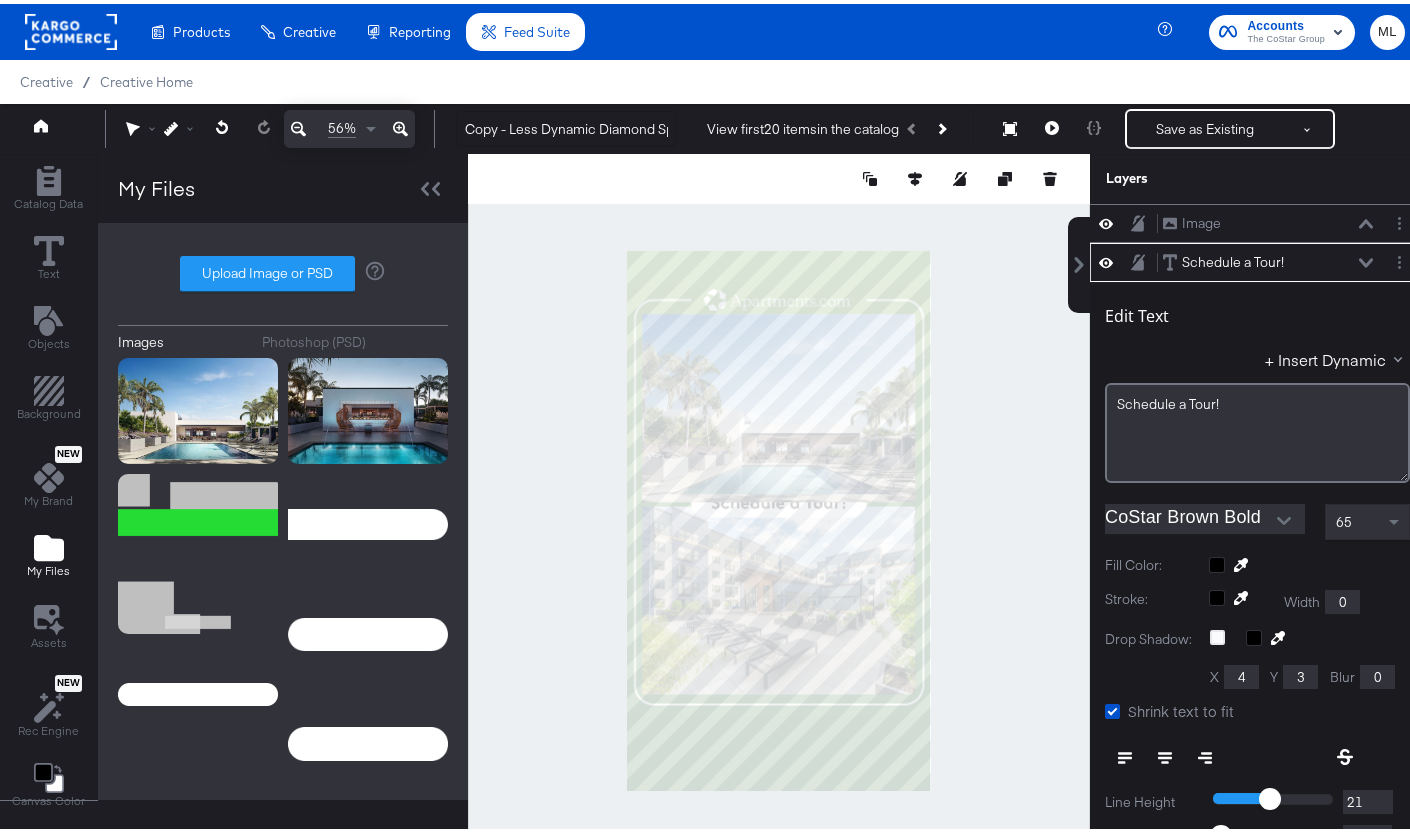 scroll, scrollTop: 5, scrollLeft: 0, axis: vertical 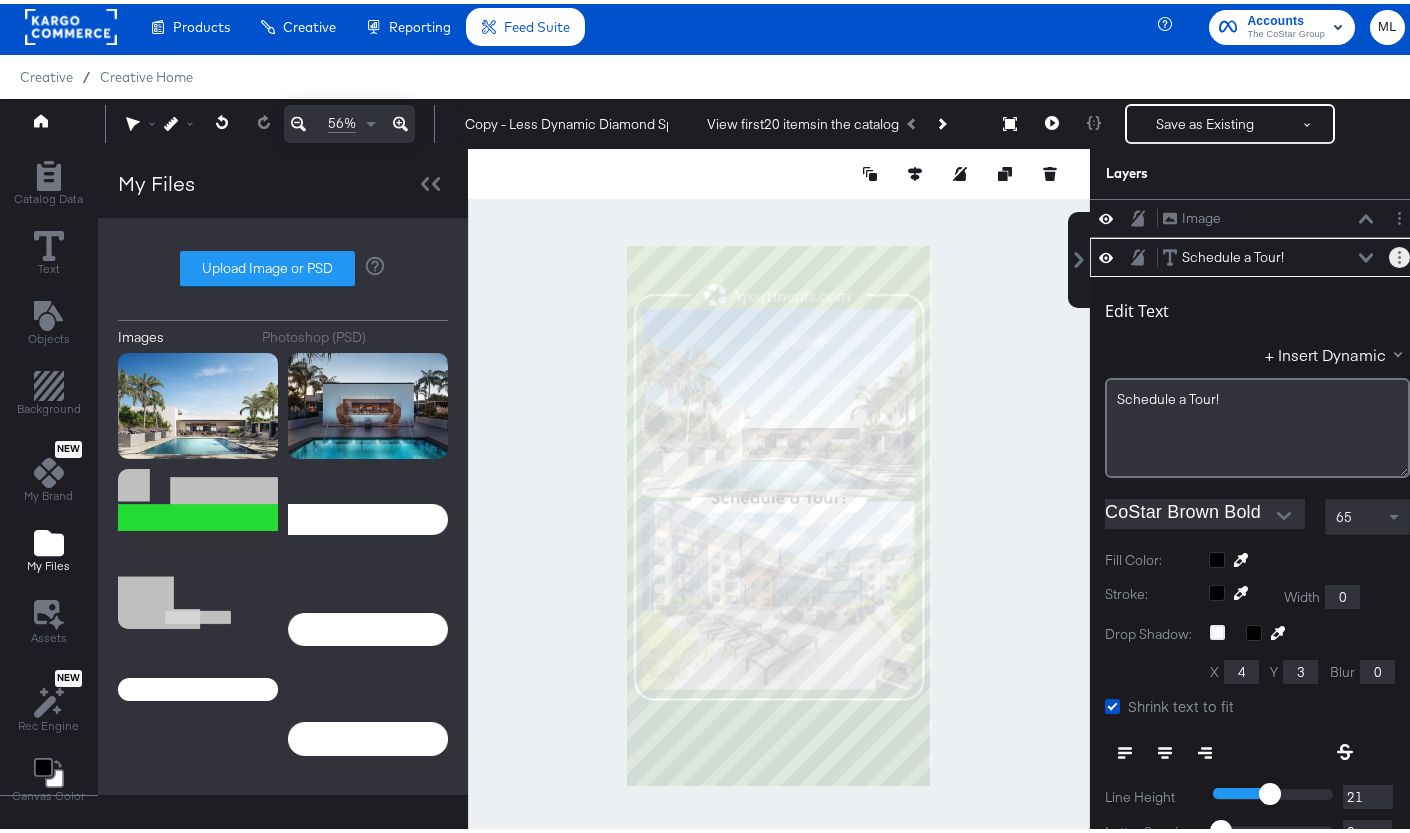 click at bounding box center (1399, 253) 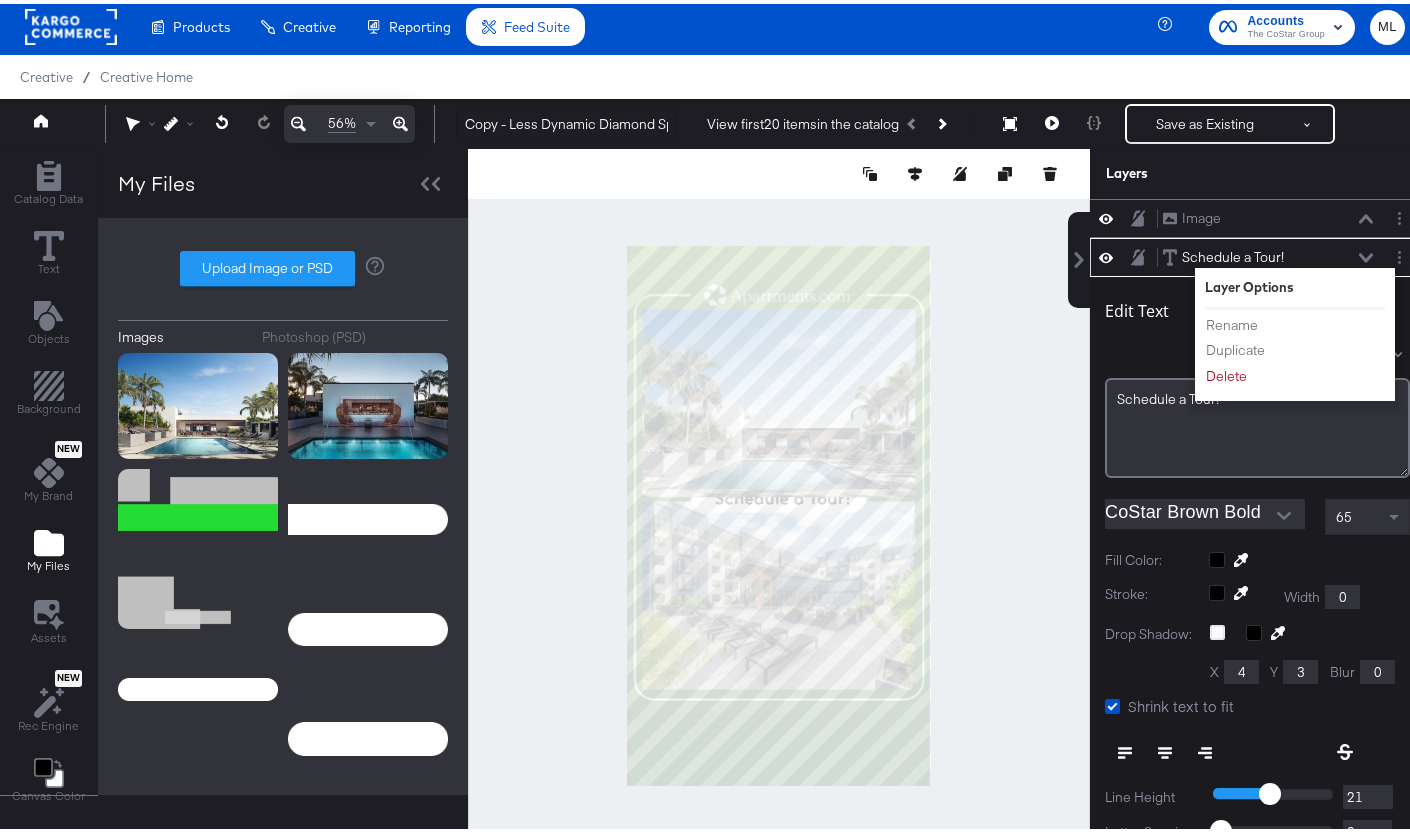 type on "876" 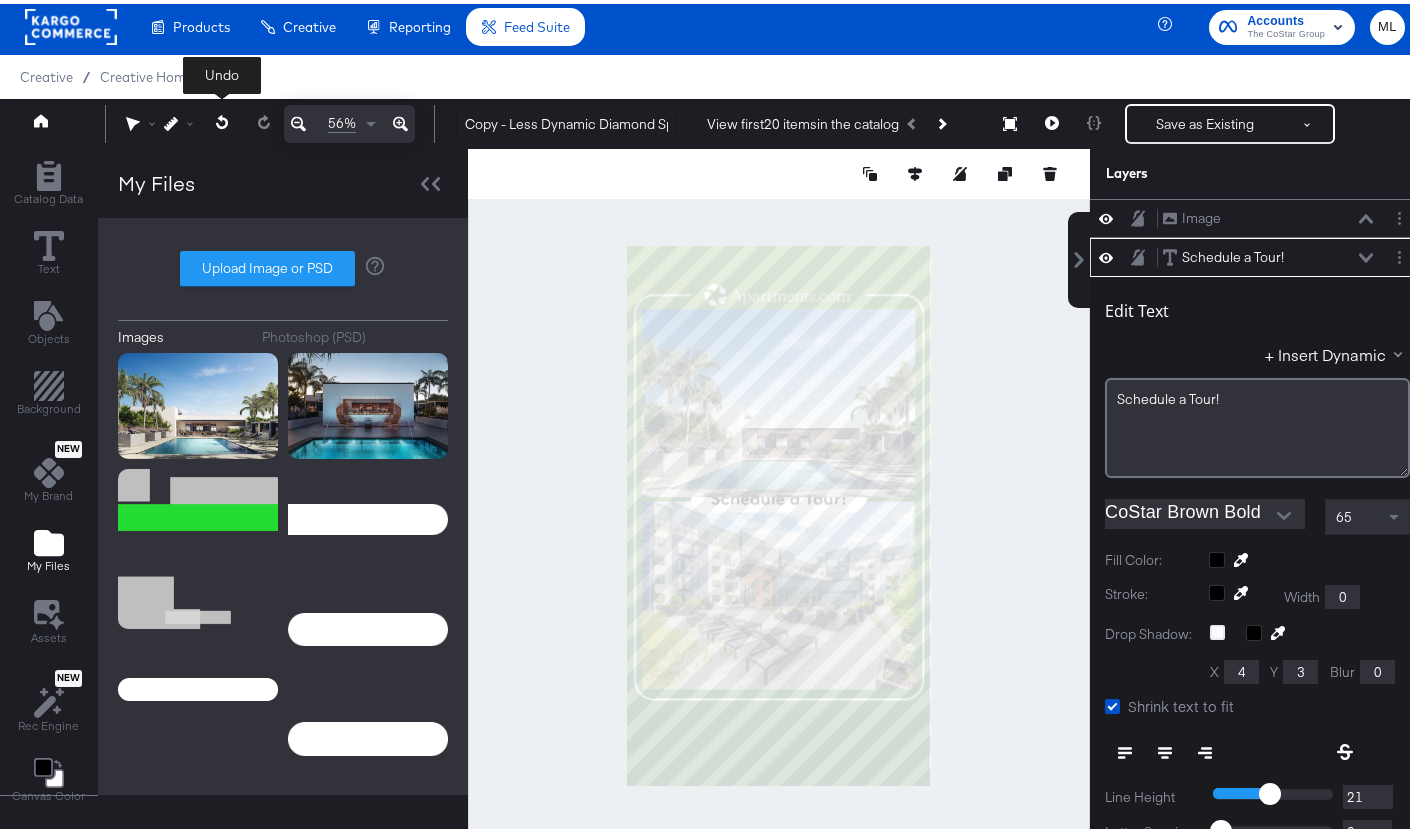 click 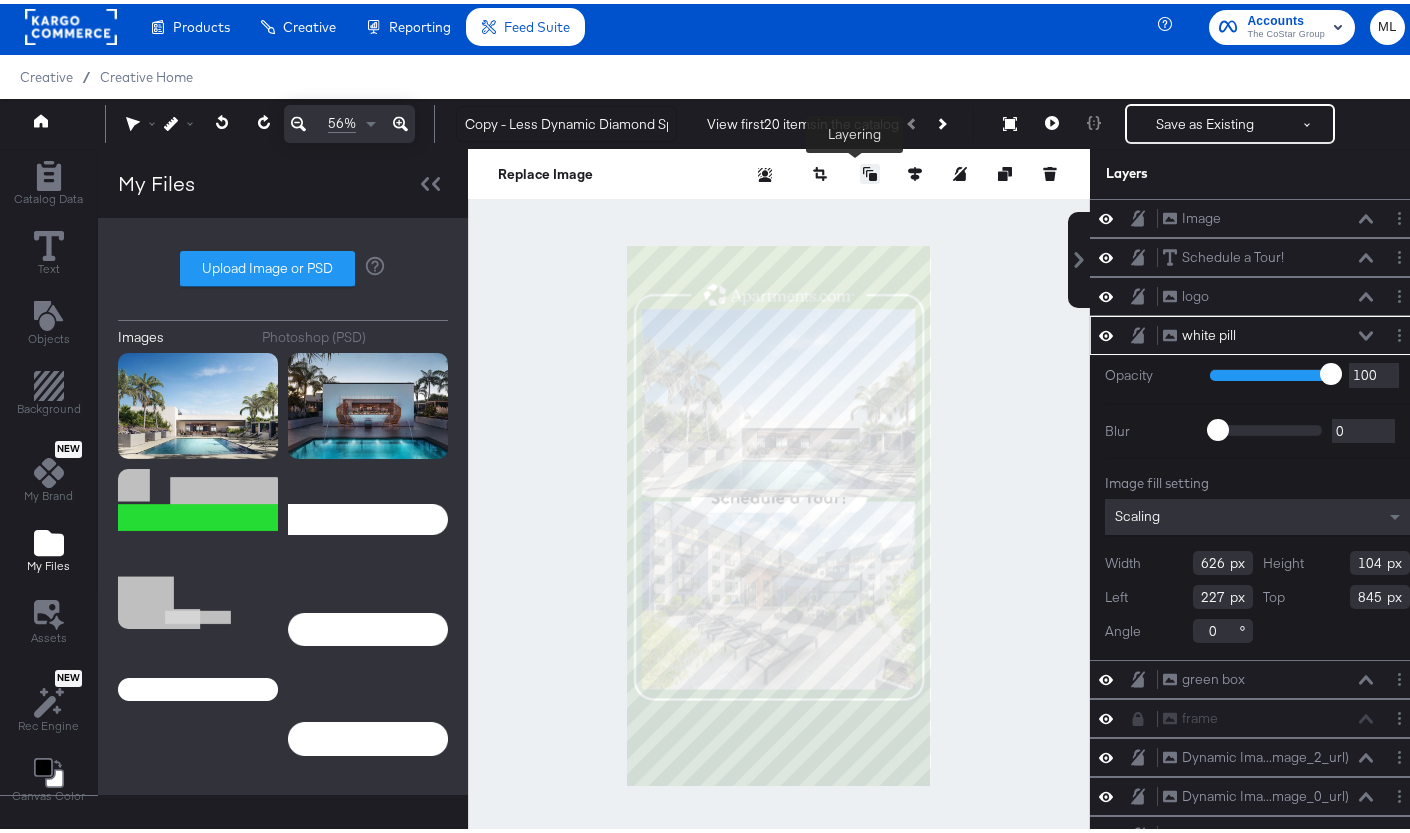 click 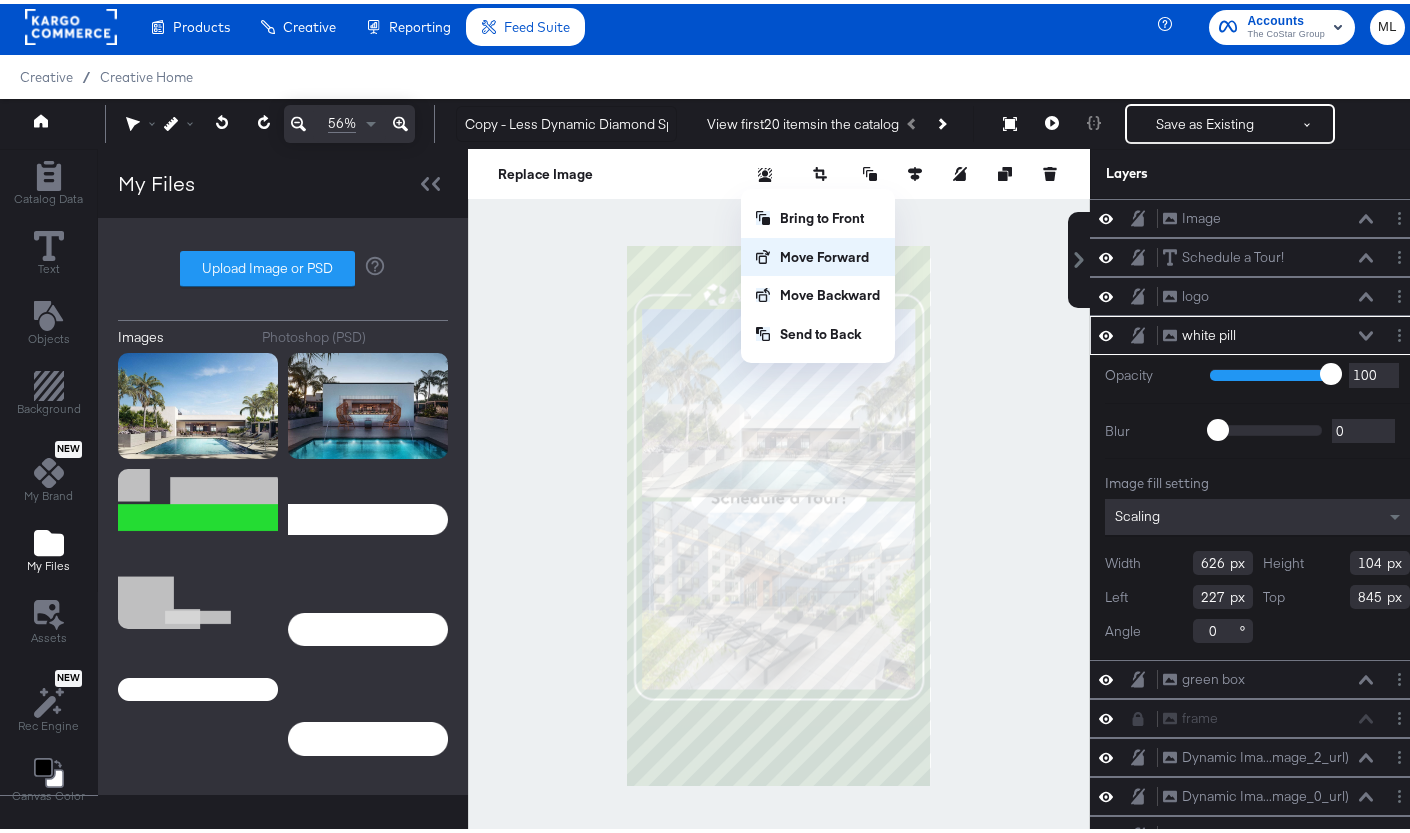 click on "Move Forward" at bounding box center (818, 253) 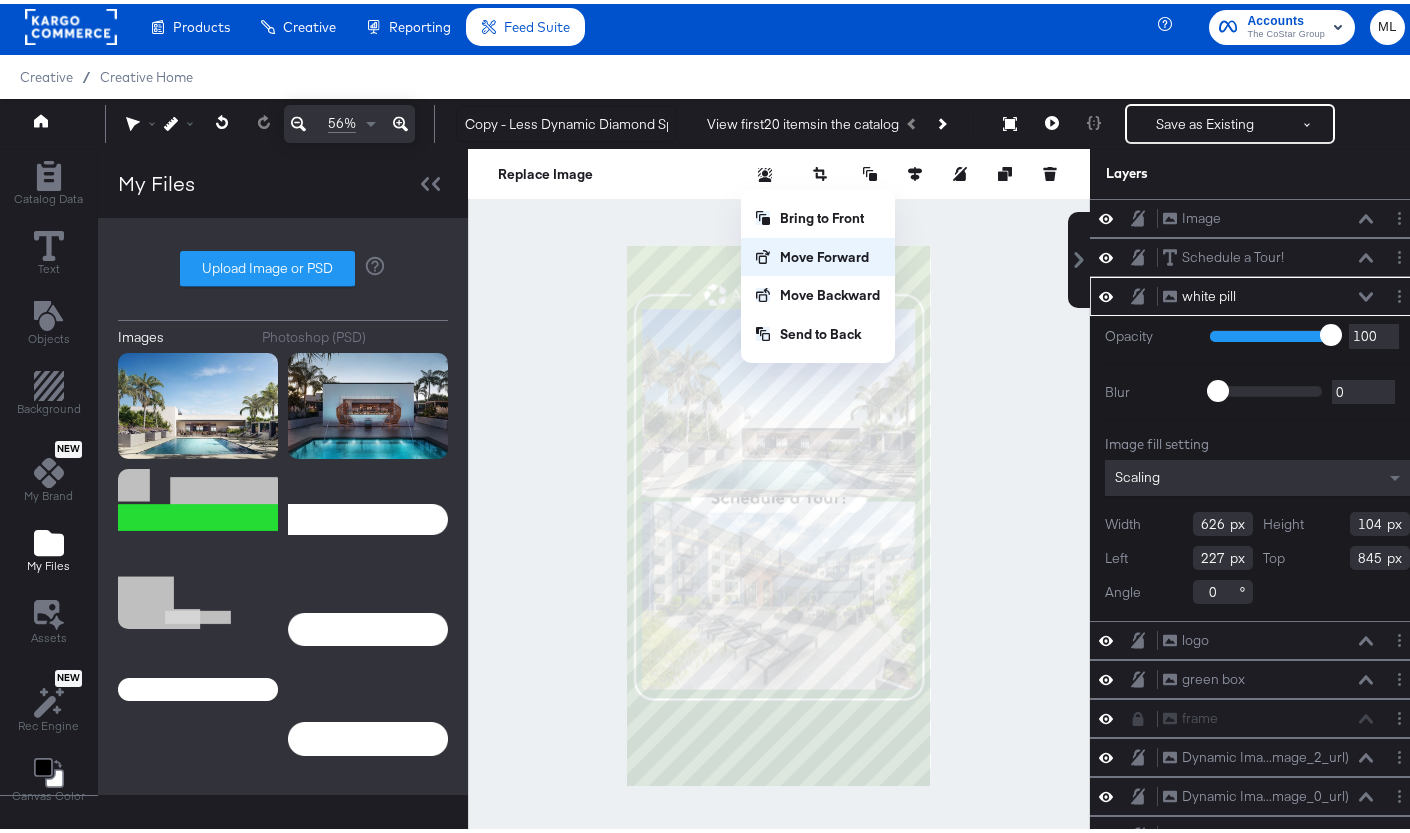 click on "Move Forward" at bounding box center (818, 253) 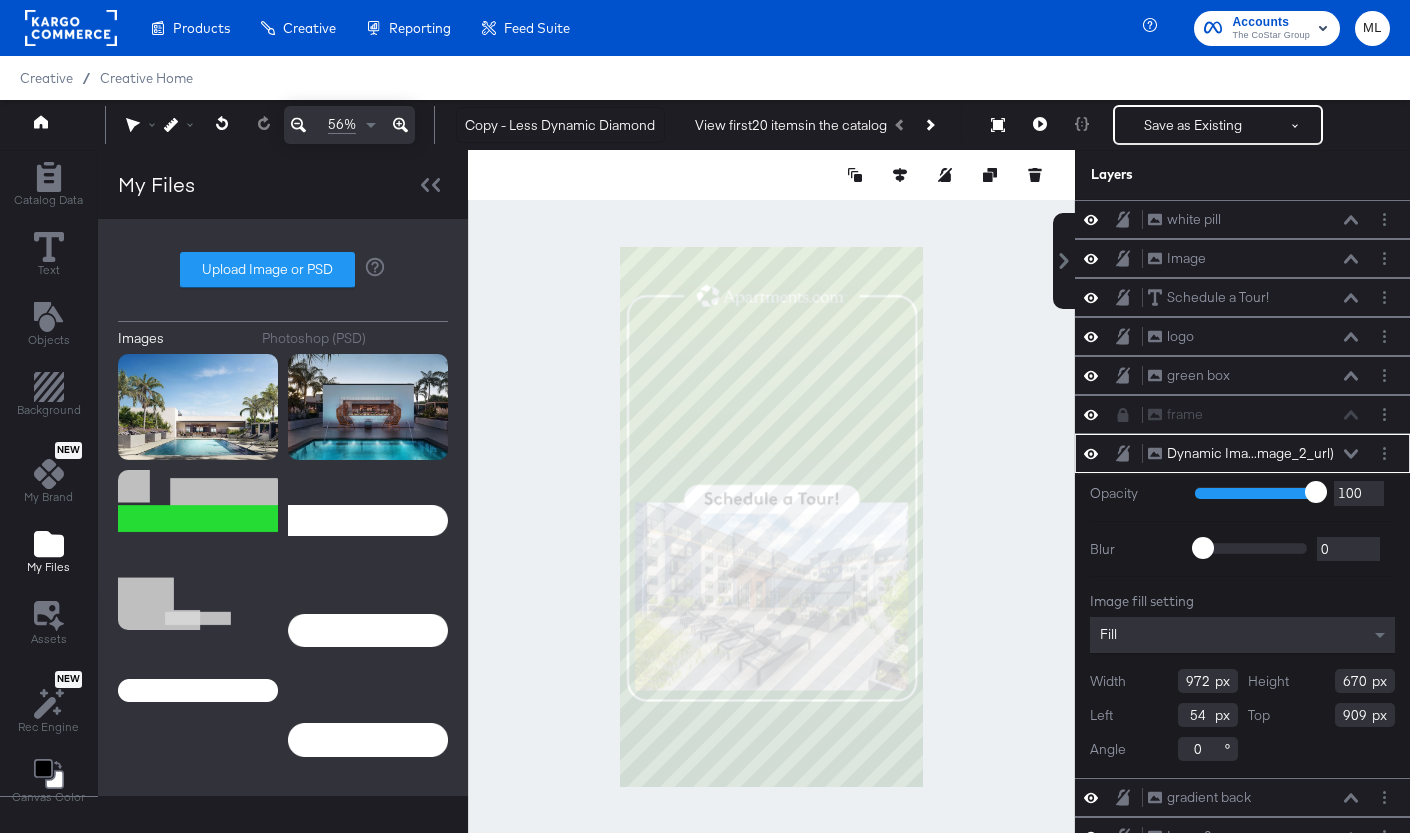 scroll, scrollTop: 5, scrollLeft: 0, axis: vertical 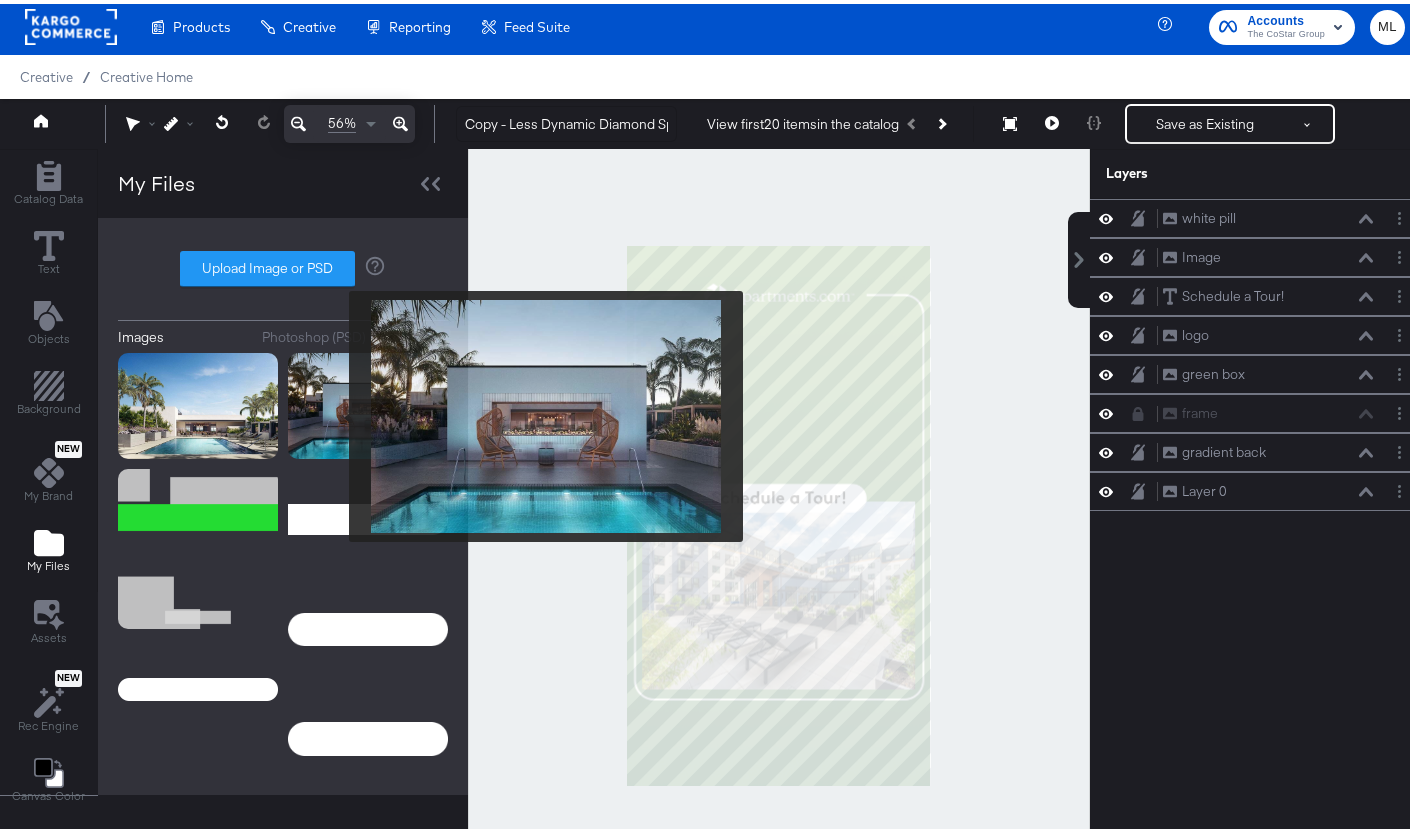 click at bounding box center (368, 402) 